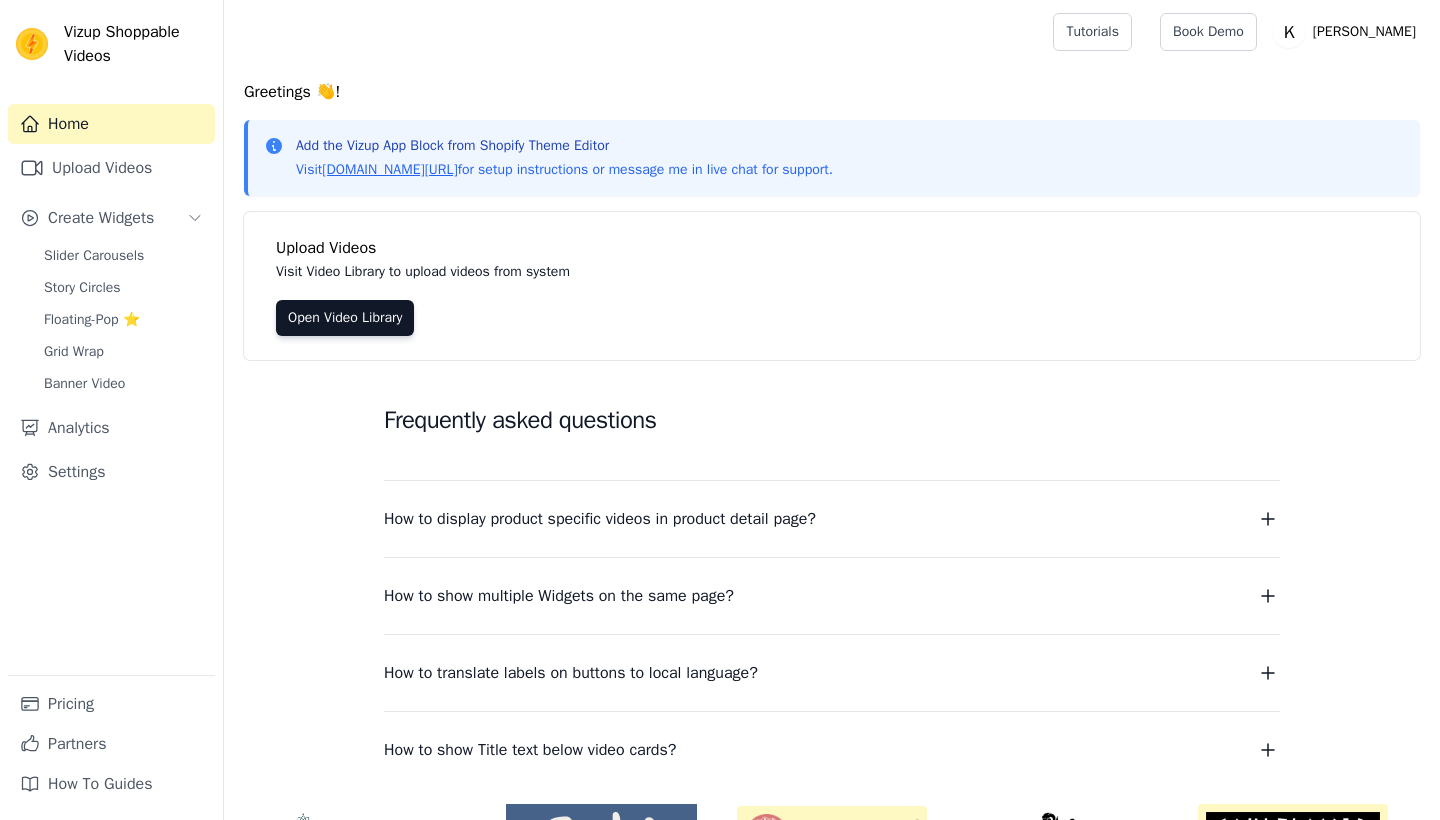 scroll, scrollTop: 0, scrollLeft: 0, axis: both 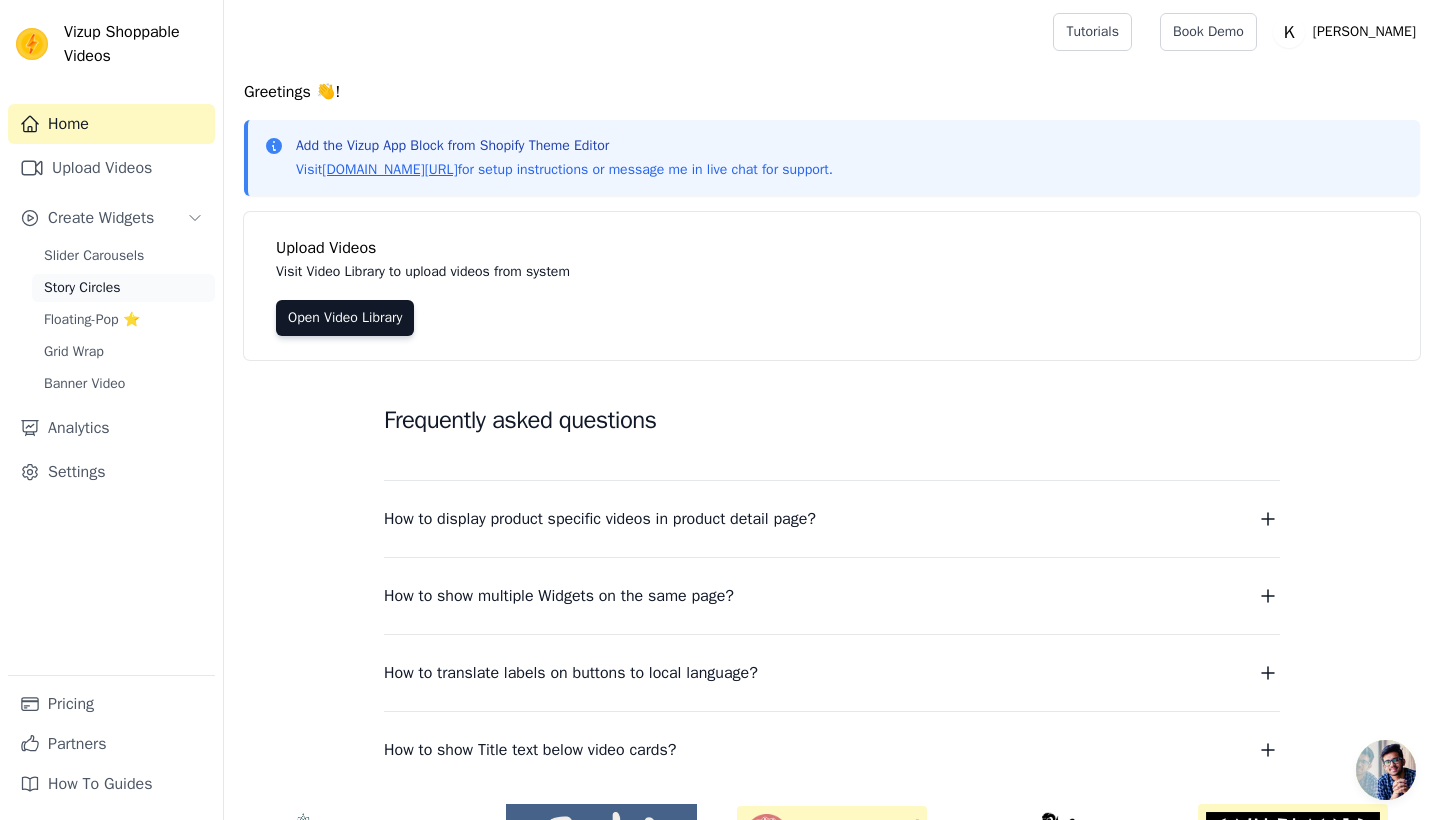 click on "Story Circles" at bounding box center (123, 288) 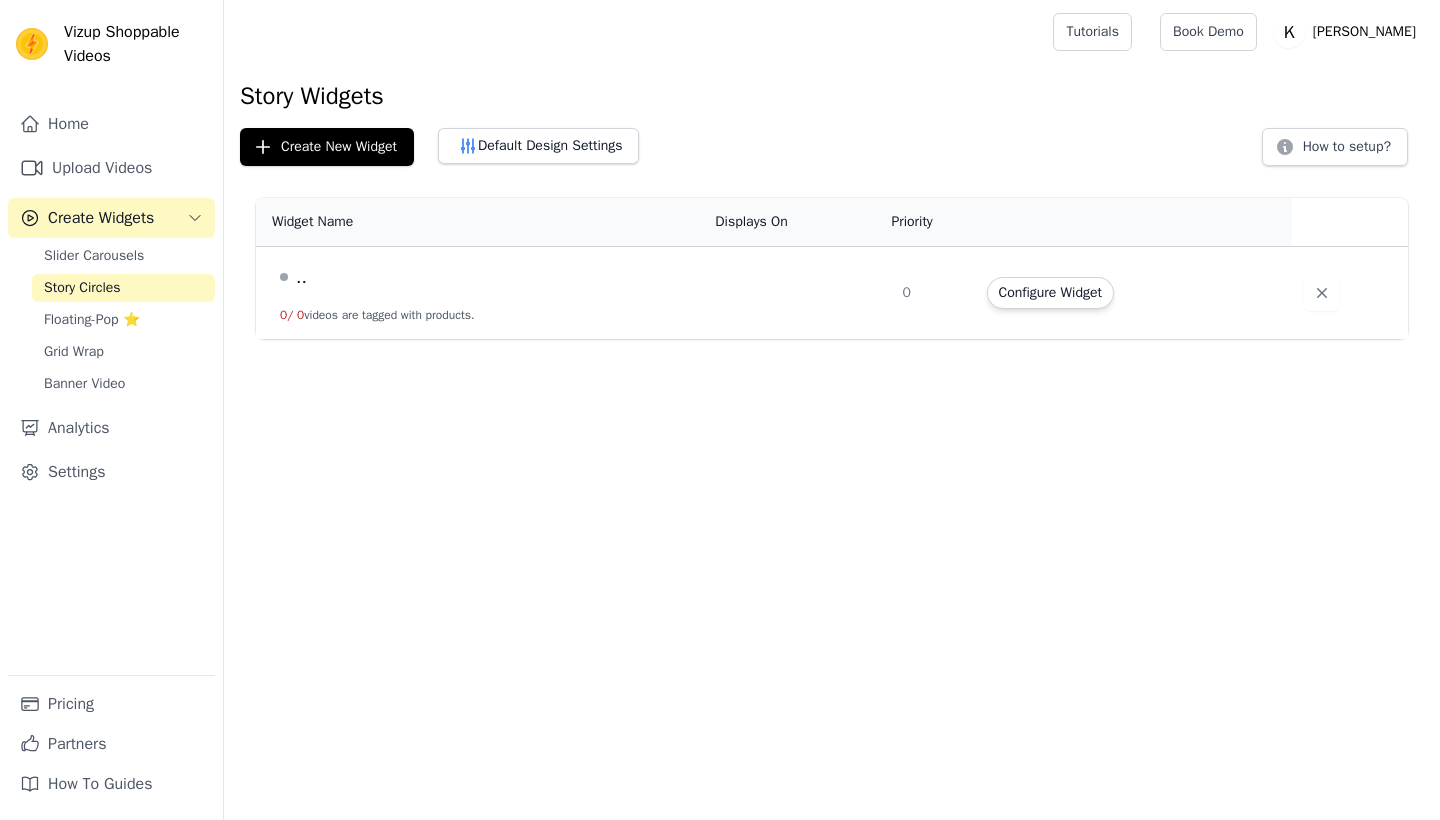 scroll, scrollTop: 0, scrollLeft: 0, axis: both 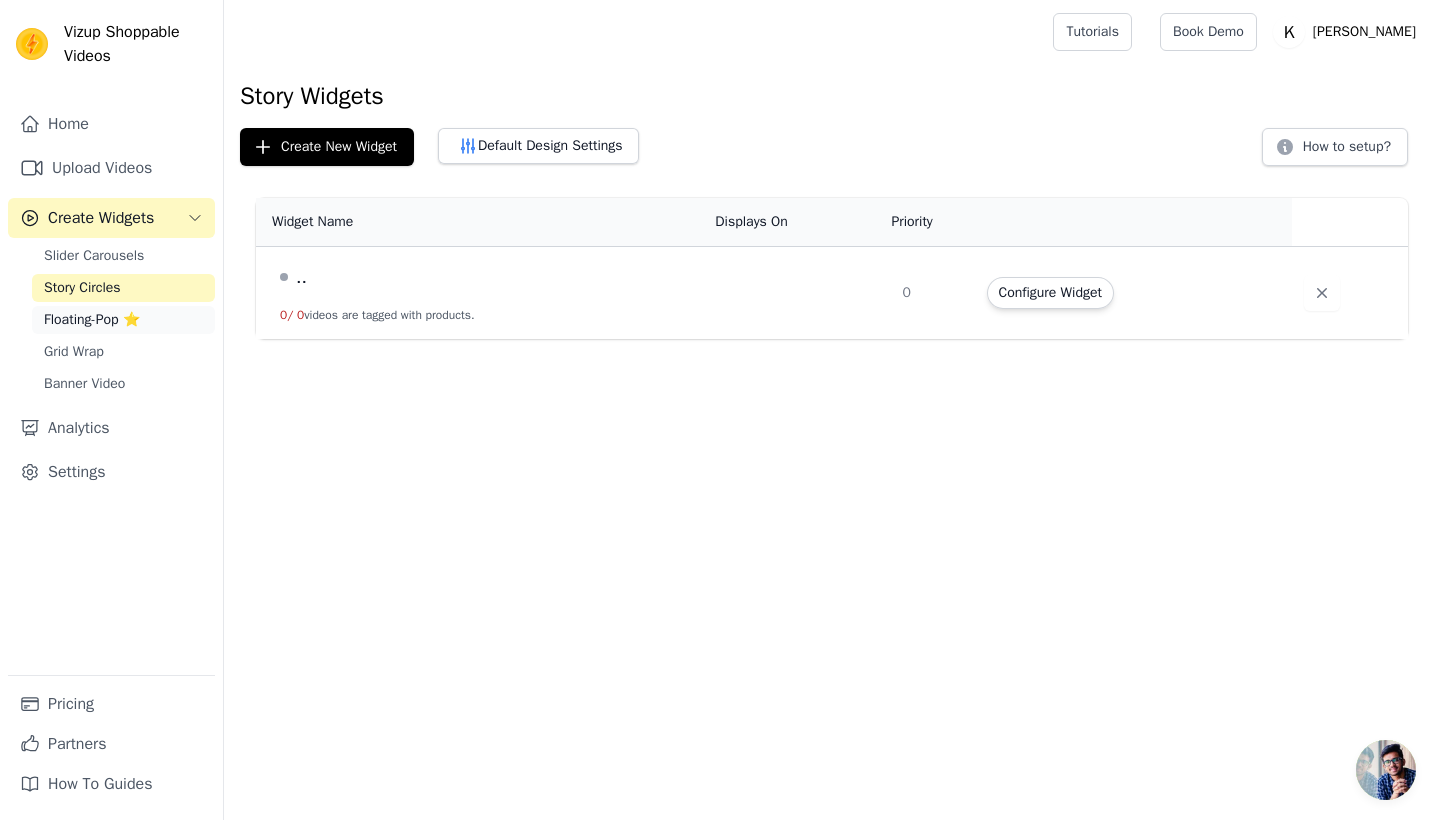 click on "Floating-Pop ⭐" at bounding box center (123, 320) 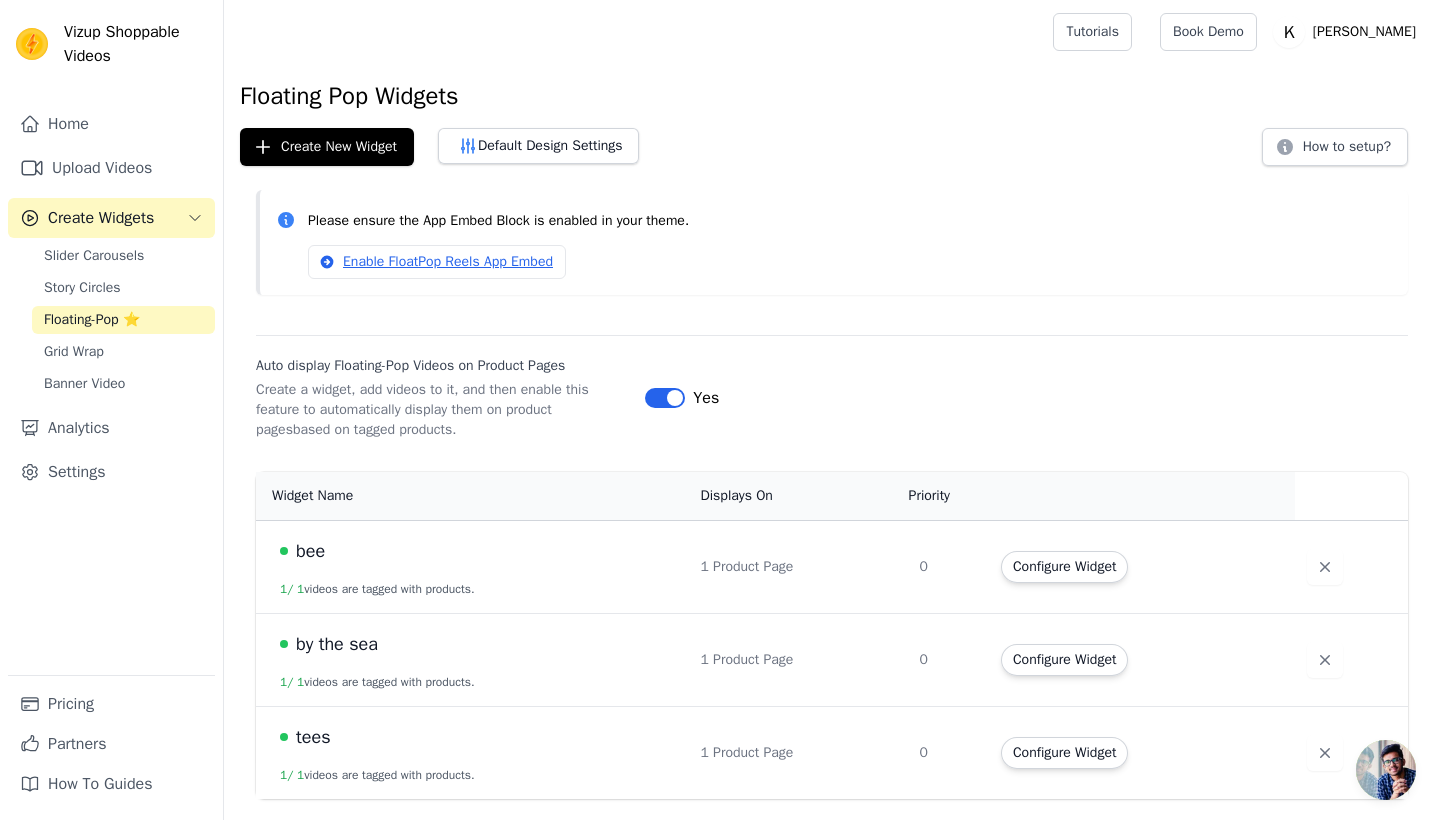 scroll, scrollTop: 0, scrollLeft: 0, axis: both 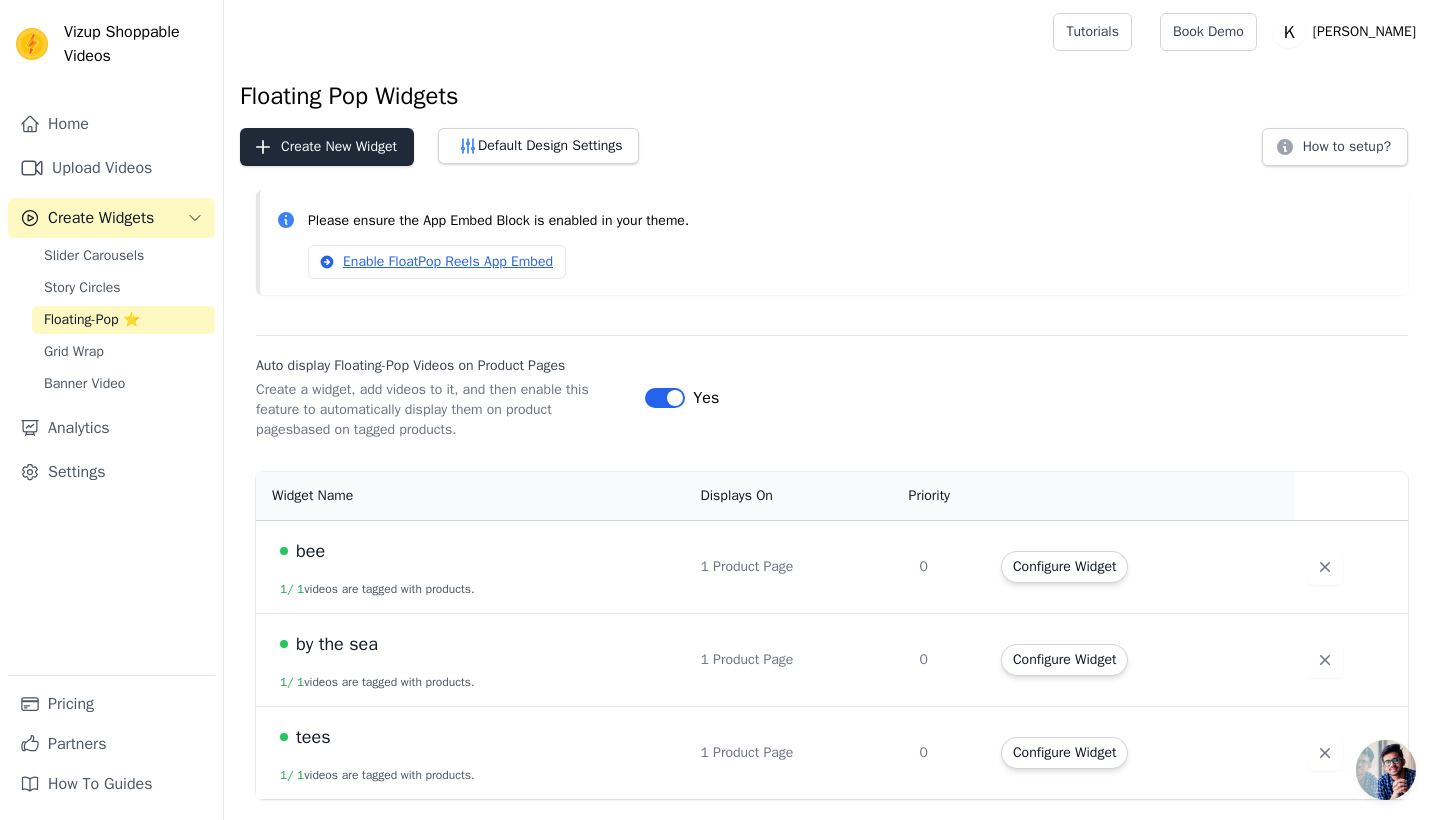click on "Create New Widget" at bounding box center [327, 147] 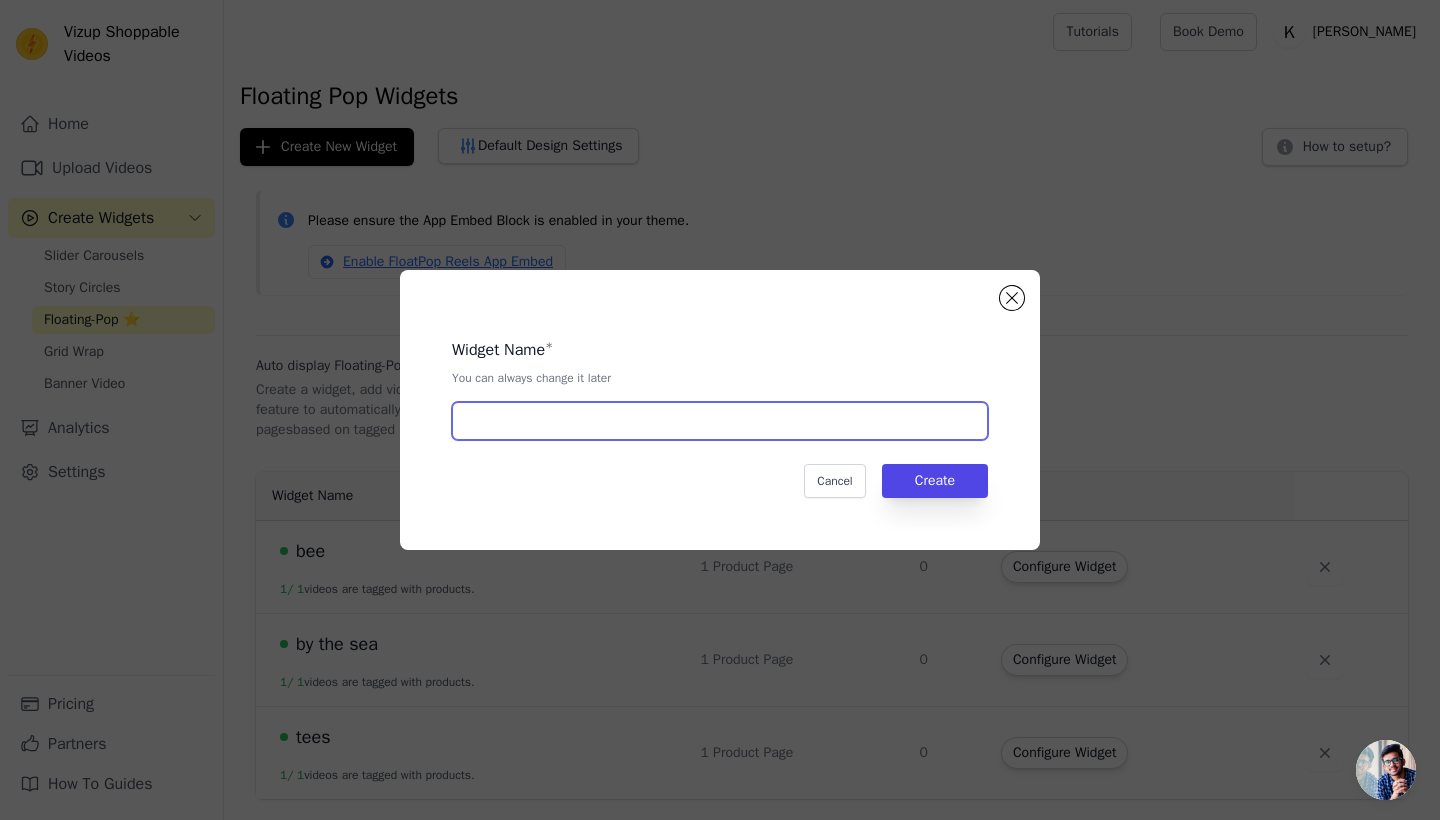 click at bounding box center (720, 421) 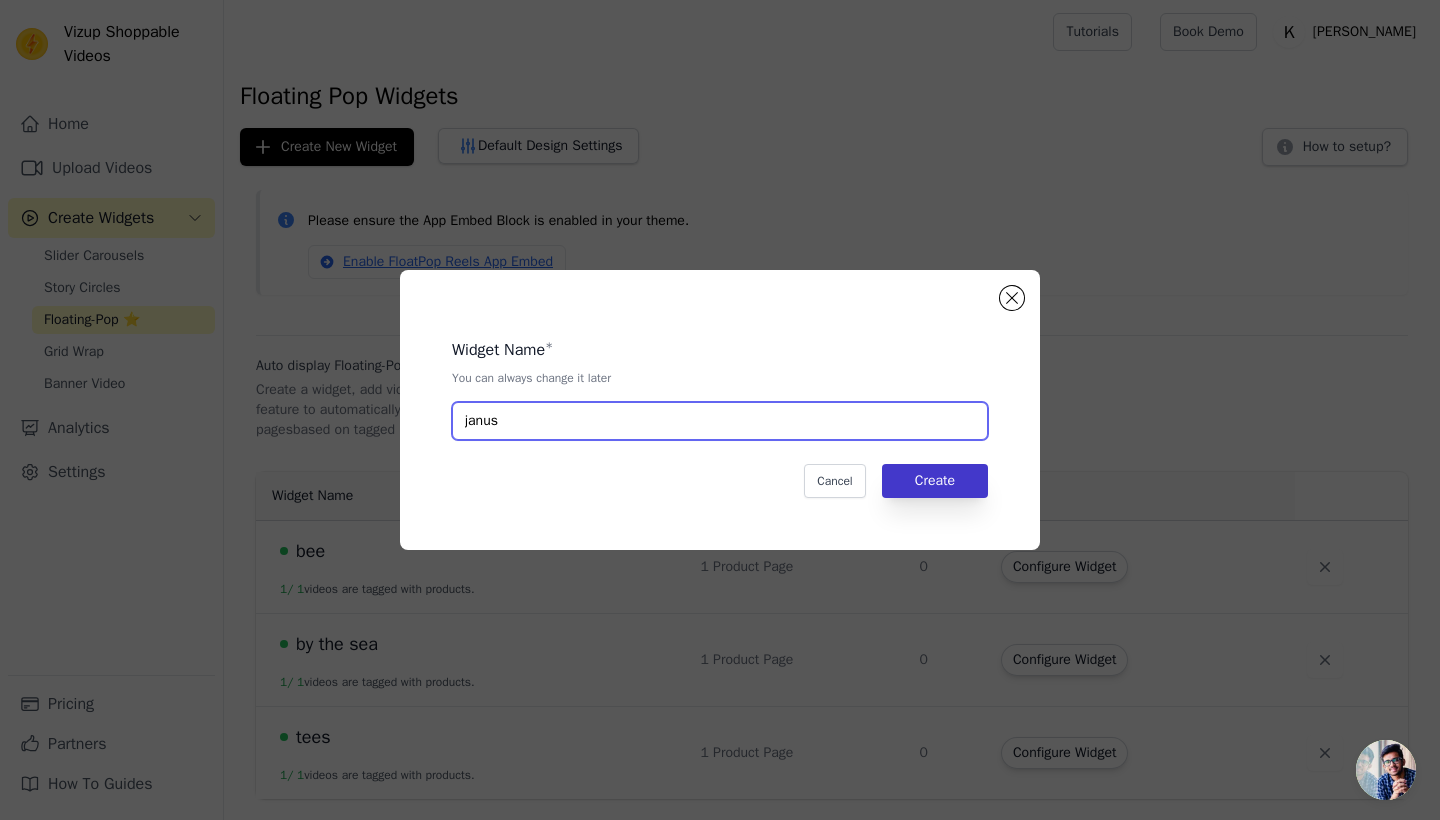 type on "janus" 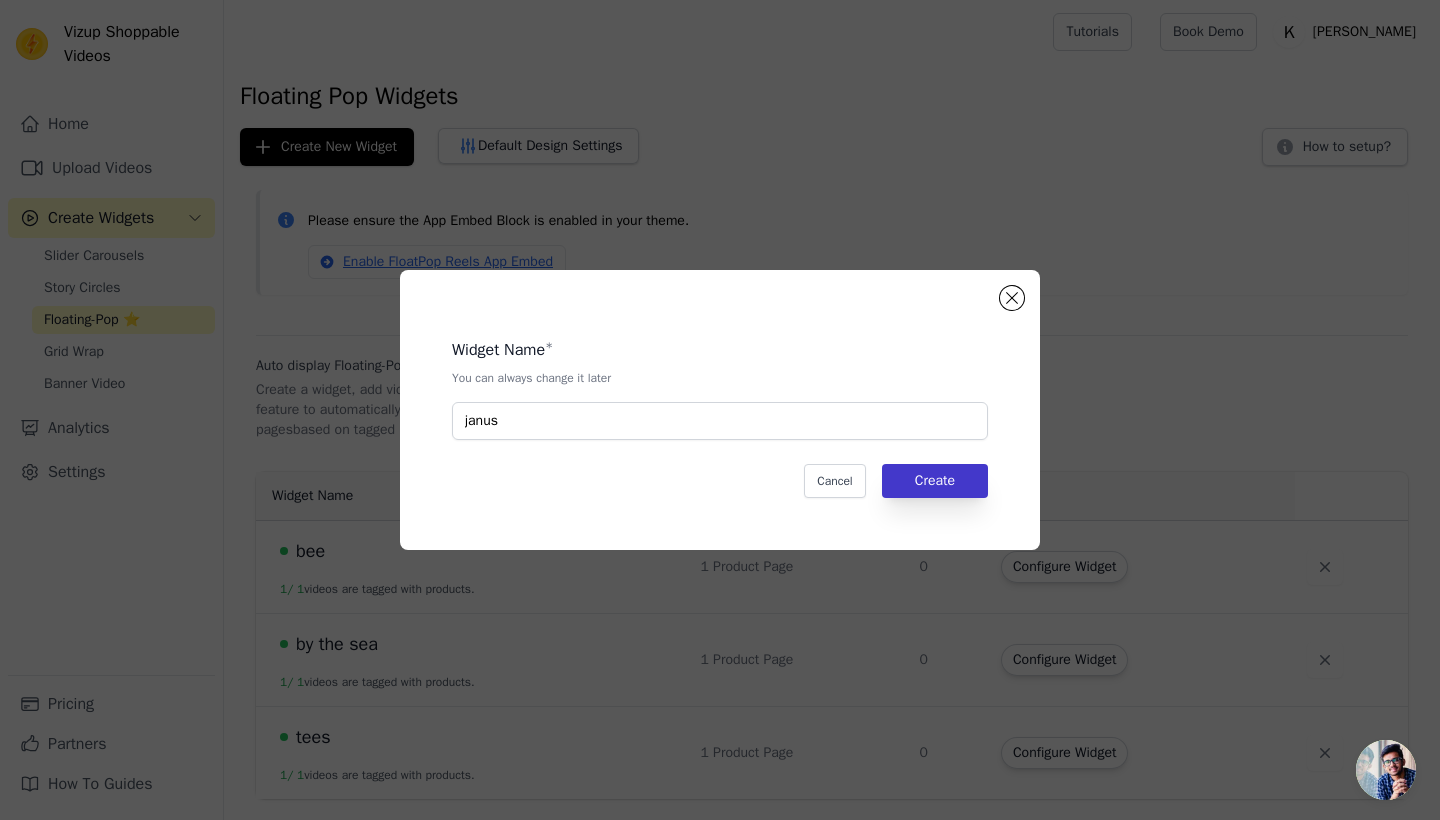 click on "Create" at bounding box center [935, 481] 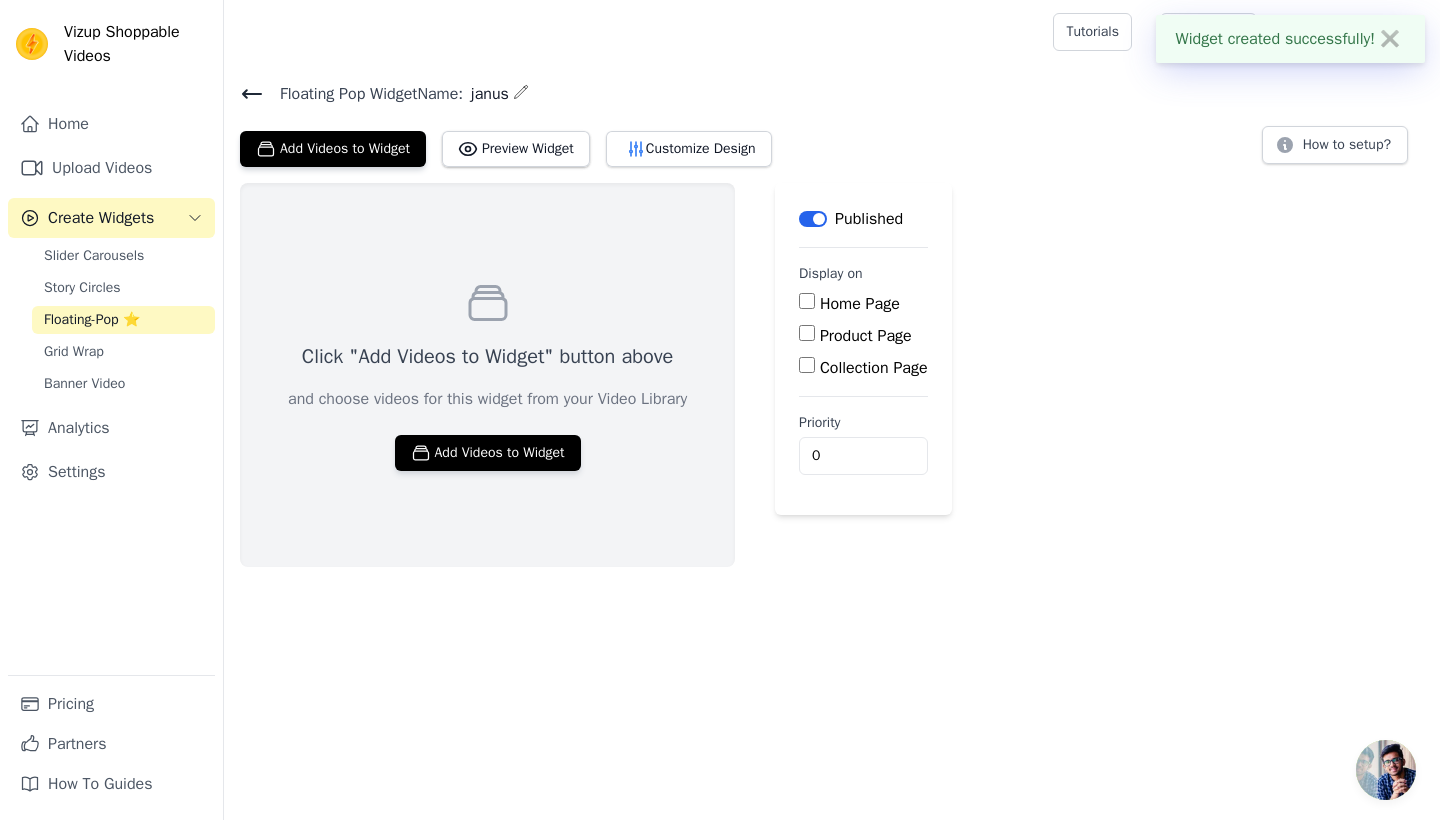 click on "Product Page" at bounding box center [866, 336] 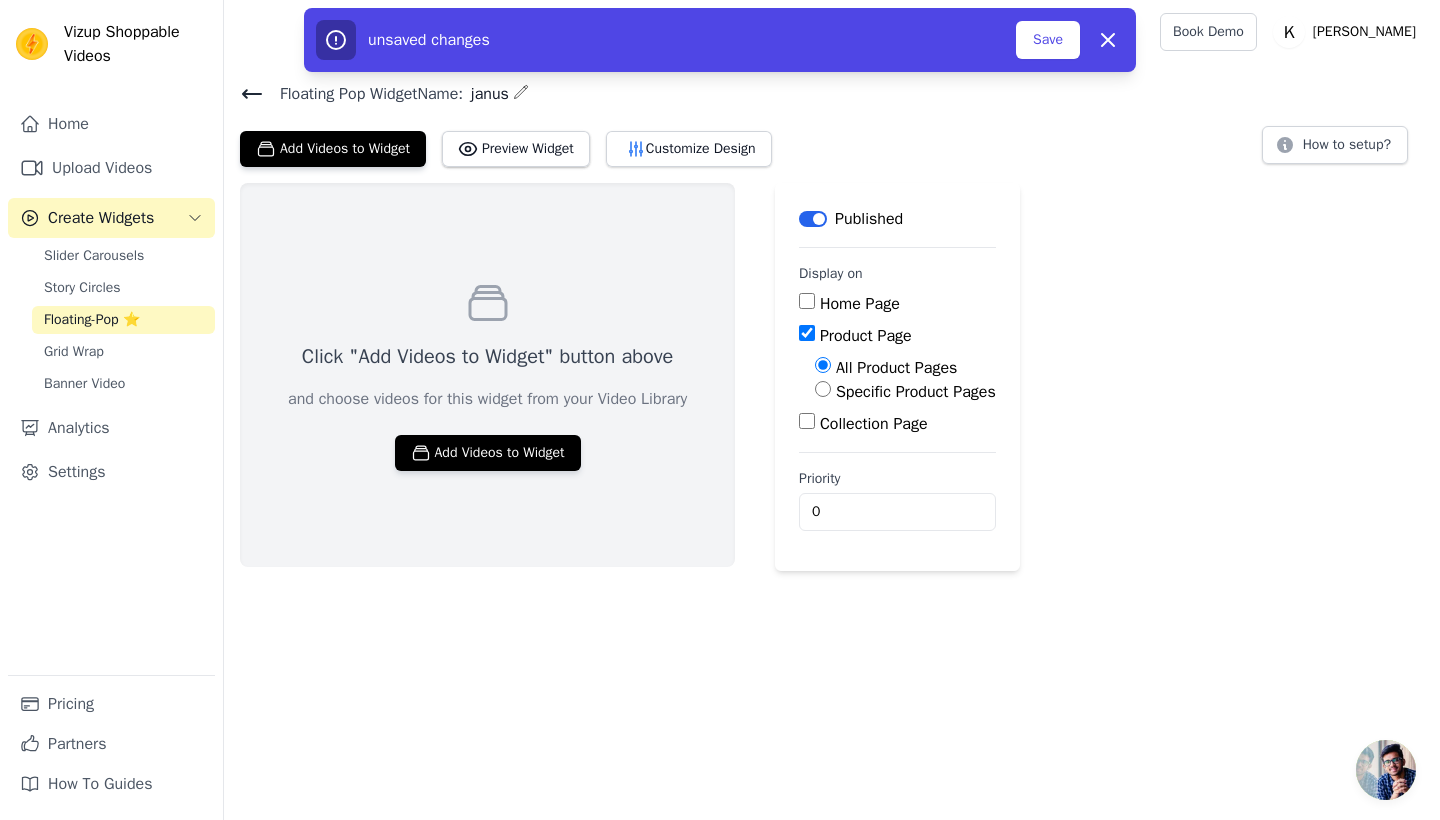 click on "Specific Product Pages" at bounding box center (916, 392) 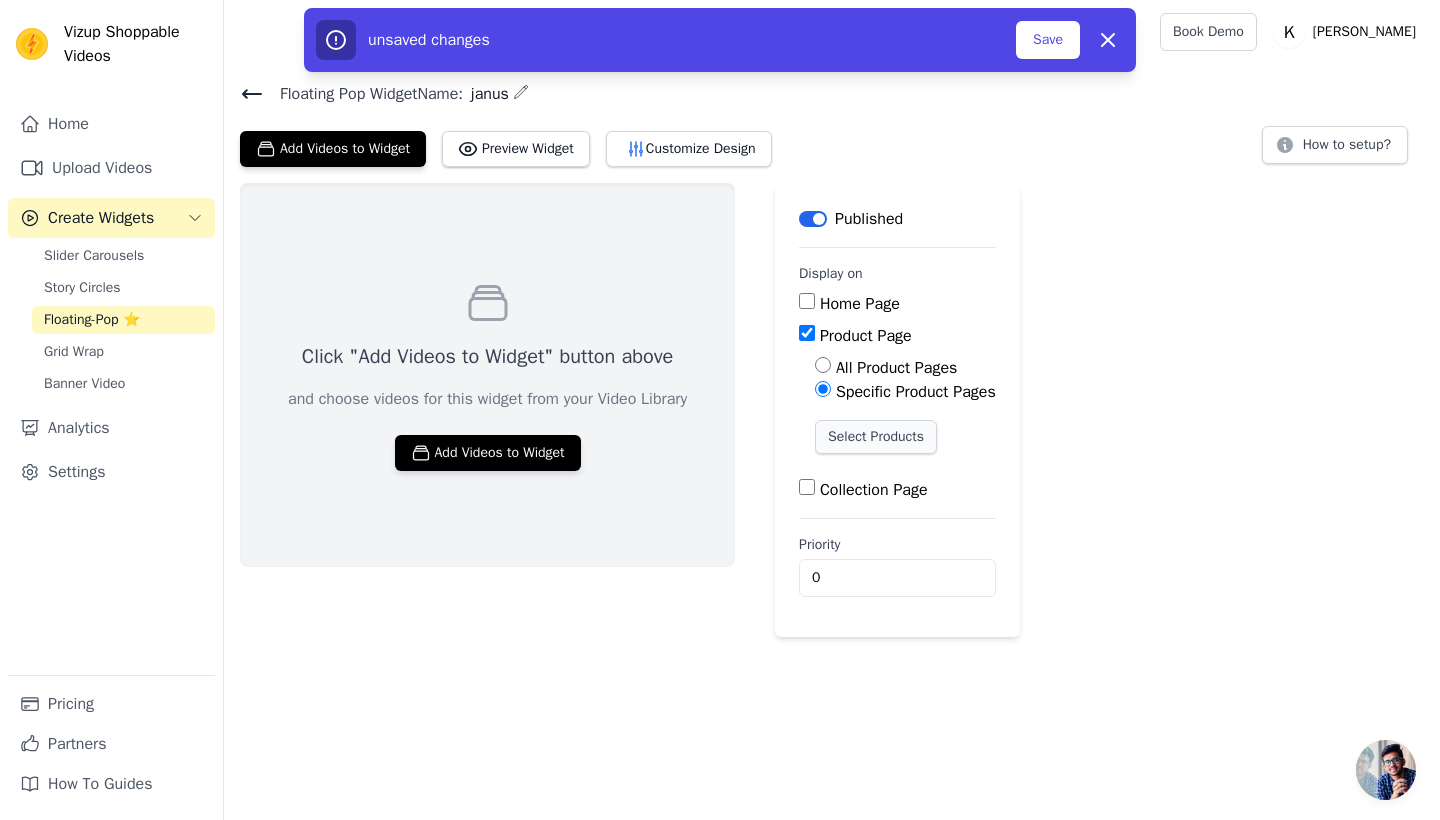 click on "Select Products" at bounding box center [876, 437] 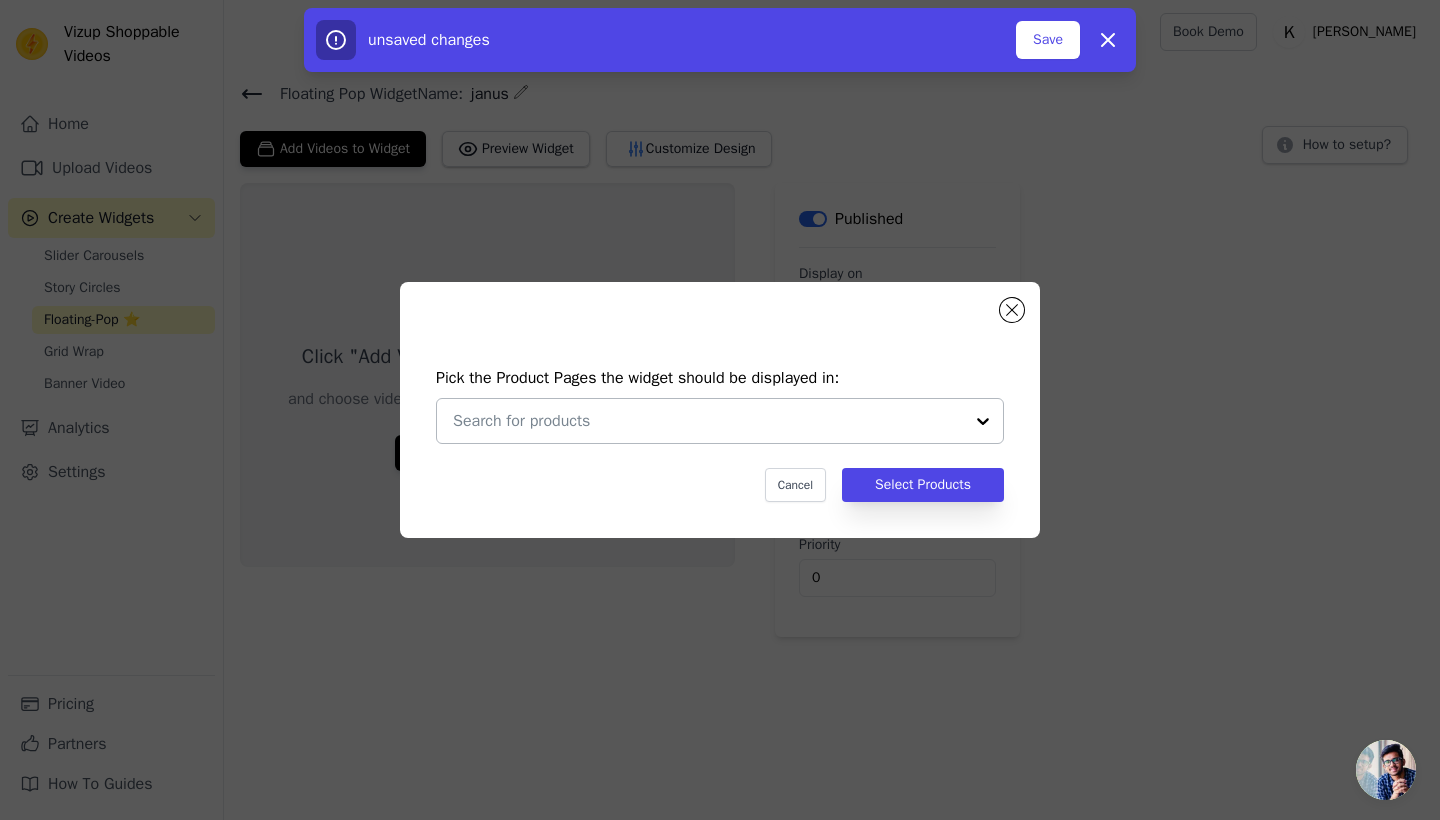 click at bounding box center (708, 421) 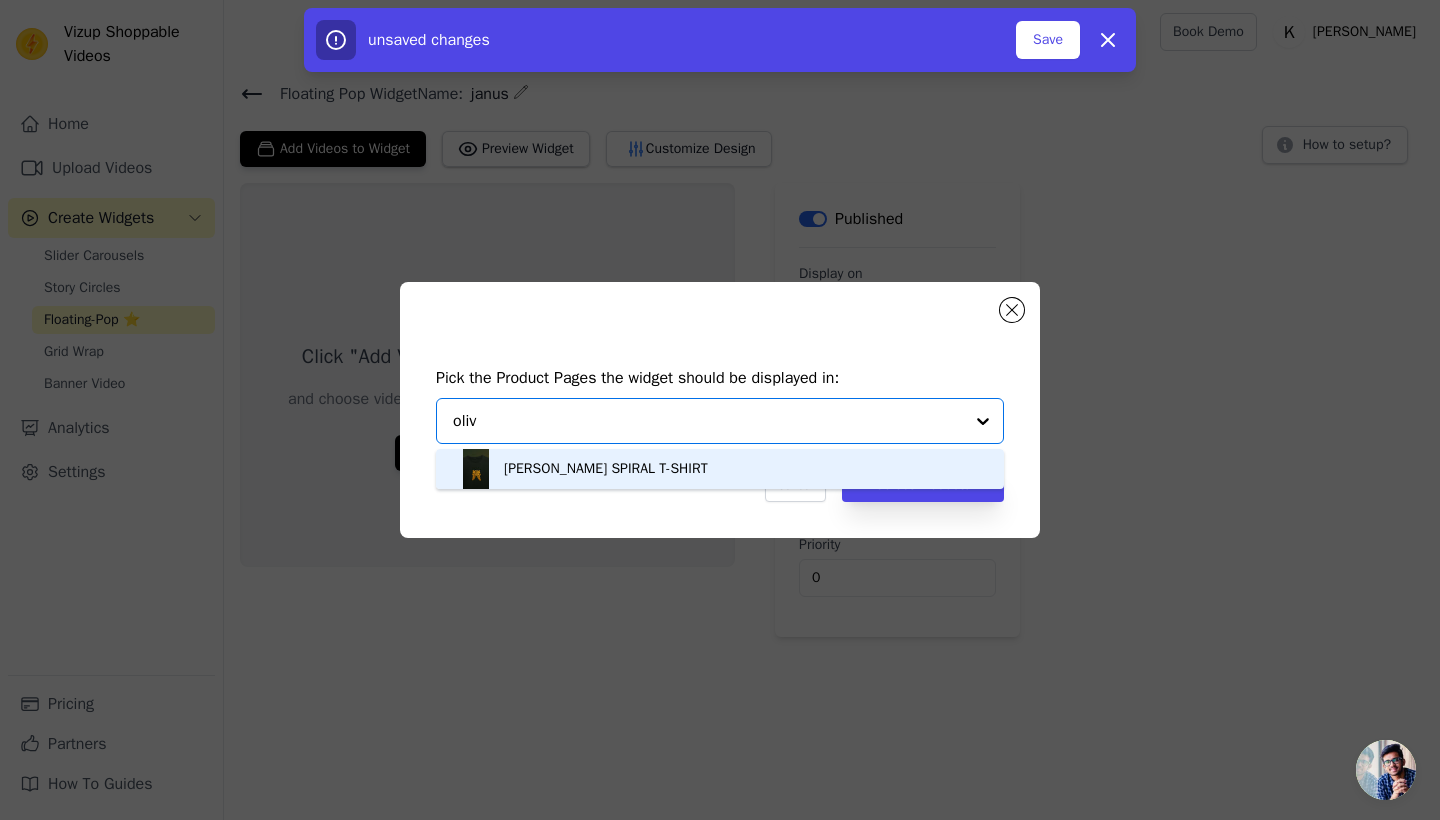 type on "olive" 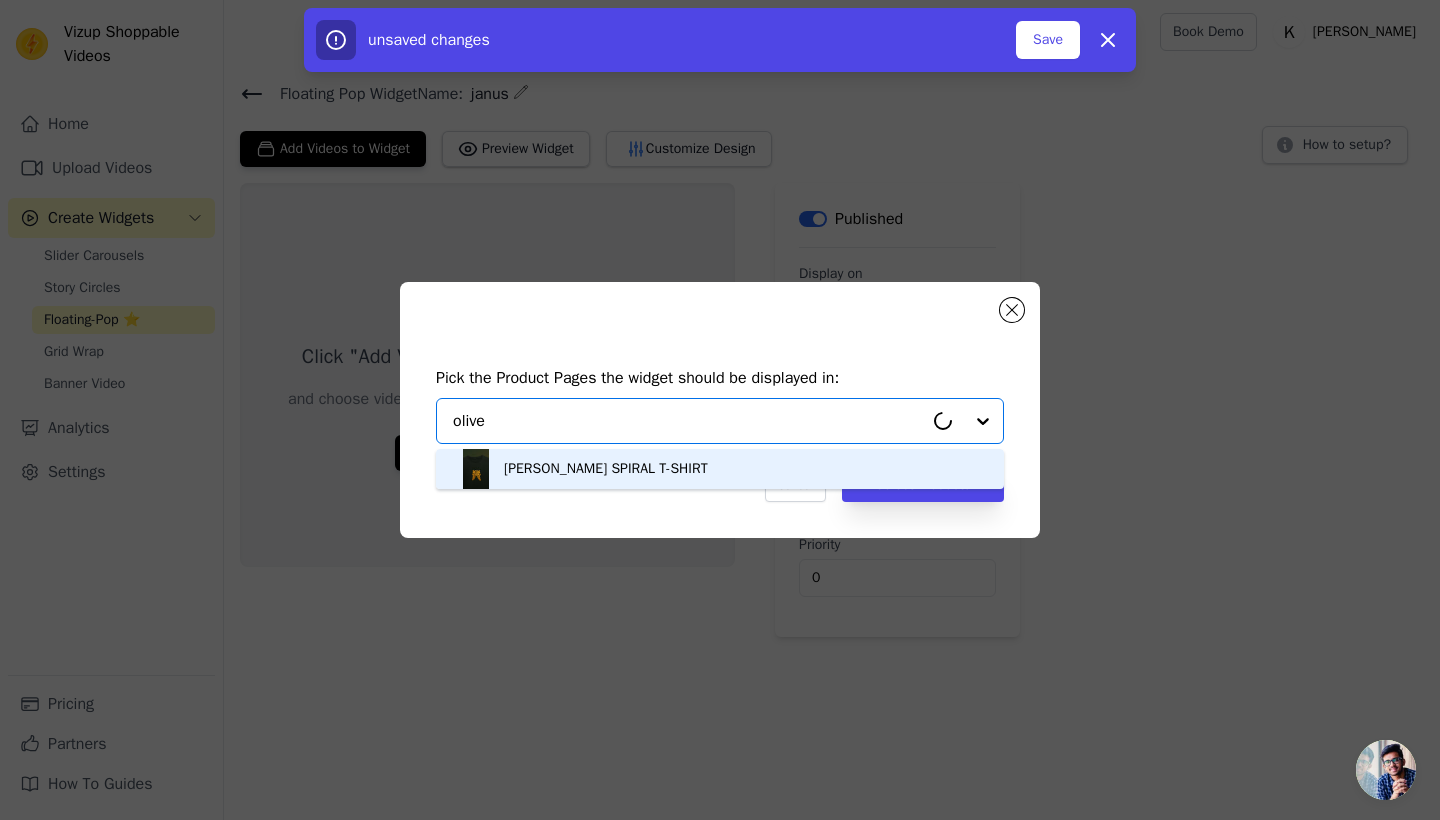 click on "[PERSON_NAME] SPIRAL T-SHIRT" at bounding box center [606, 469] 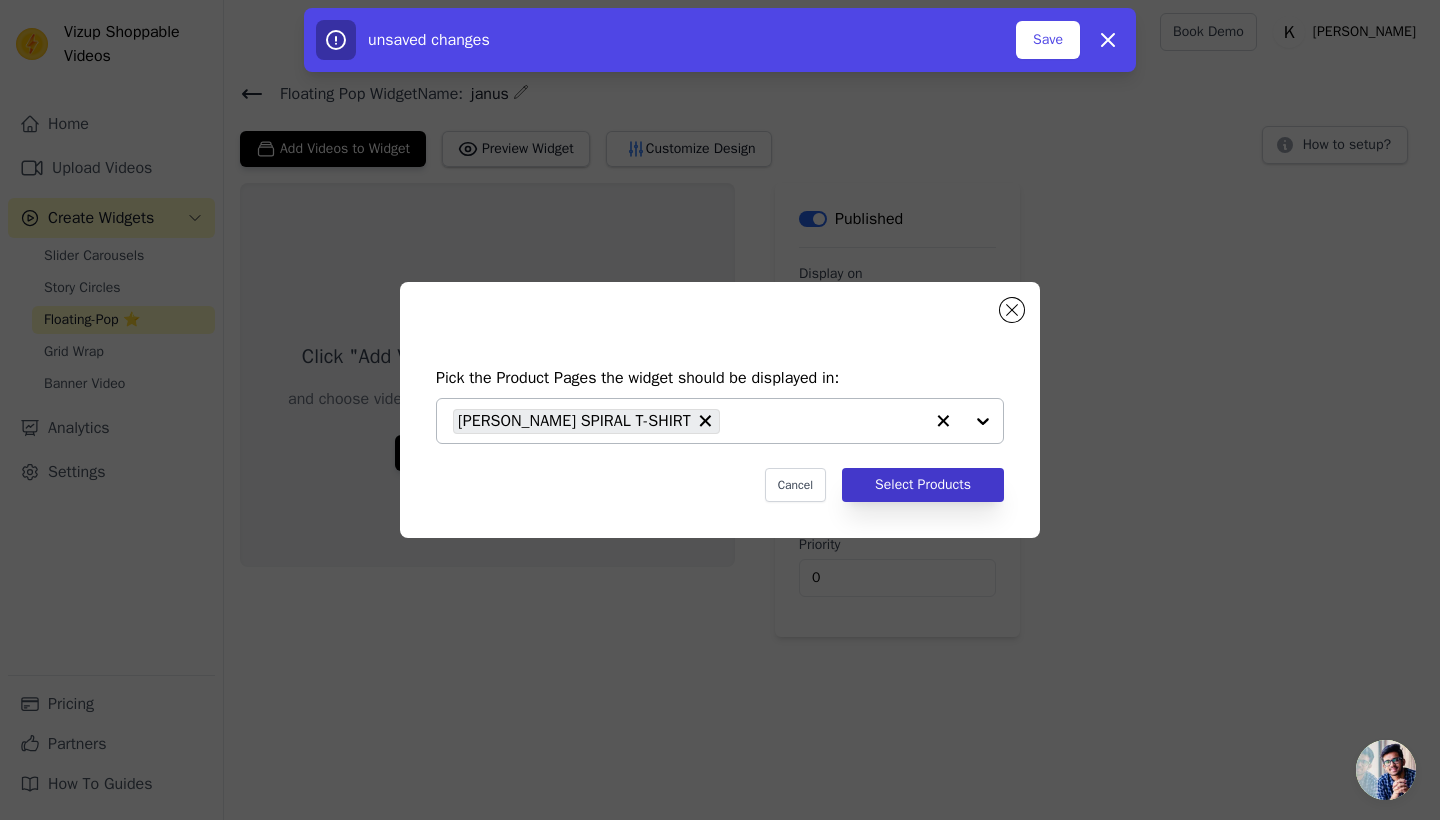 click on "Select Products" at bounding box center [923, 485] 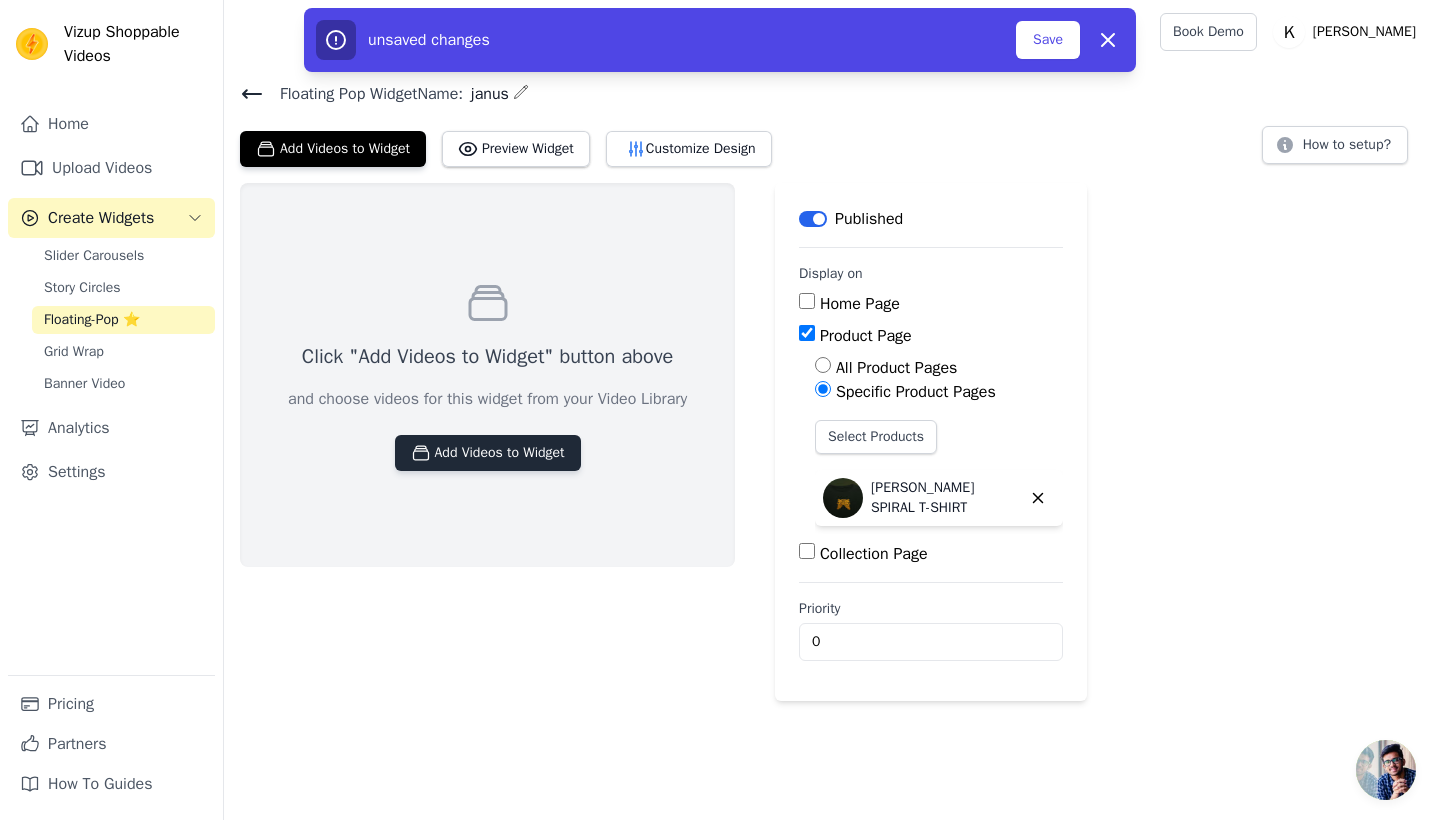 click on "Add Videos to Widget" at bounding box center [488, 453] 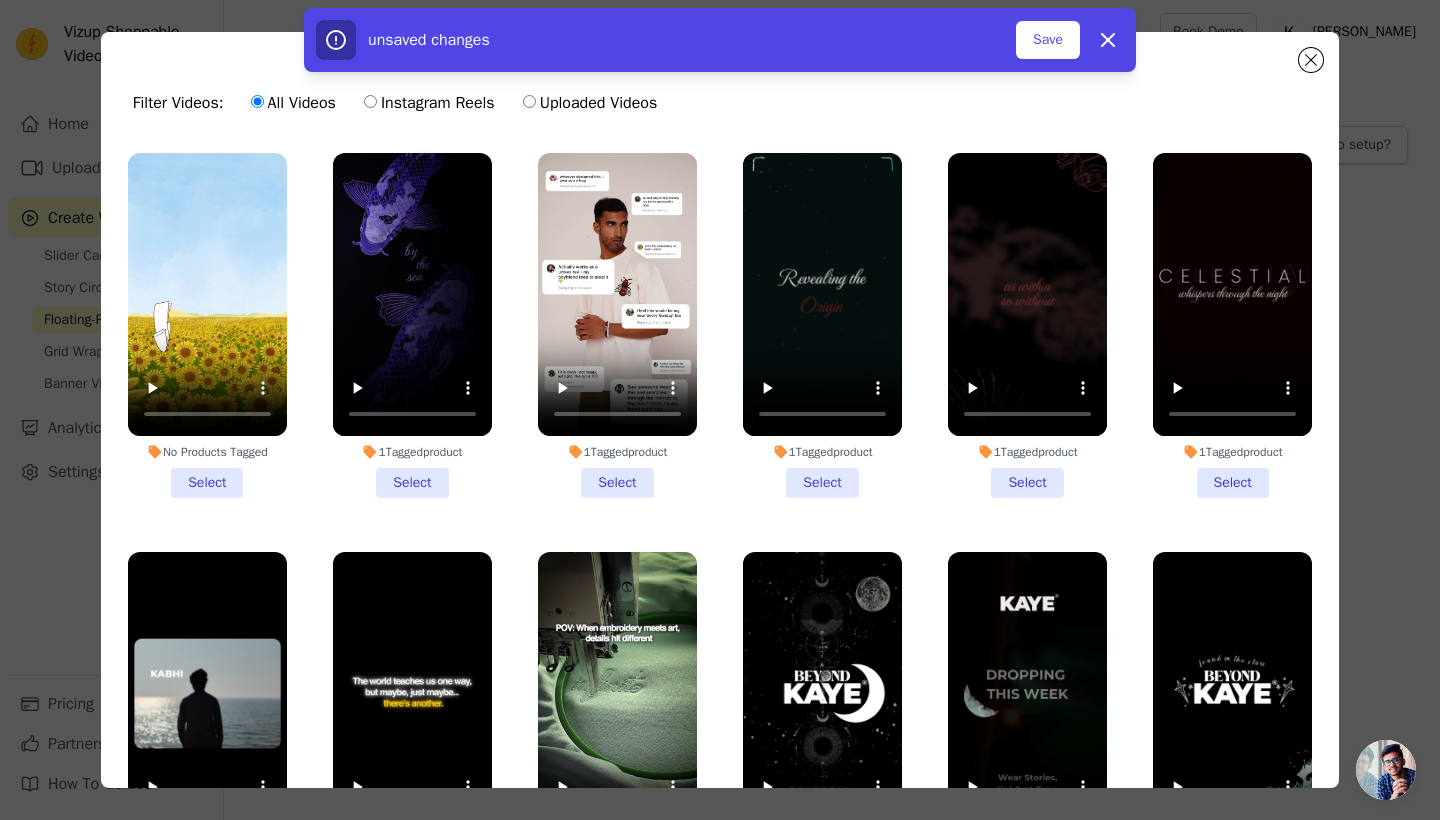 click on "Uploaded Videos" at bounding box center [590, 103] 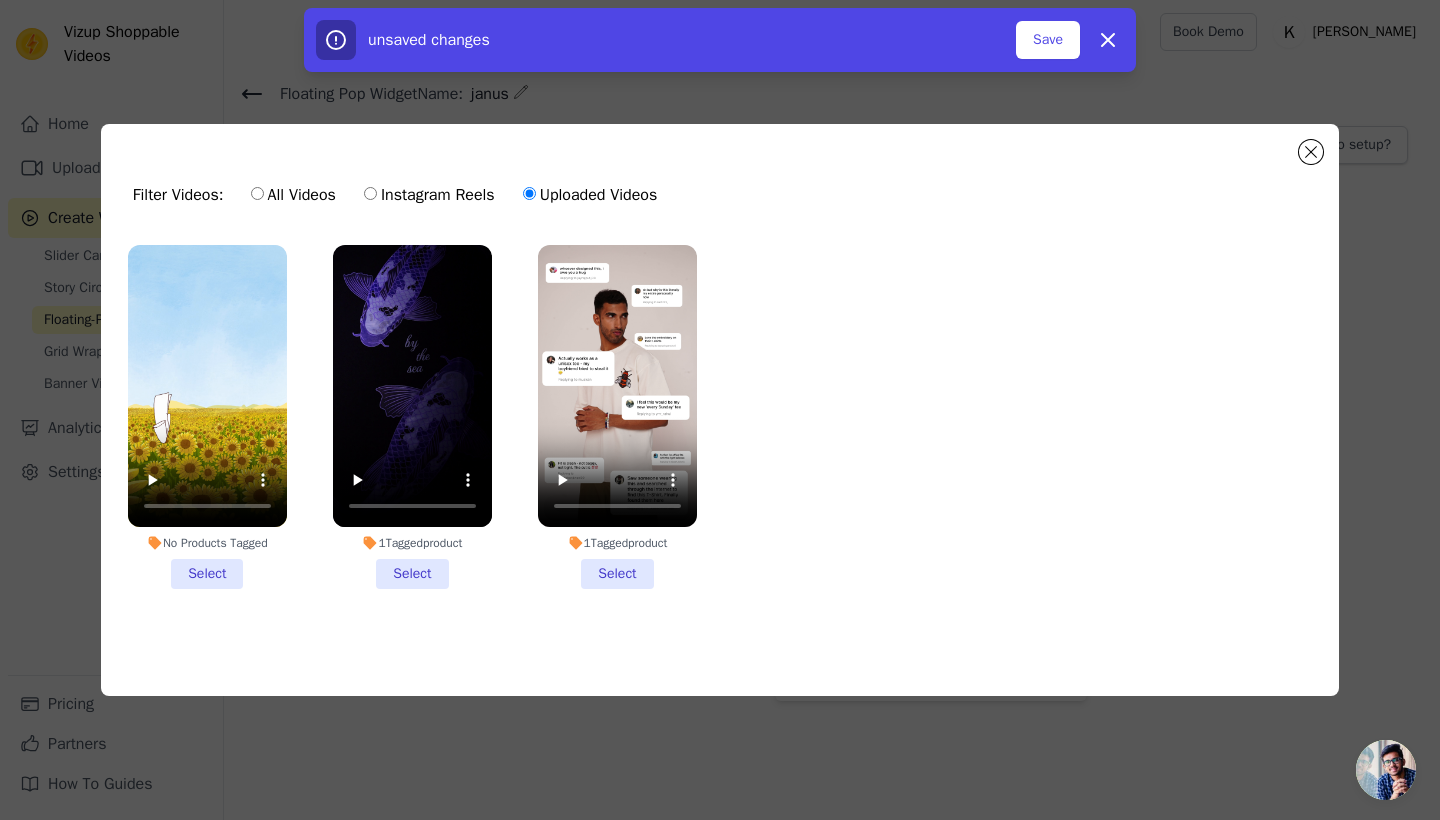 click on "All Videos" at bounding box center (293, 195) 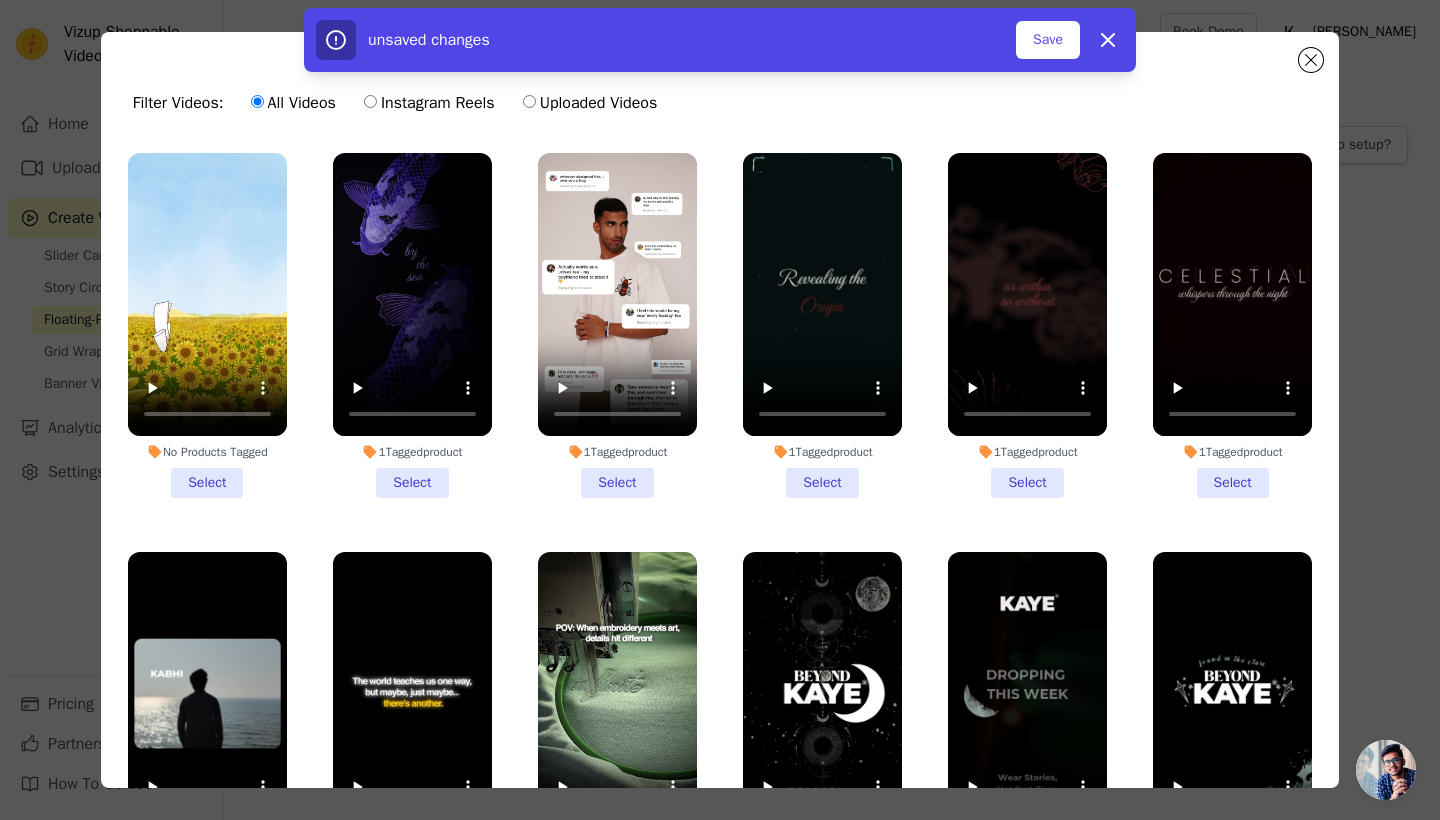 click at bounding box center (207, 294) 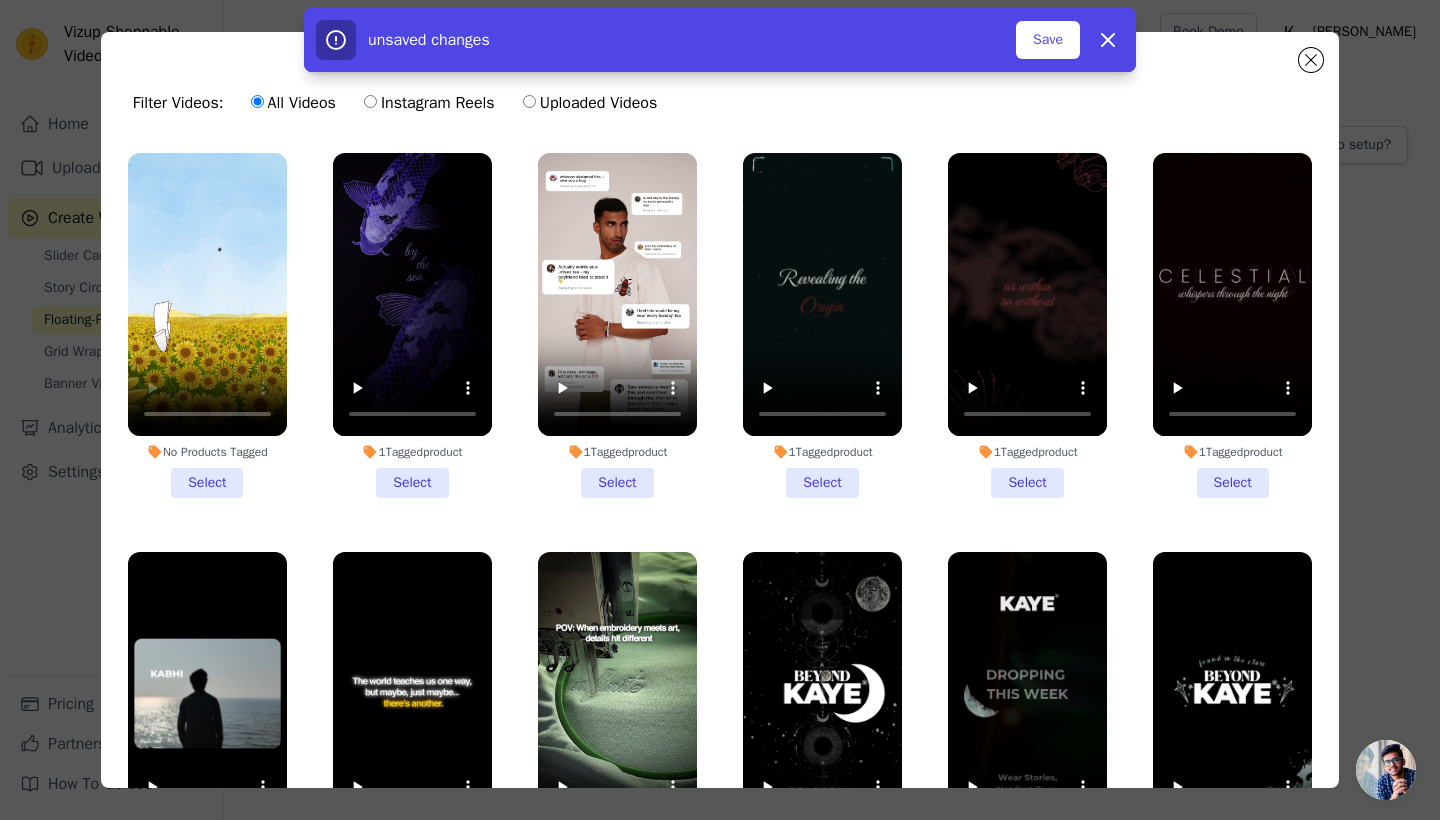 scroll, scrollTop: 0, scrollLeft: 0, axis: both 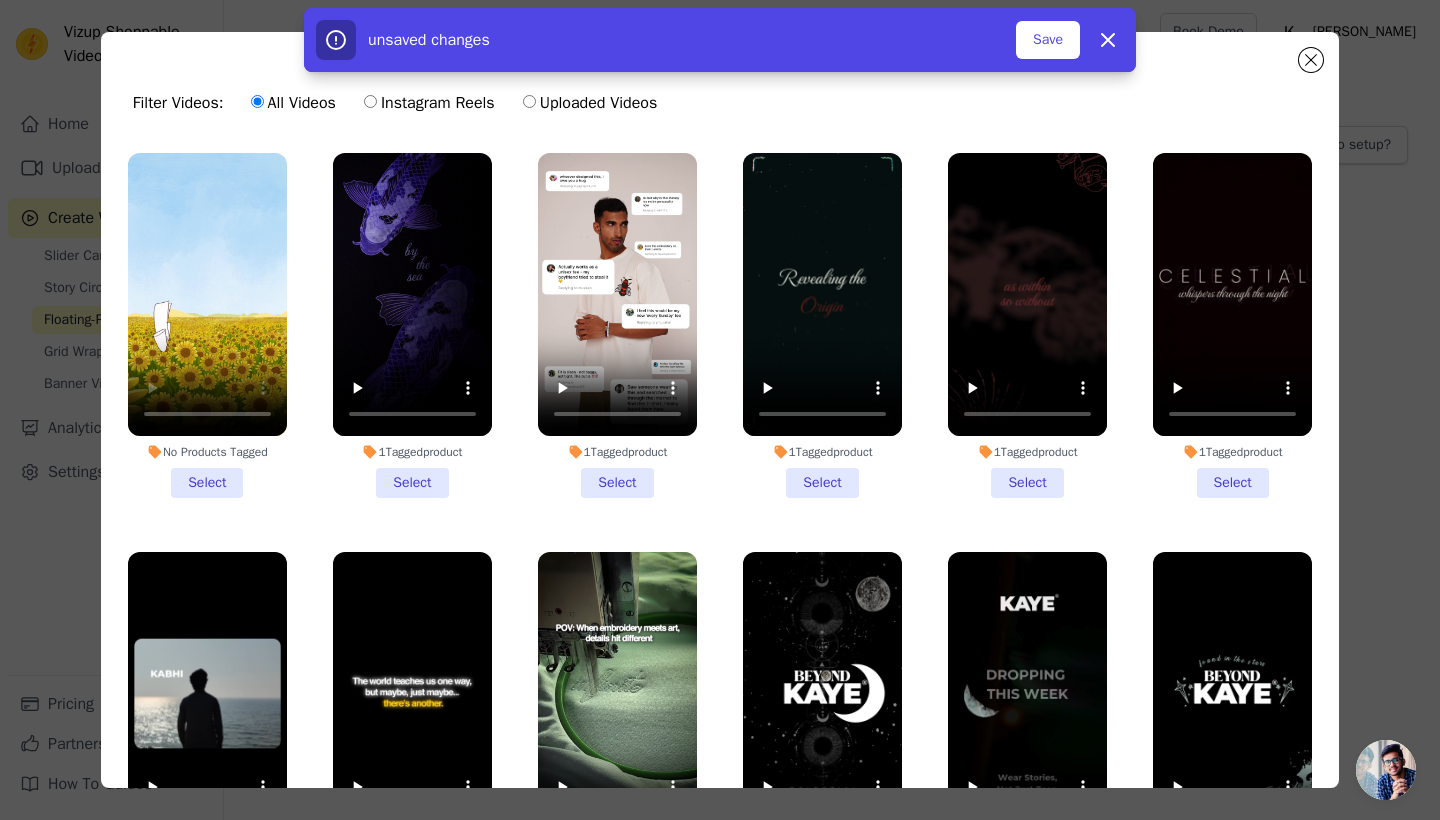 click on "Instagram Reels" at bounding box center [429, 103] 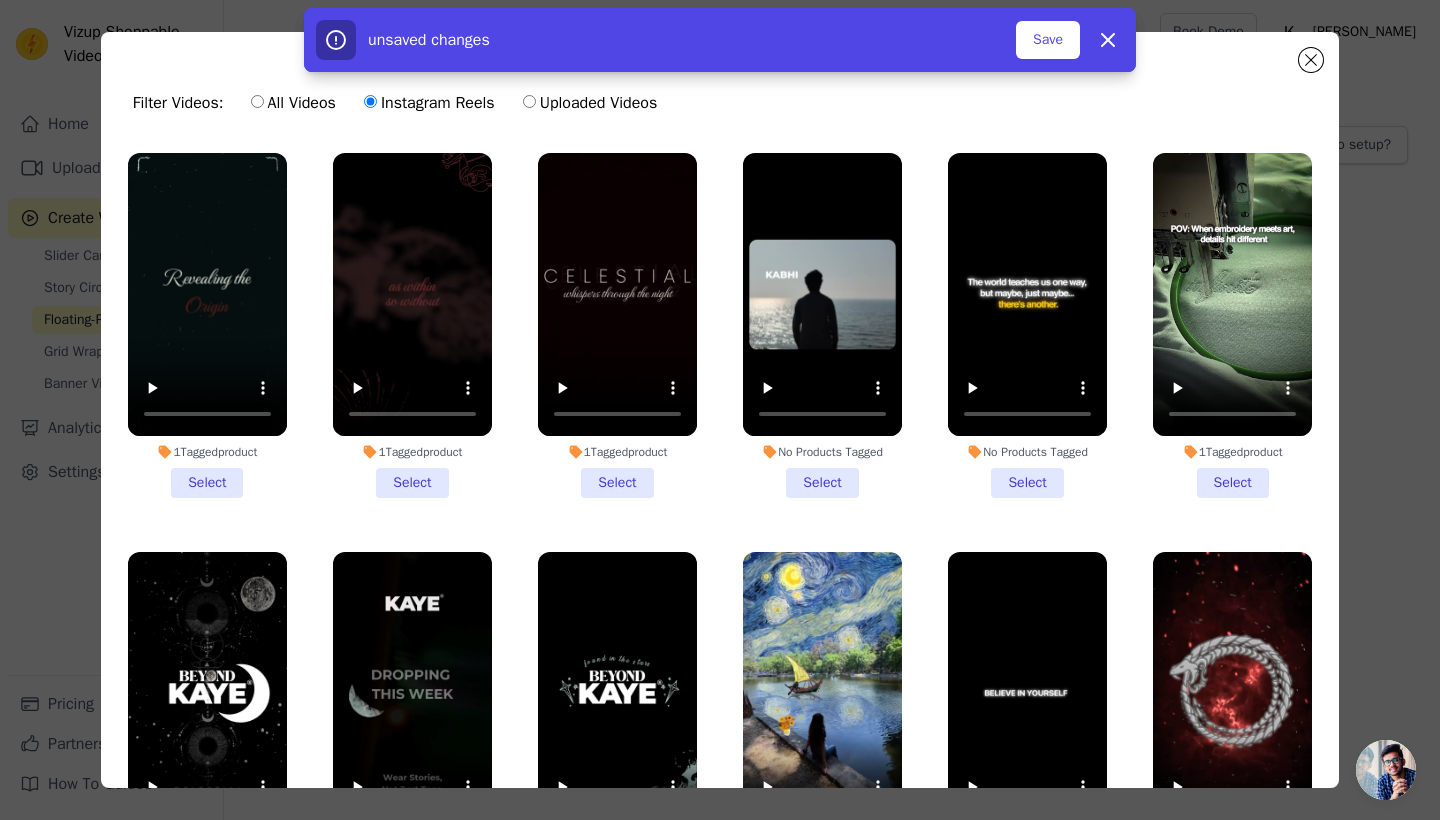 click on "Uploaded Videos" at bounding box center [590, 103] 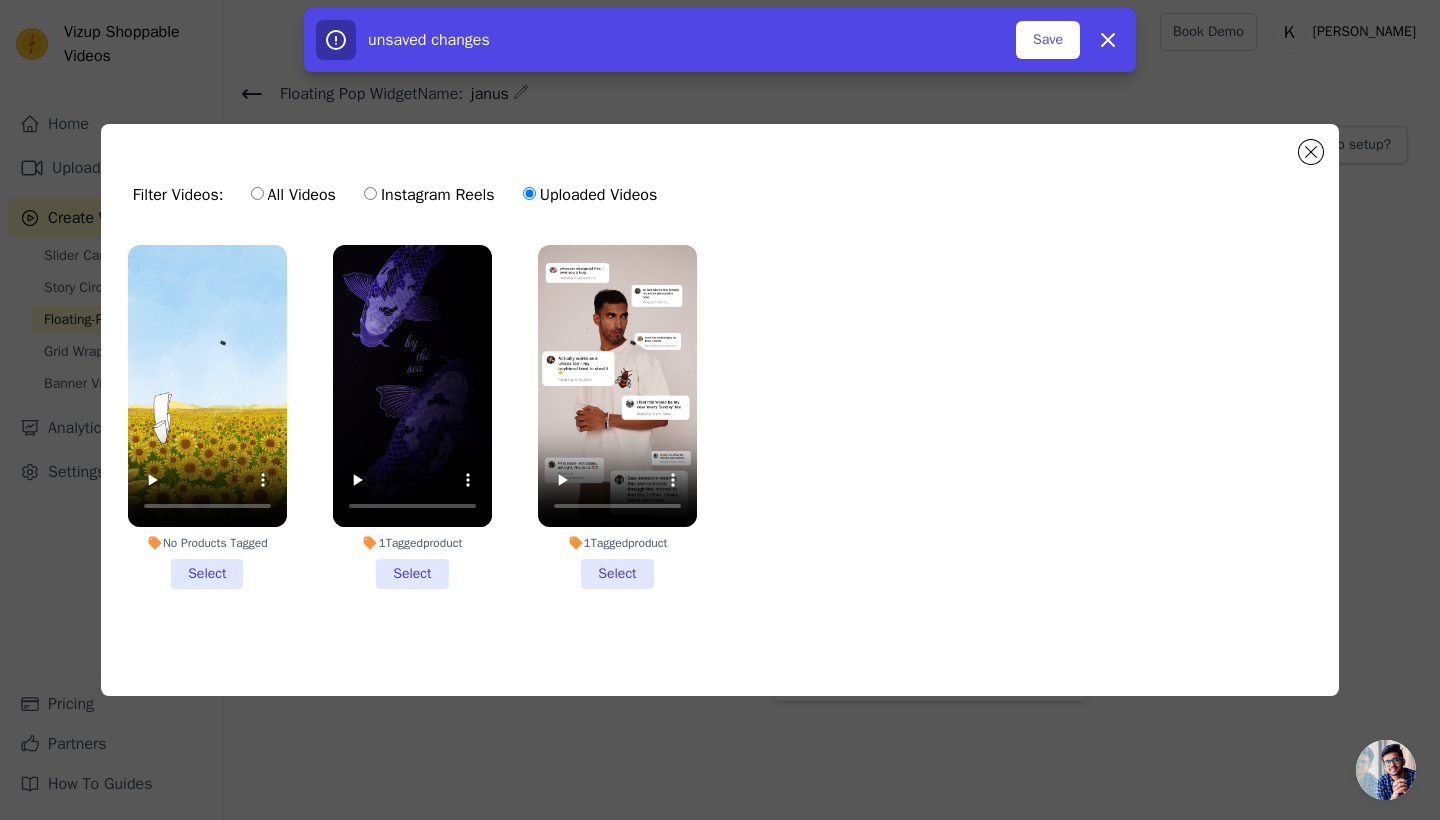 click on "Instagram Reels" at bounding box center (429, 195) 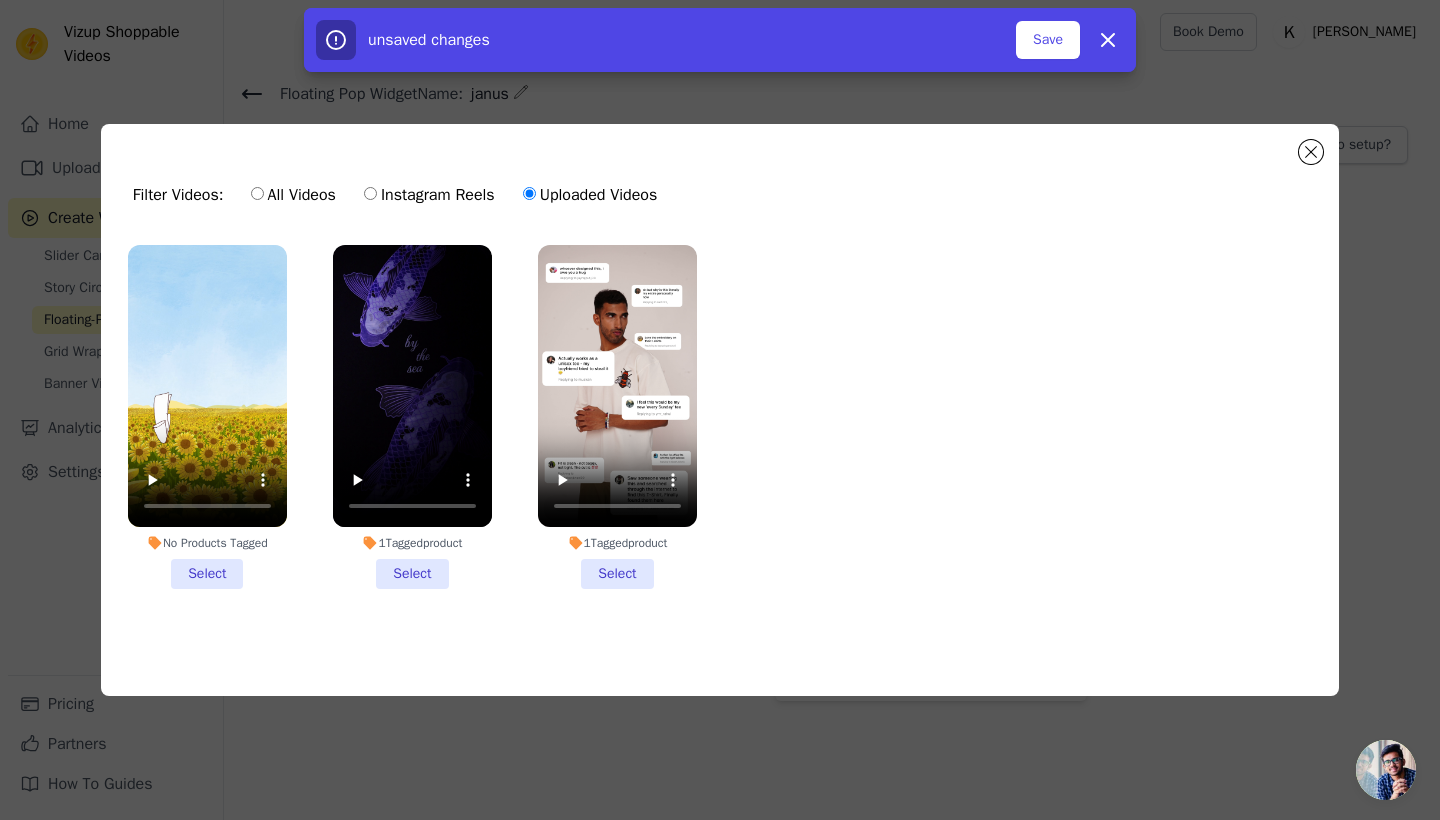click on "Instagram Reels" at bounding box center [370, 193] 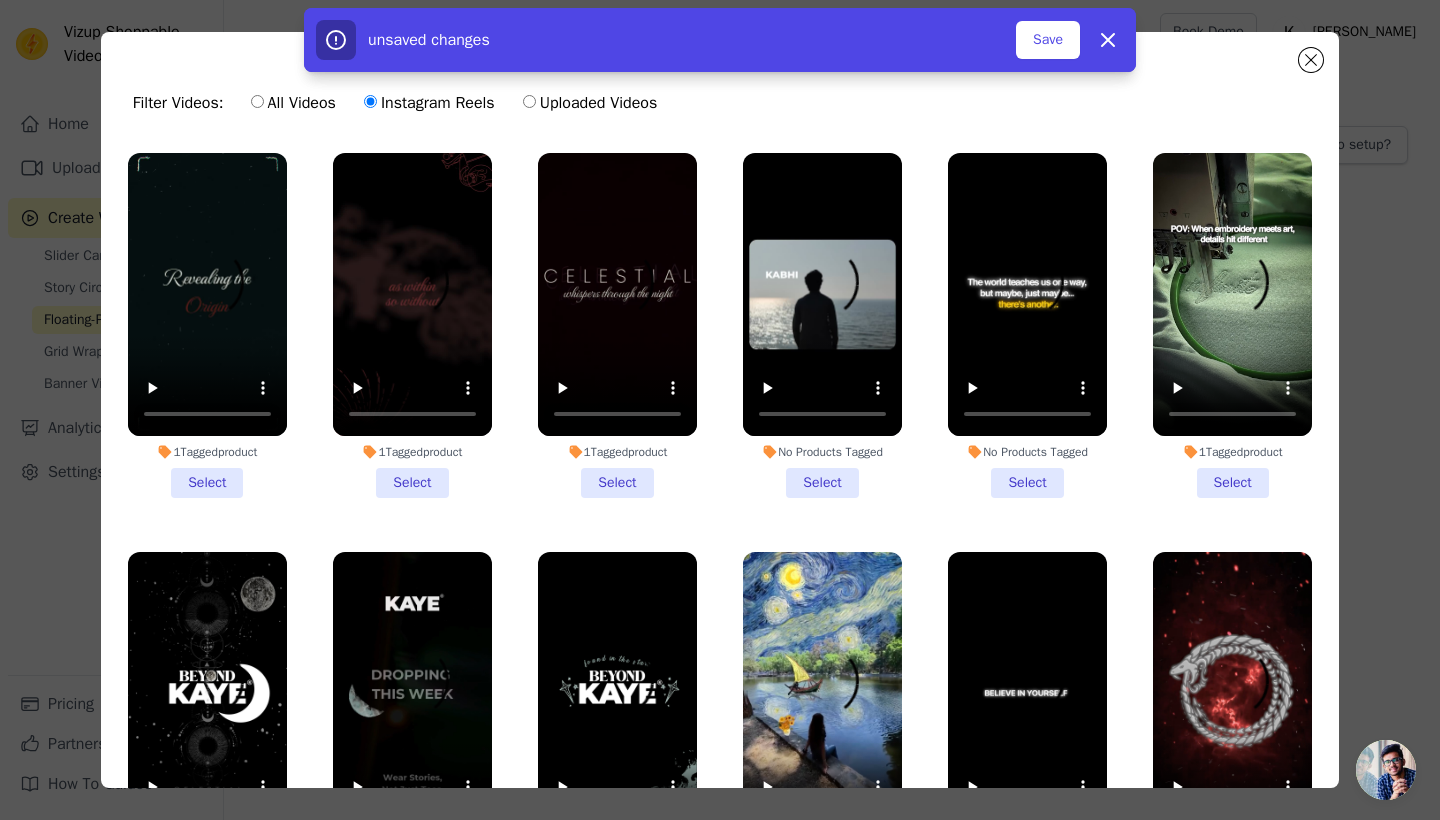 click on "unsaved changes   Save   Dismiss" at bounding box center [720, 40] 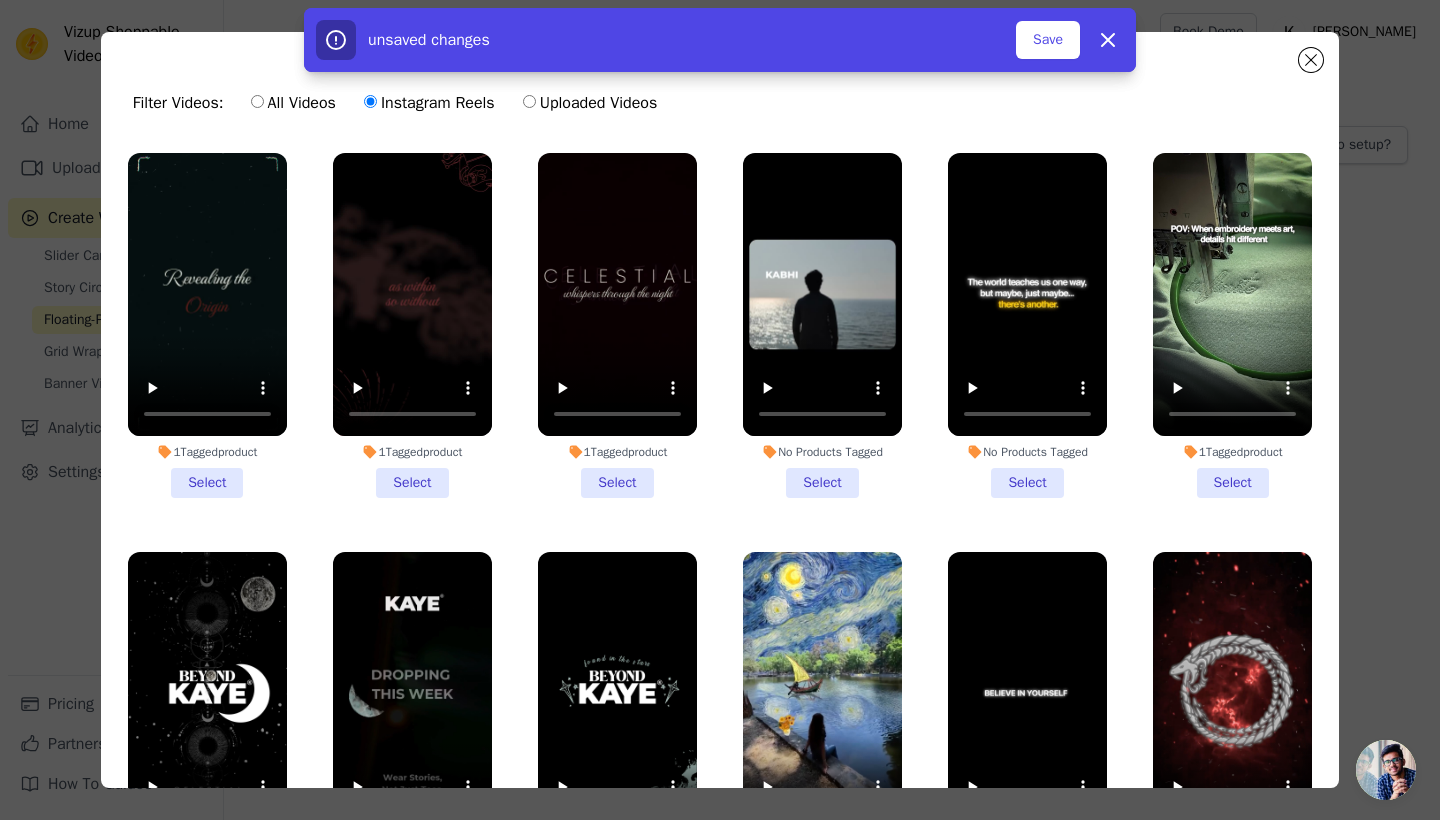 click on "unsaved changes   Save   Dismiss" at bounding box center (720, 40) 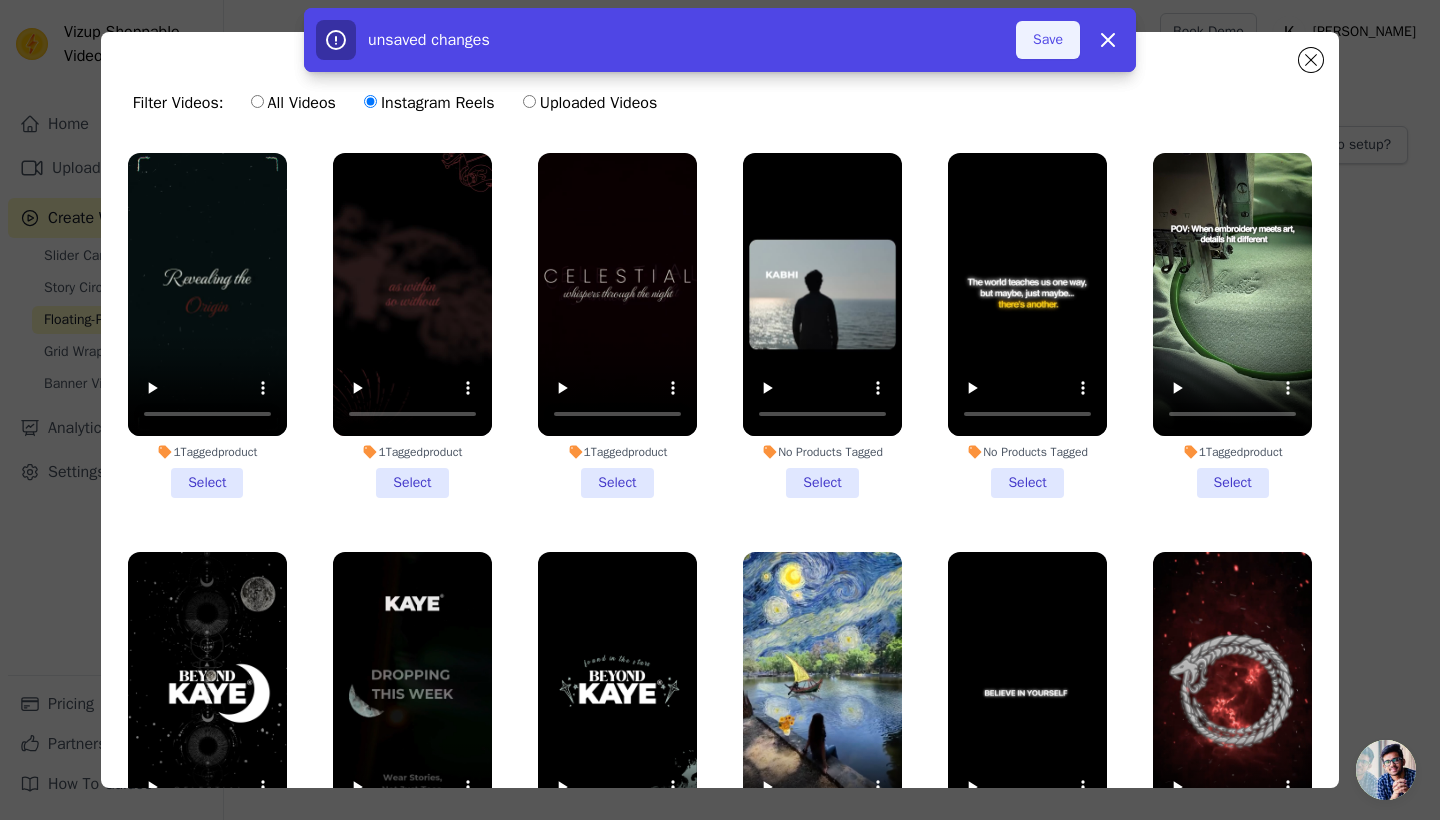 click on "Save" at bounding box center (1048, 40) 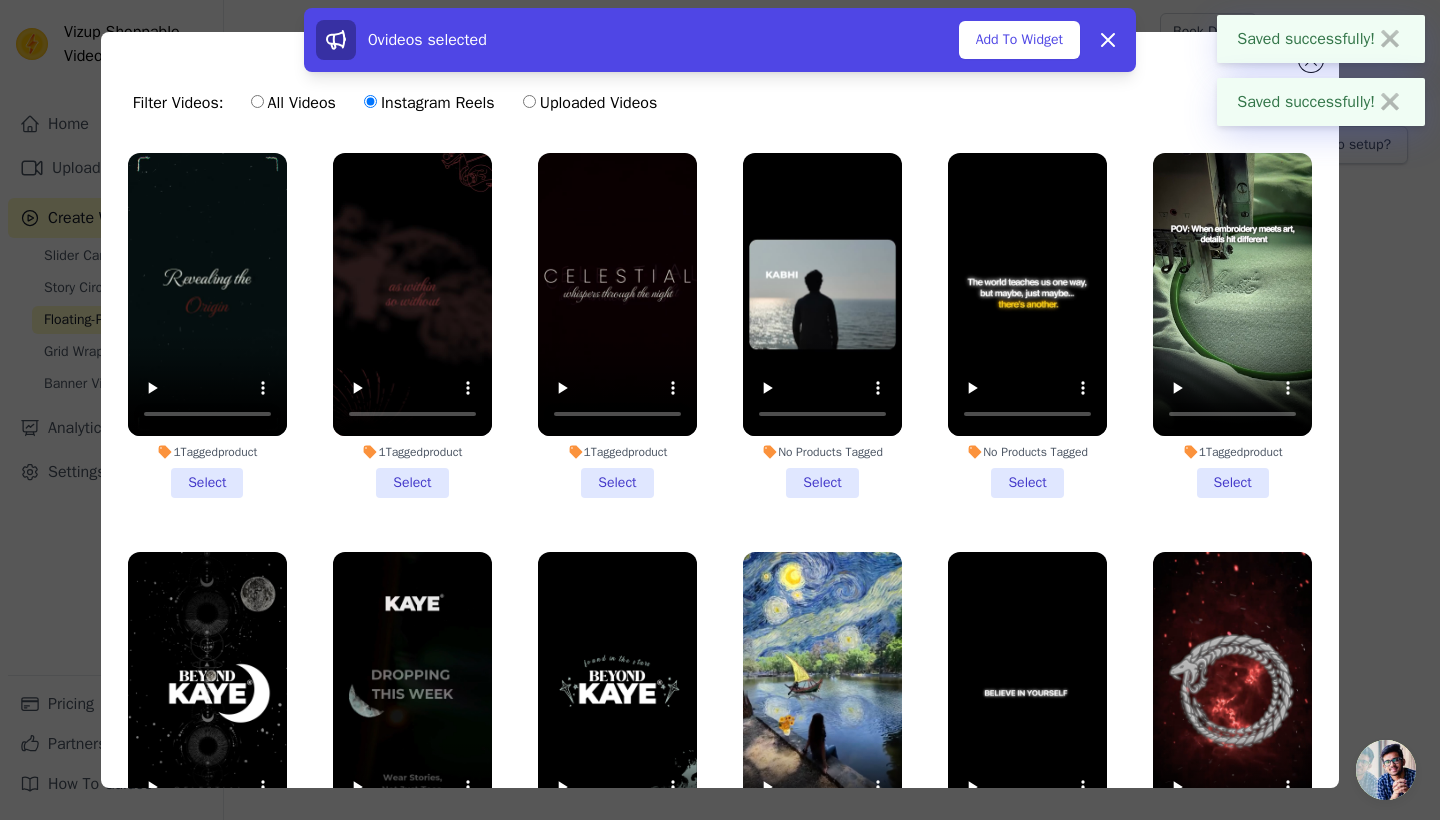 click on "0  videos selected     Add To Widget   Dismiss" at bounding box center (720, 44) 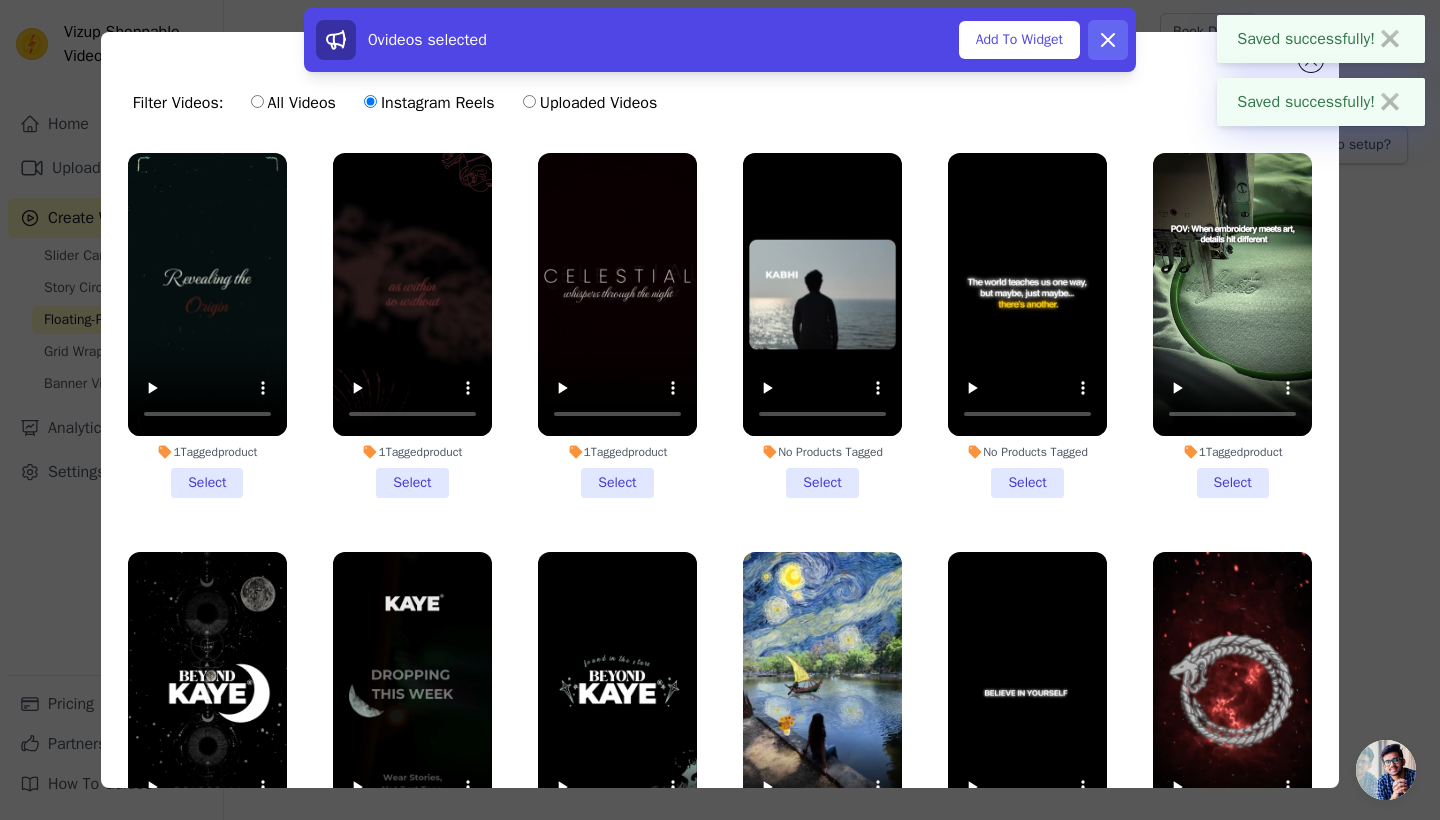 click 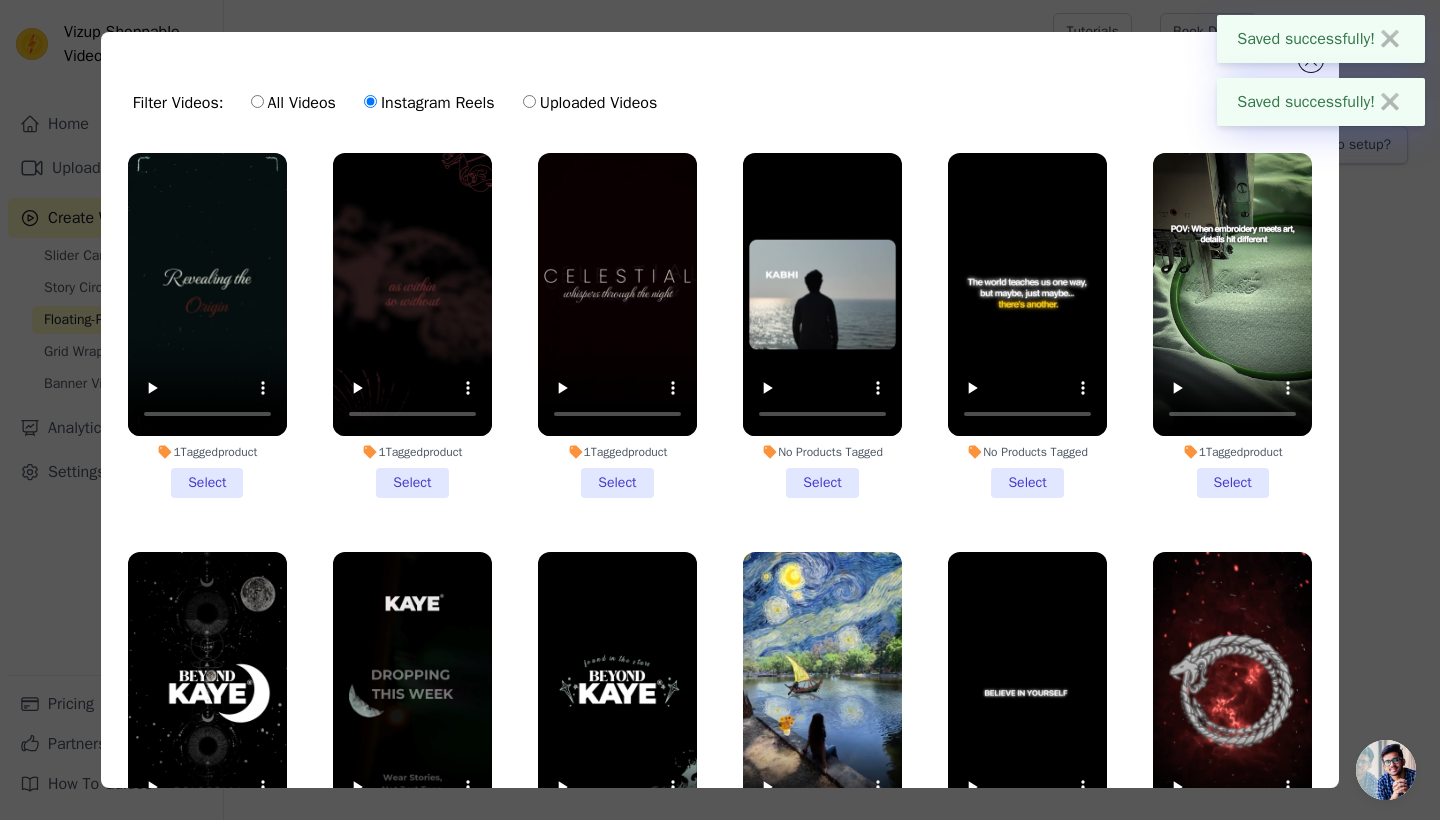 click on "Saved successfully! ✖" at bounding box center (1321, 39) 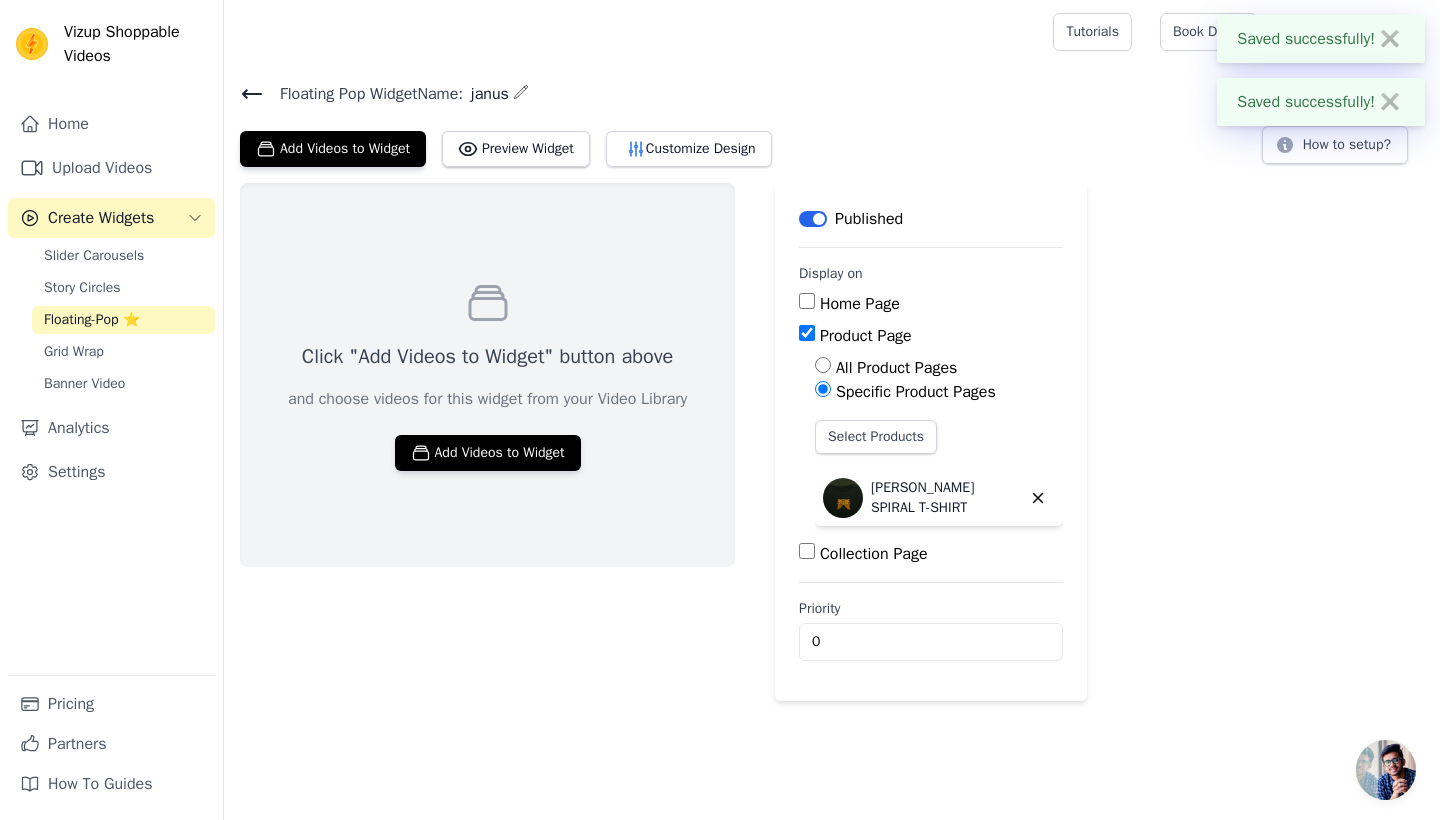scroll, scrollTop: 0, scrollLeft: 0, axis: both 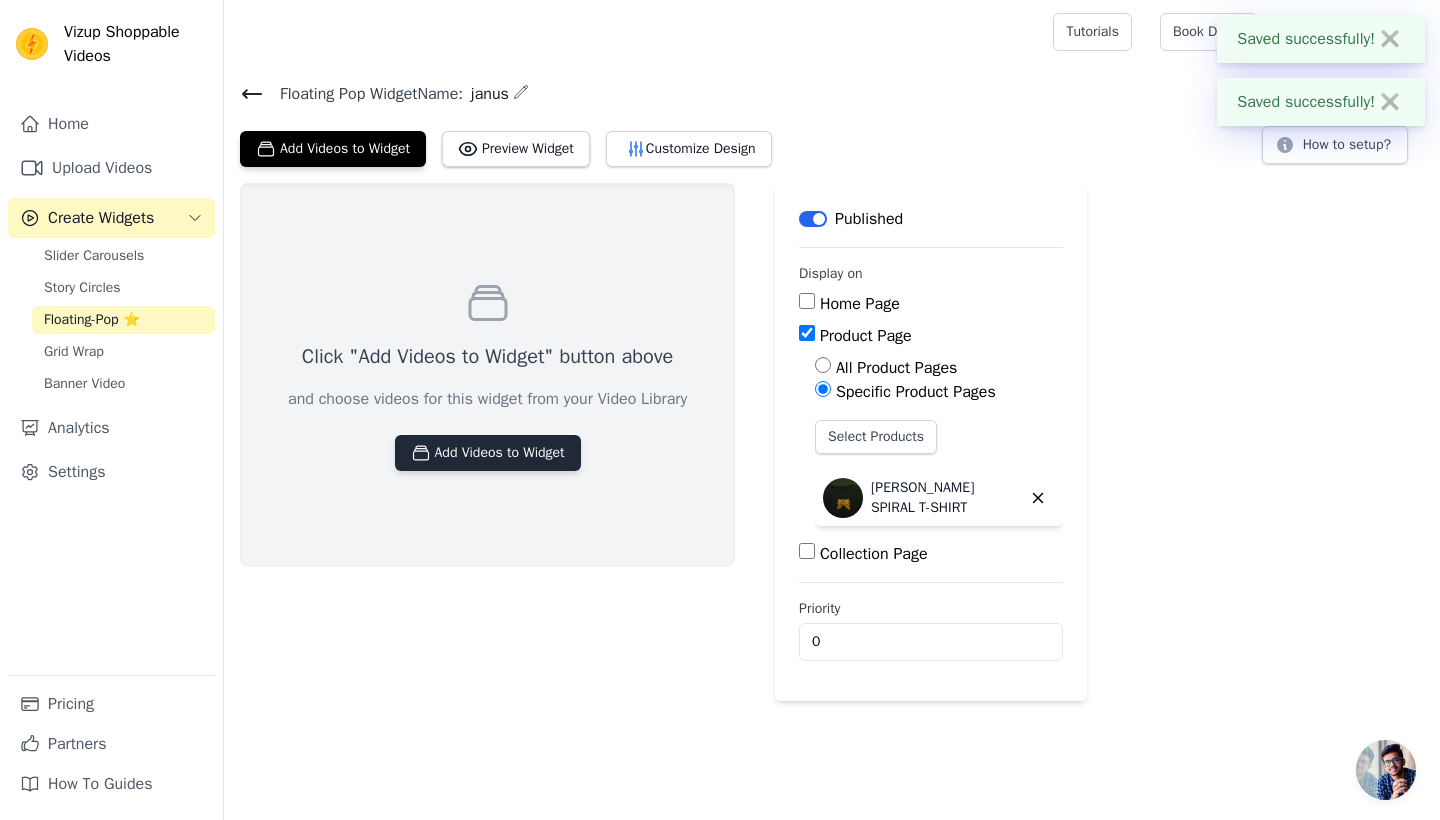 click on "Add Videos to Widget" at bounding box center [488, 453] 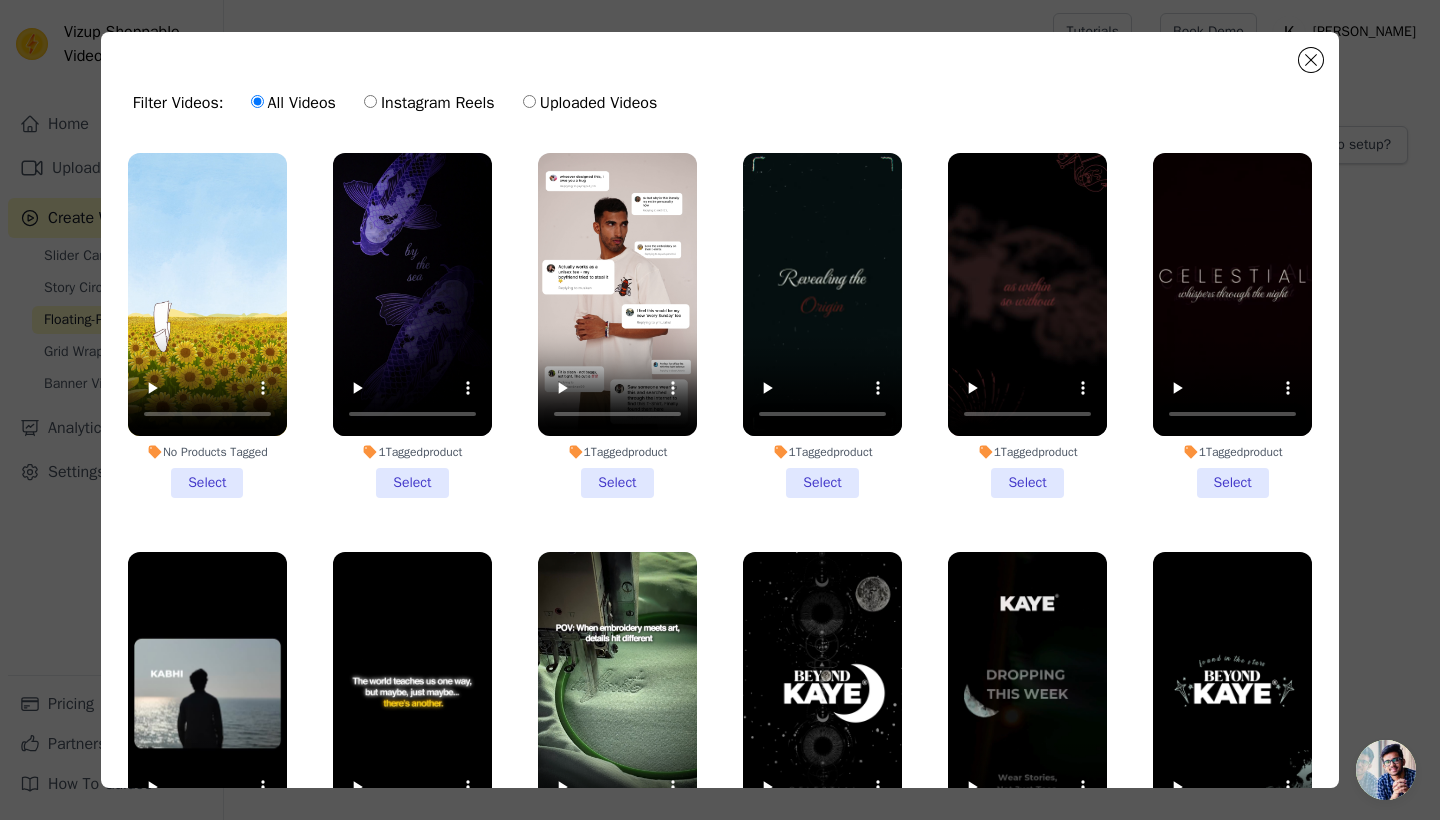 scroll, scrollTop: 0, scrollLeft: 0, axis: both 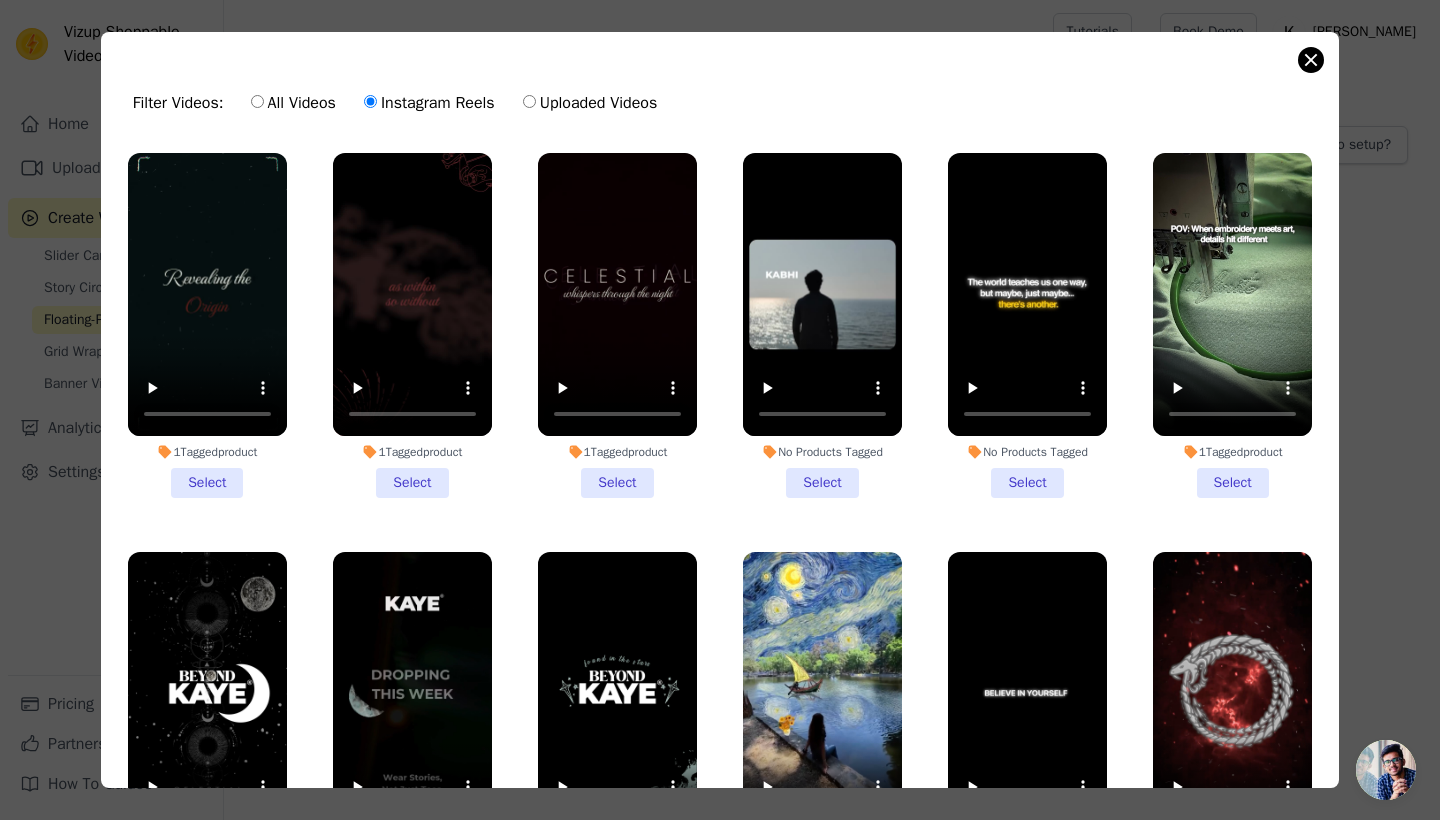 click at bounding box center [1311, 60] 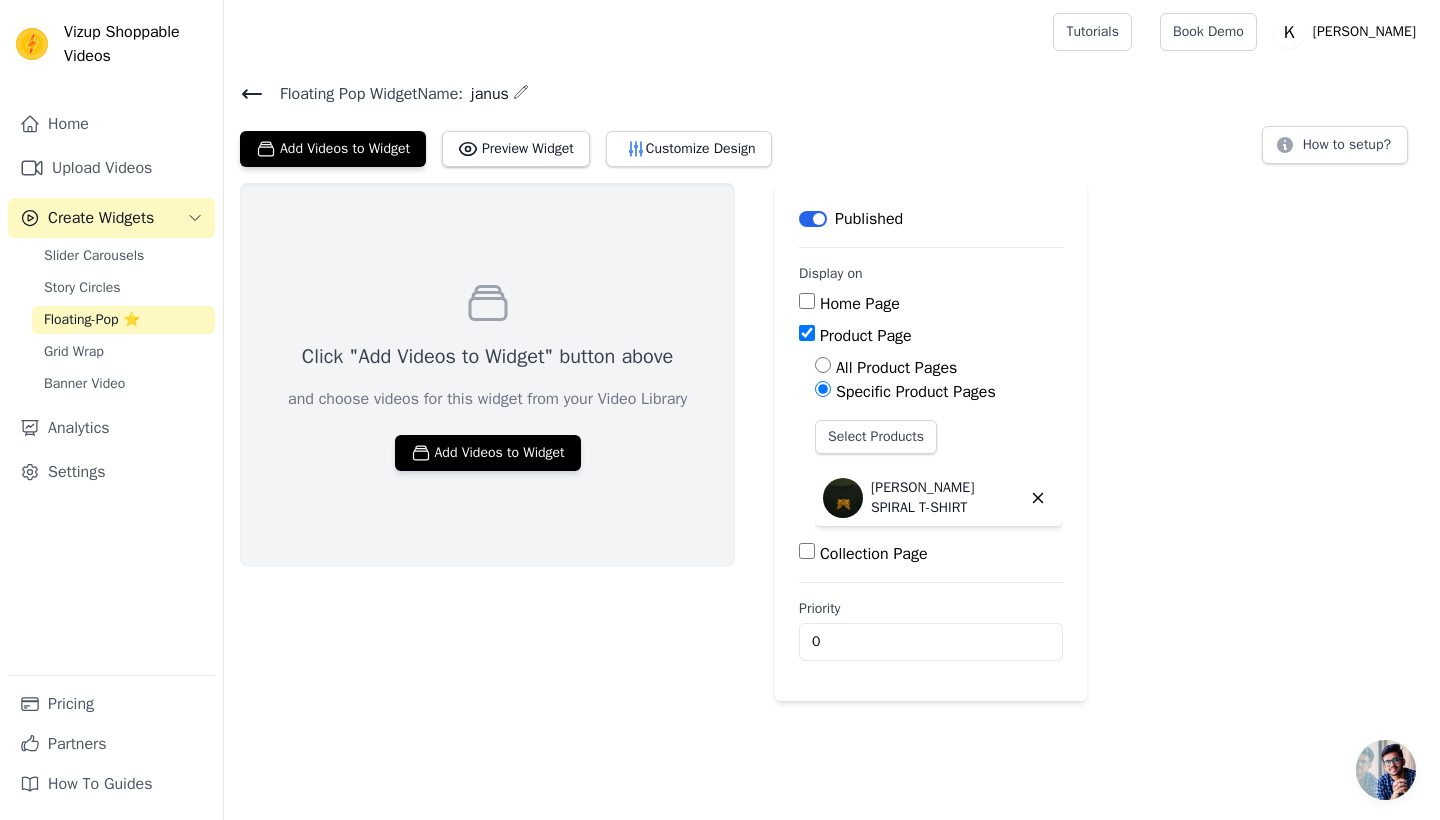 scroll, scrollTop: 0, scrollLeft: 0, axis: both 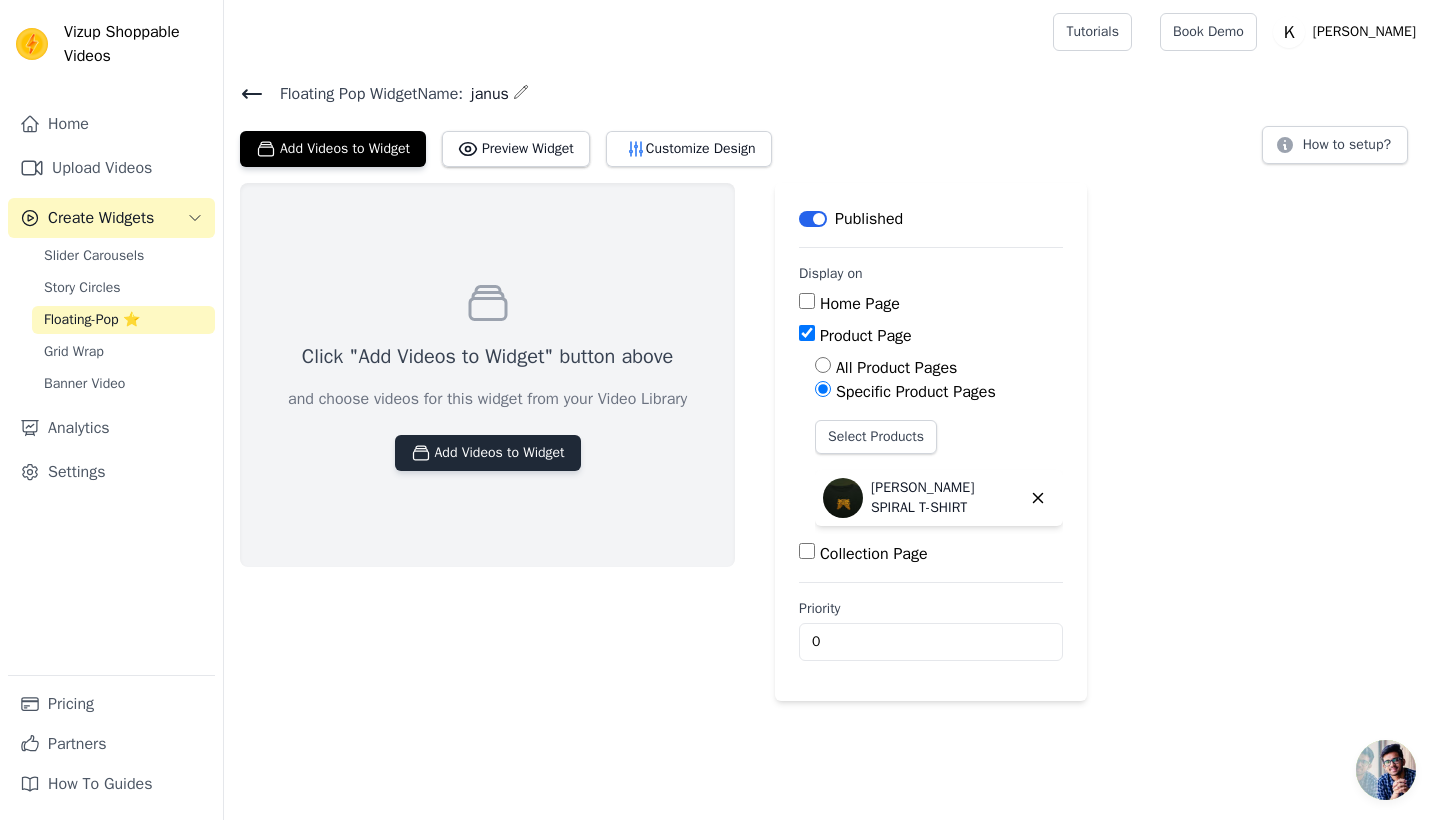 click on "Add Videos to Widget" at bounding box center [488, 453] 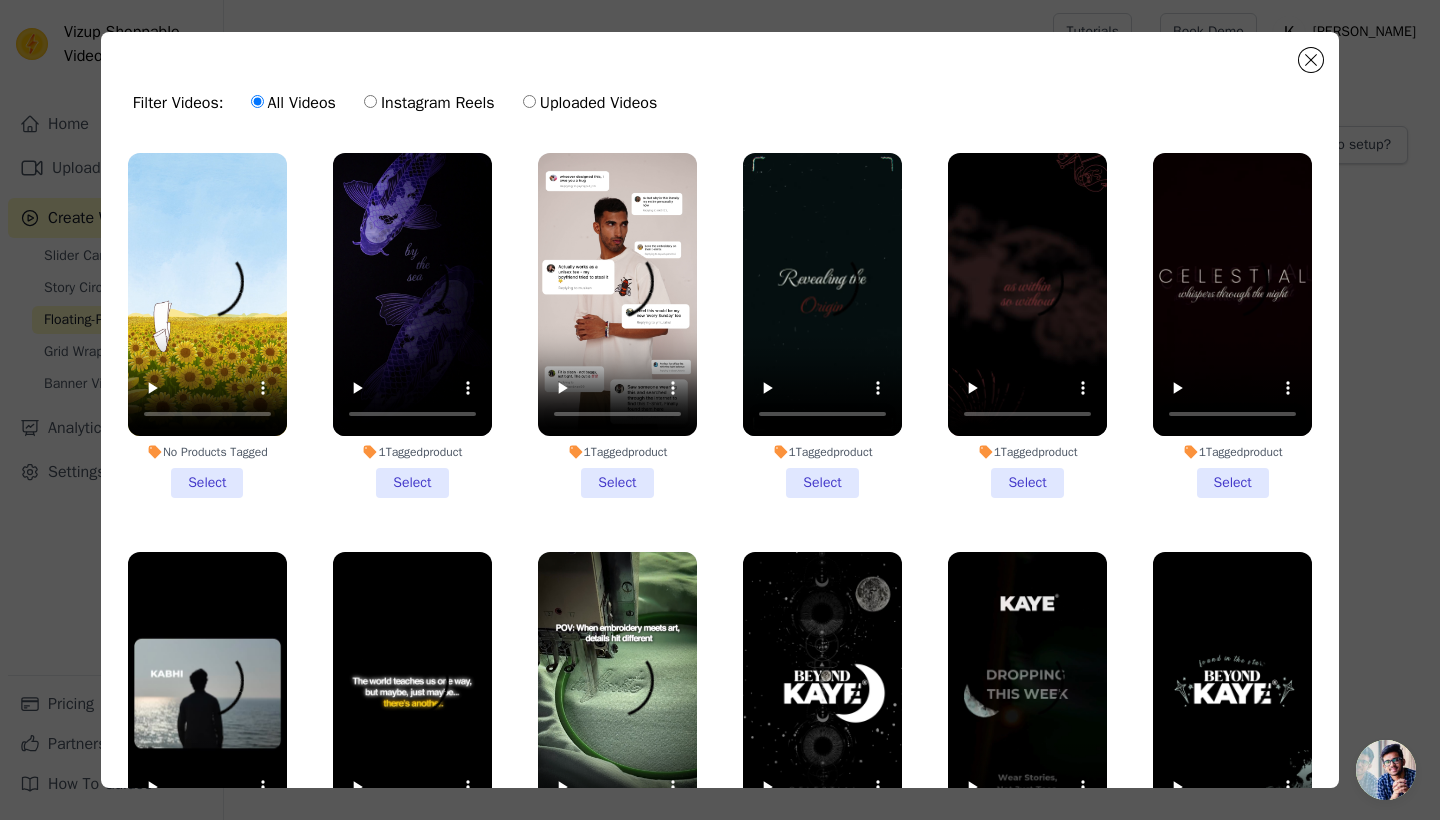 scroll, scrollTop: 0, scrollLeft: 0, axis: both 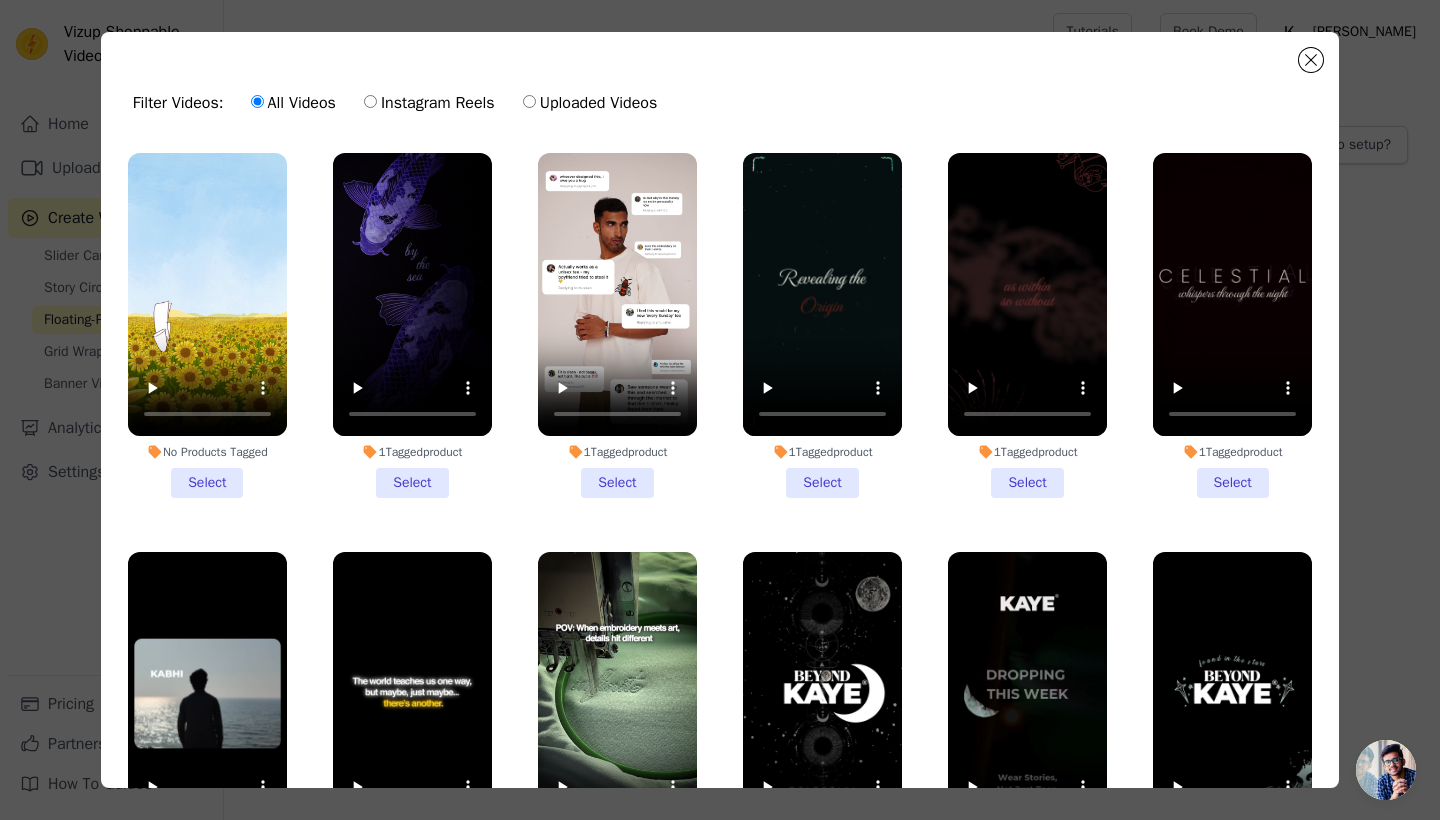 click on "Instagram Reels" at bounding box center (429, 103) 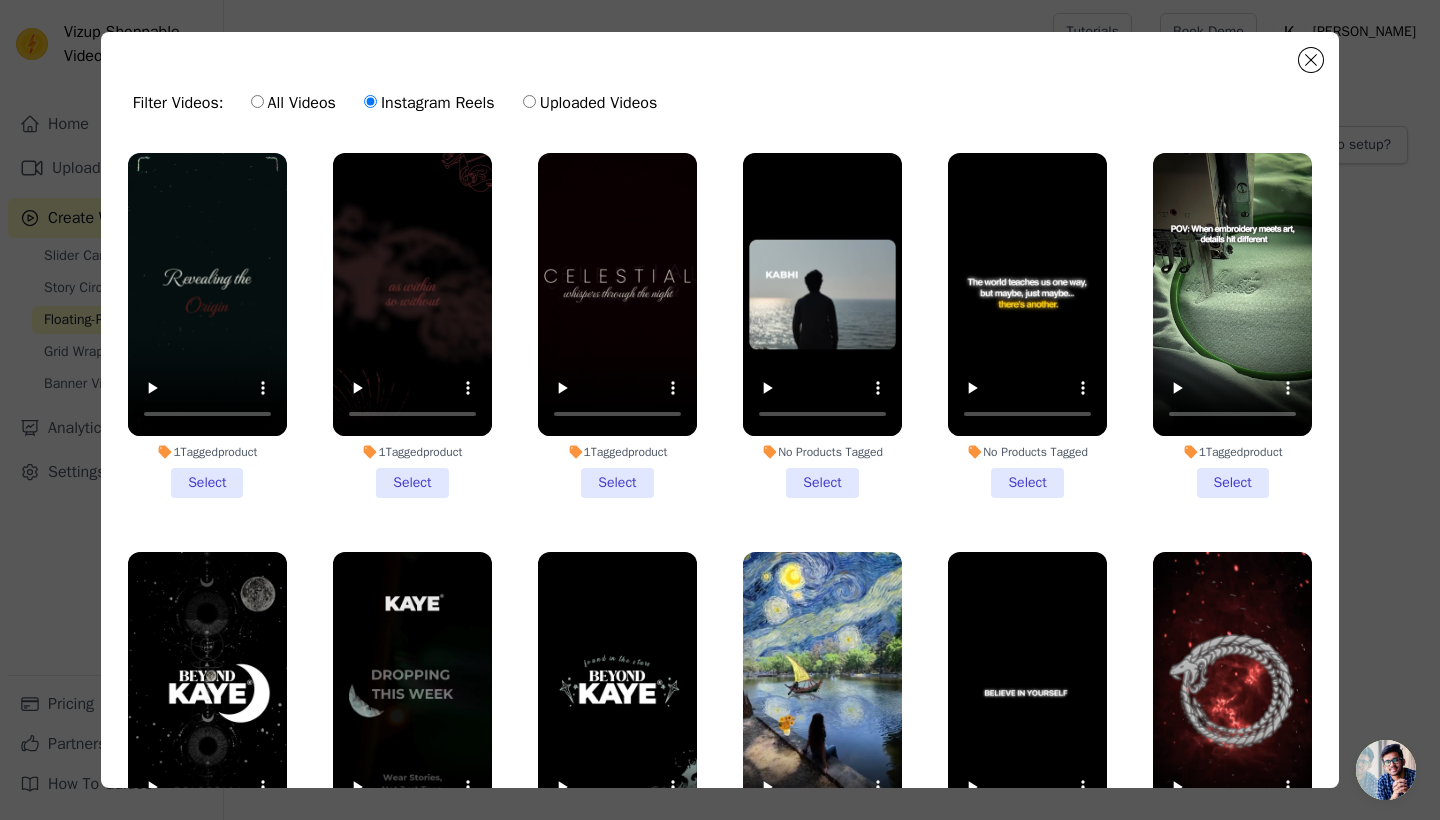 click on "Uploaded Videos" at bounding box center [590, 103] 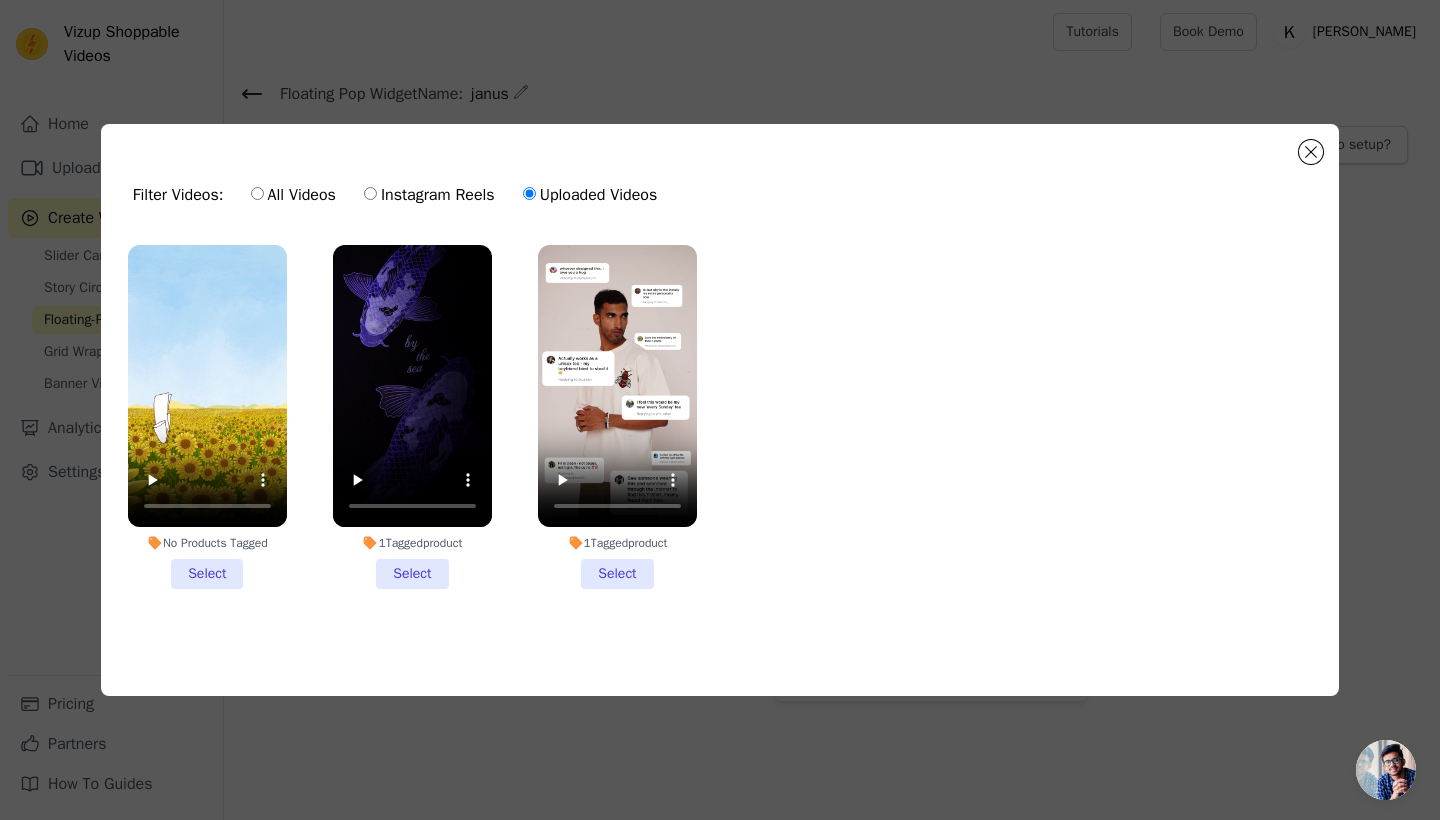 click on "Instagram Reels" at bounding box center [429, 195] 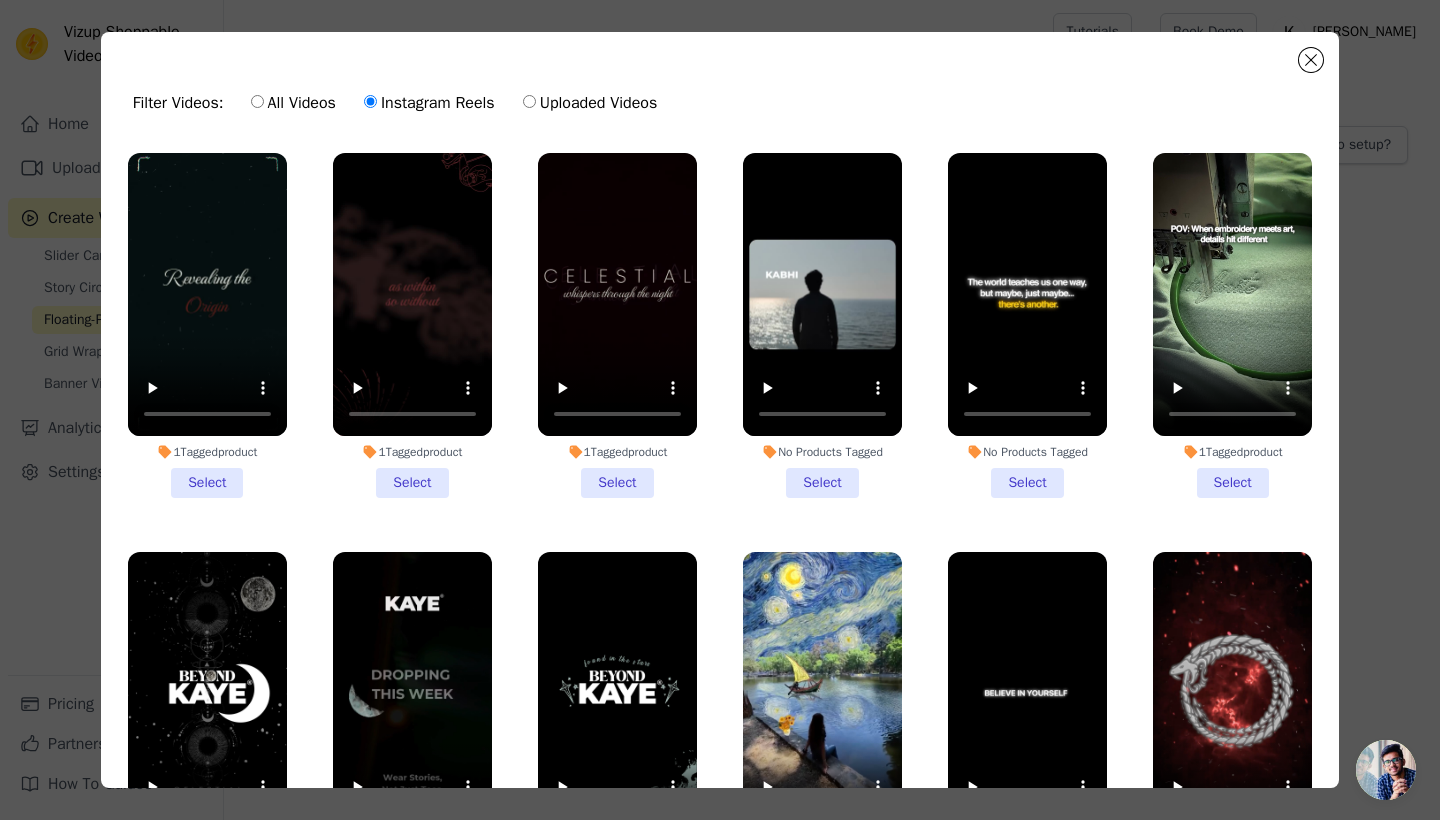 click at bounding box center (412, 294) 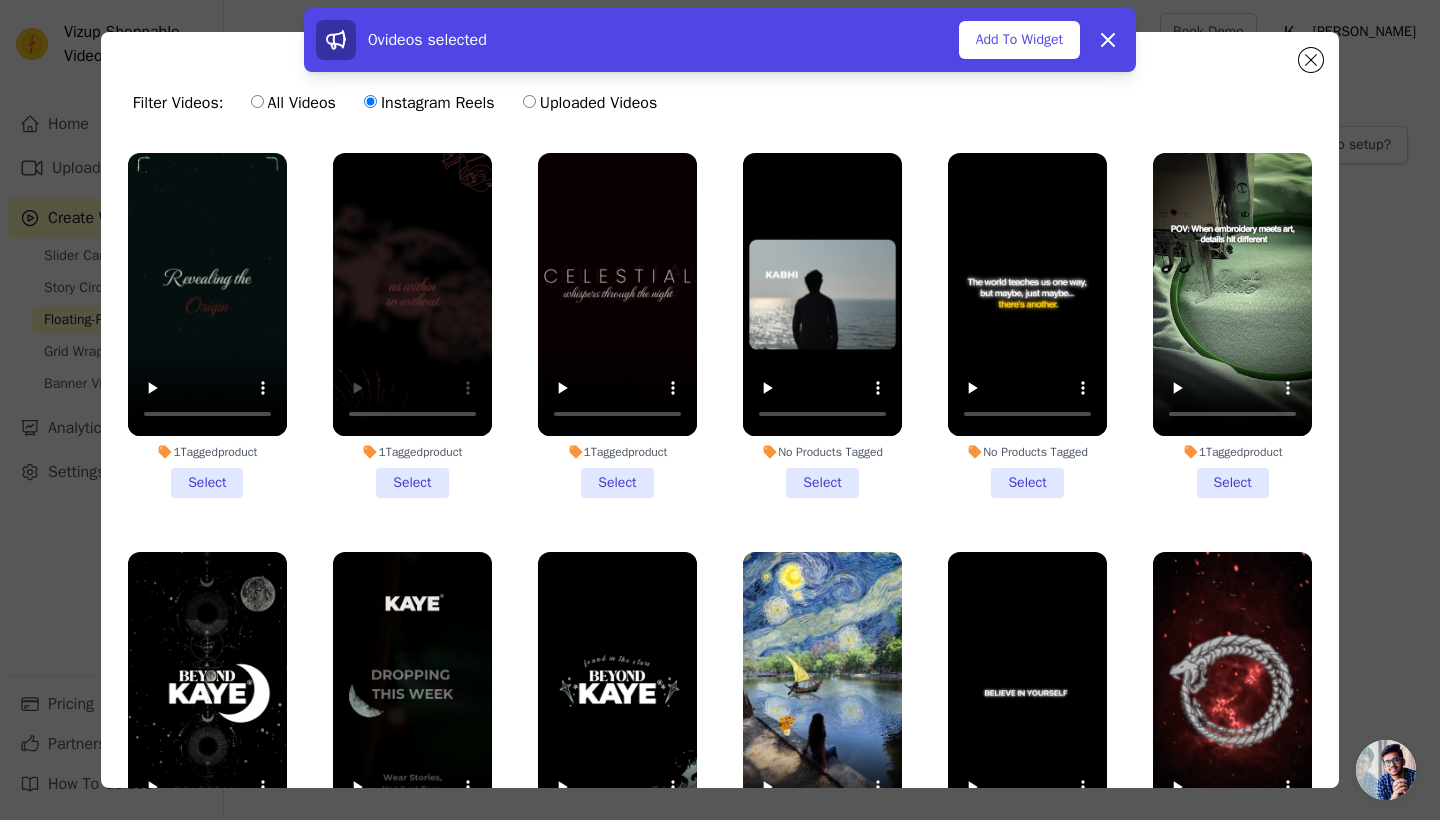 click on "All Videos" at bounding box center (293, 103) 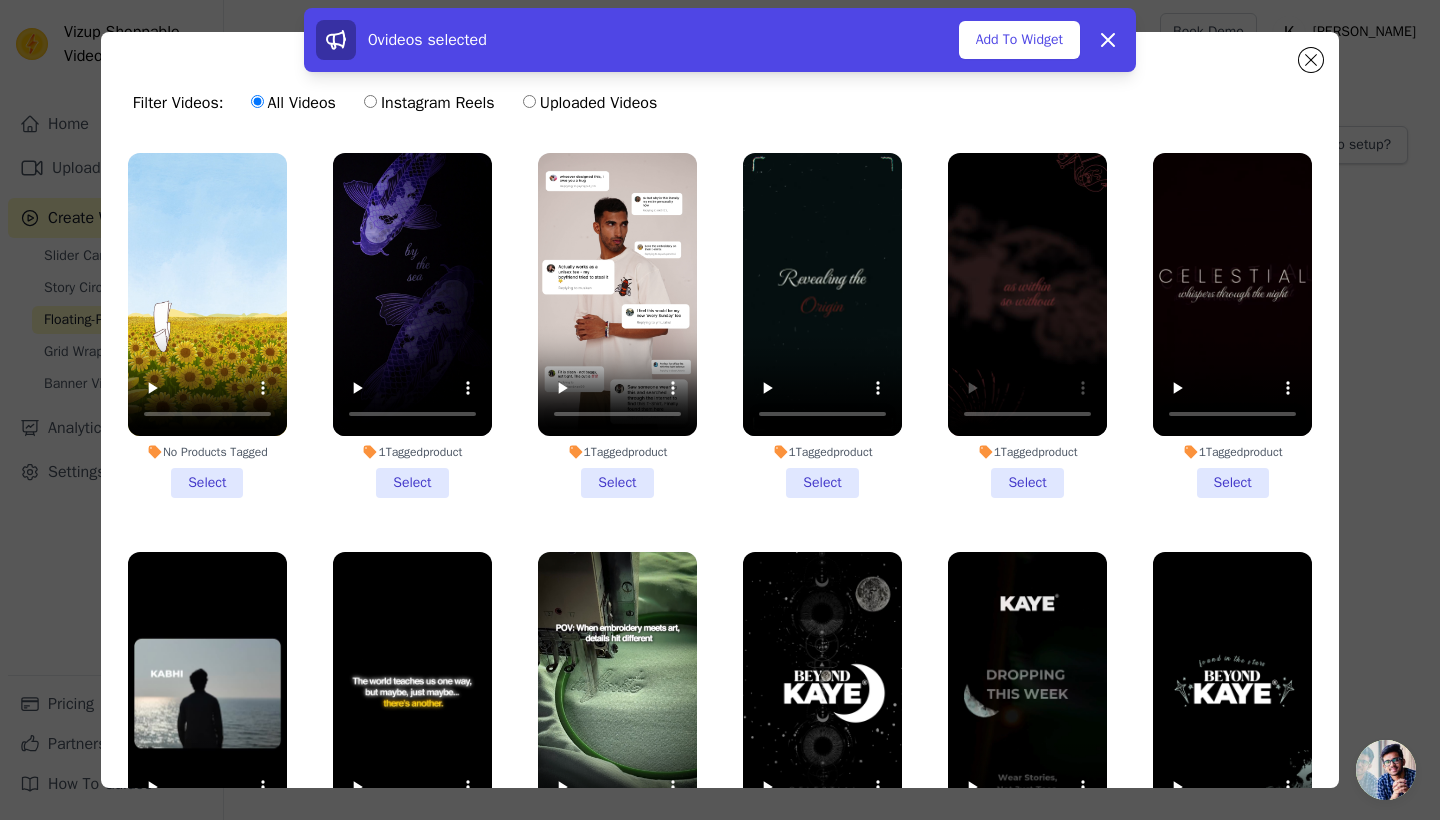 click on "Instagram Reels" at bounding box center [429, 103] 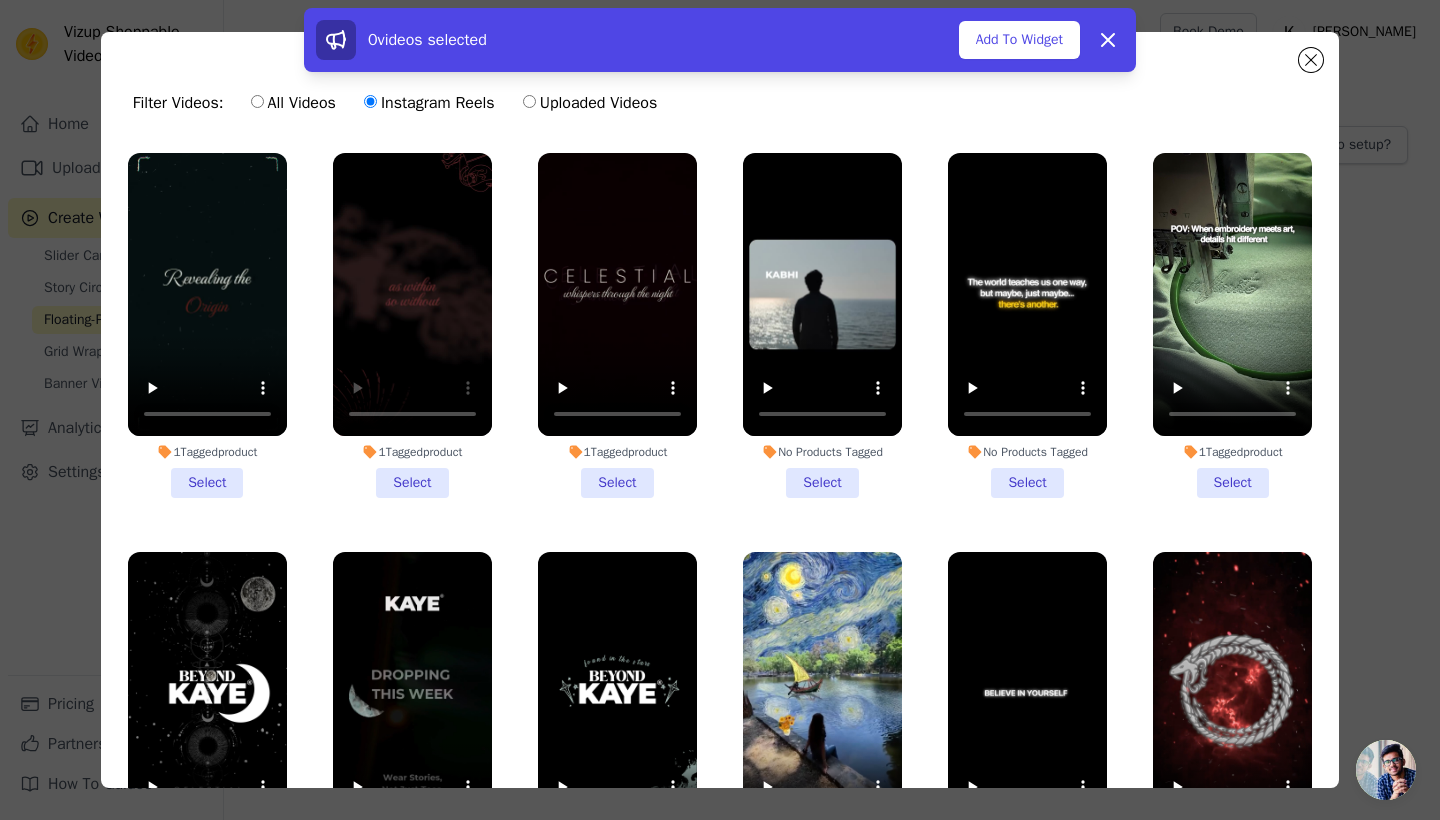 click on "0  videos selected     Add To Widget   Dismiss" at bounding box center [720, 44] 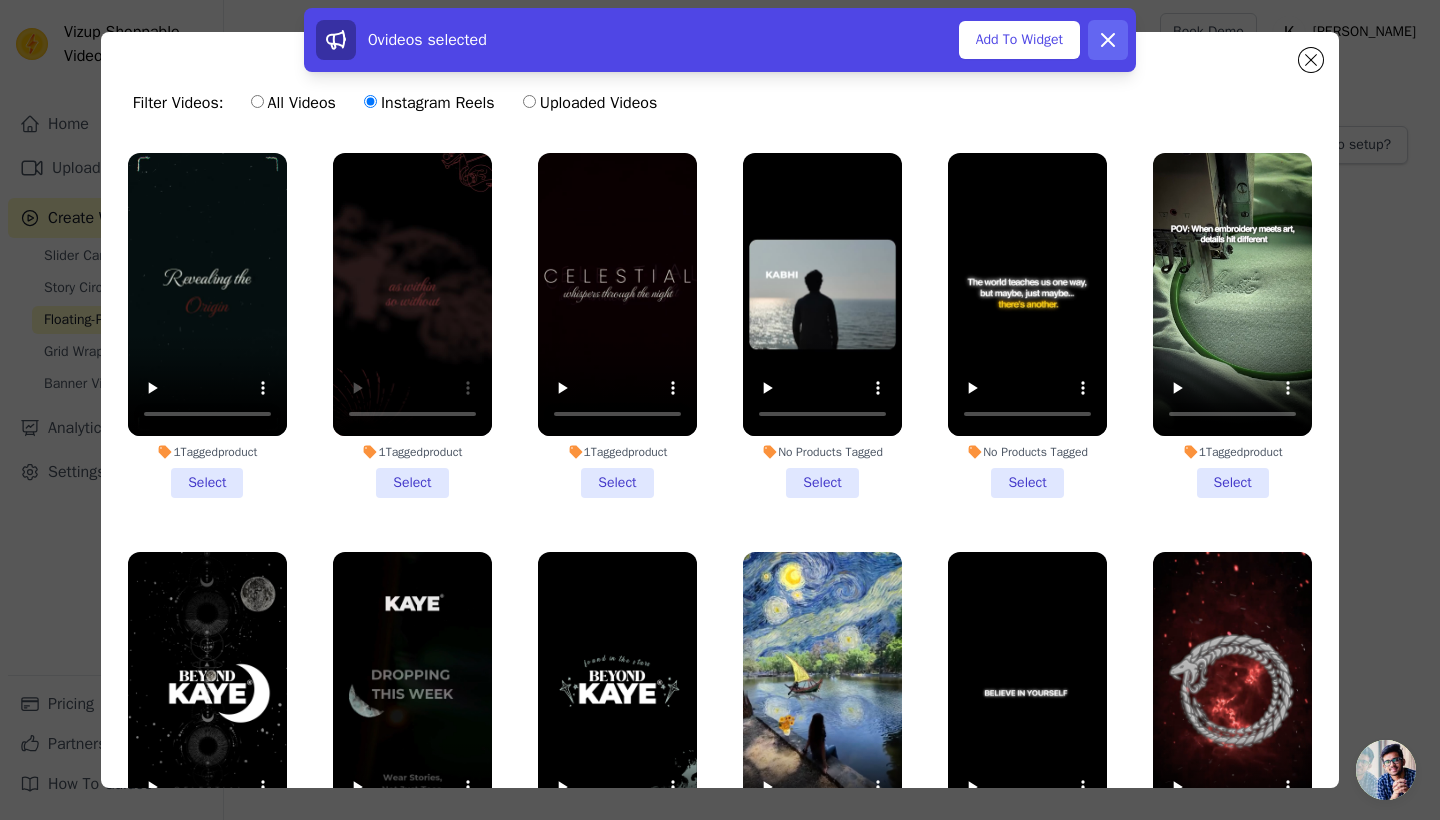 click 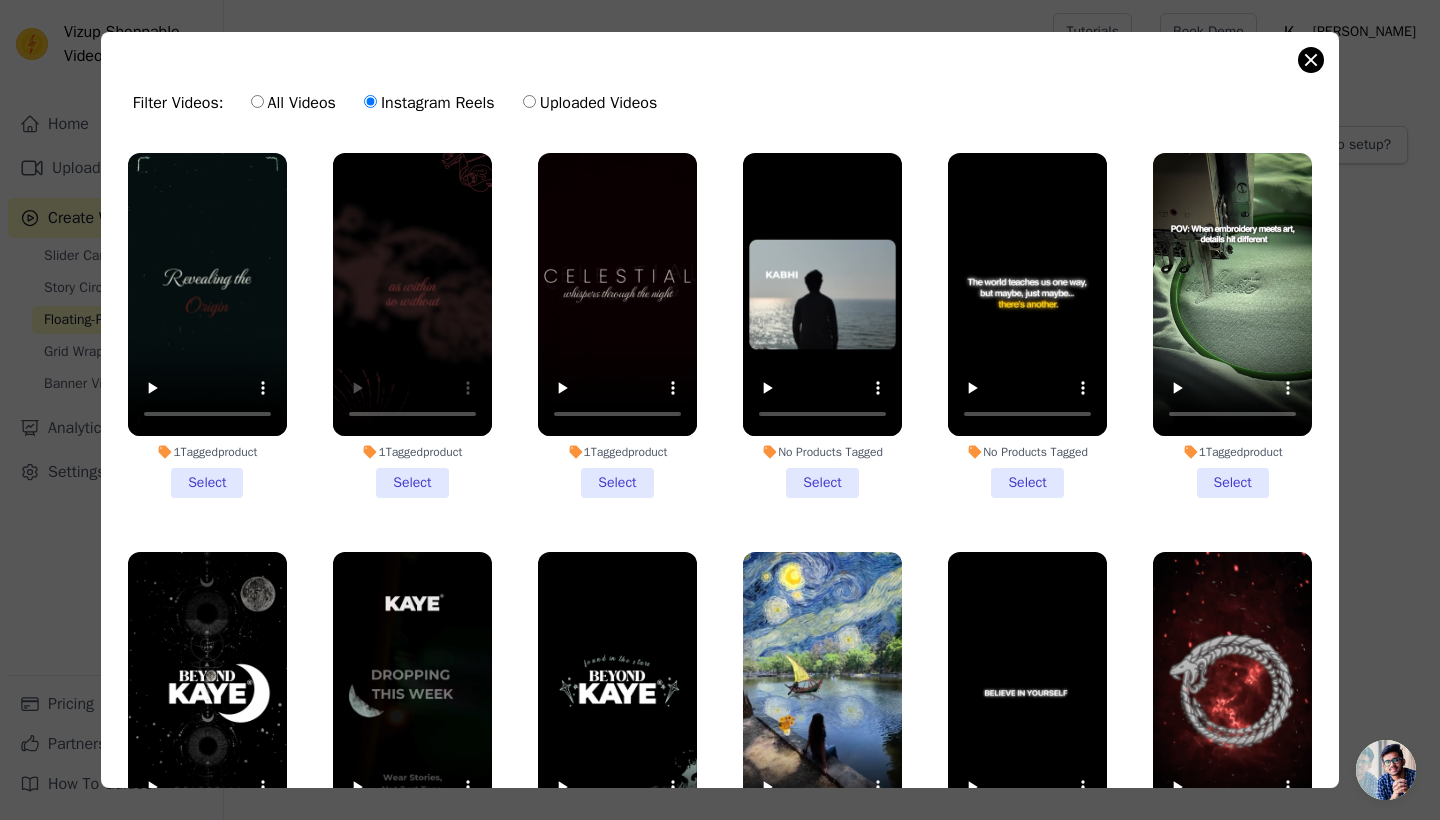 click at bounding box center [1311, 60] 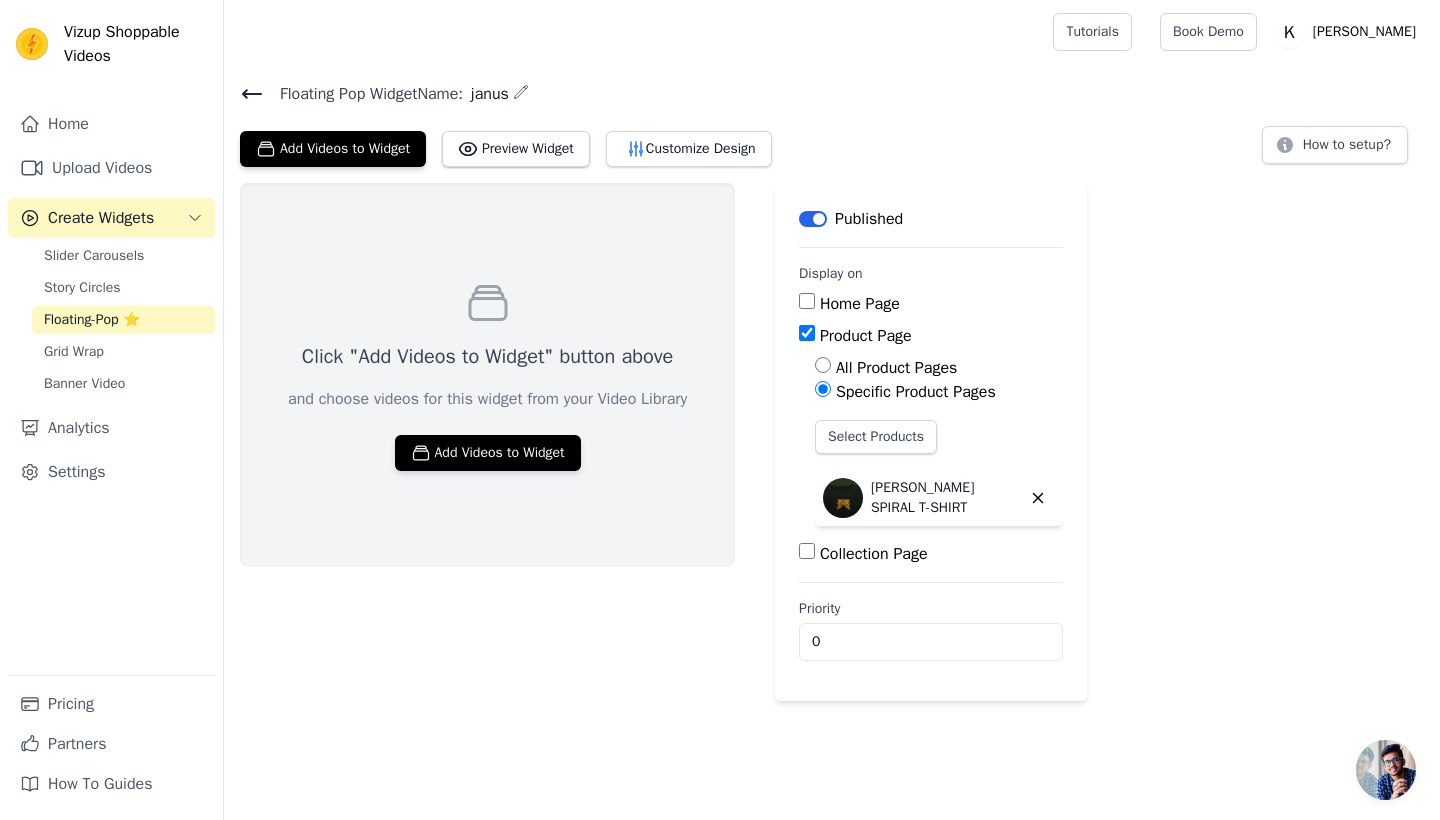 scroll, scrollTop: 0, scrollLeft: 0, axis: both 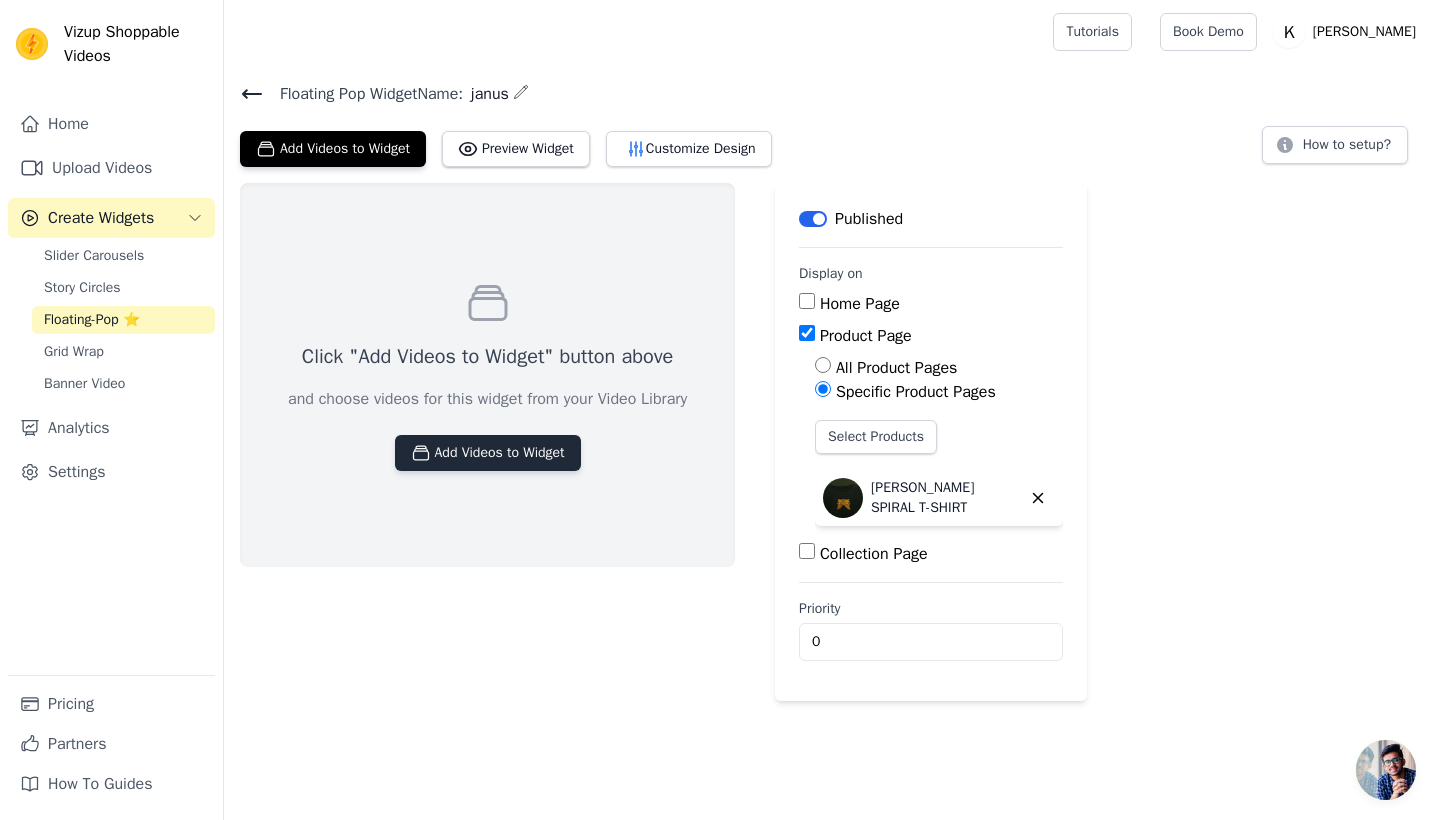 click on "Add Videos to Widget" at bounding box center [488, 453] 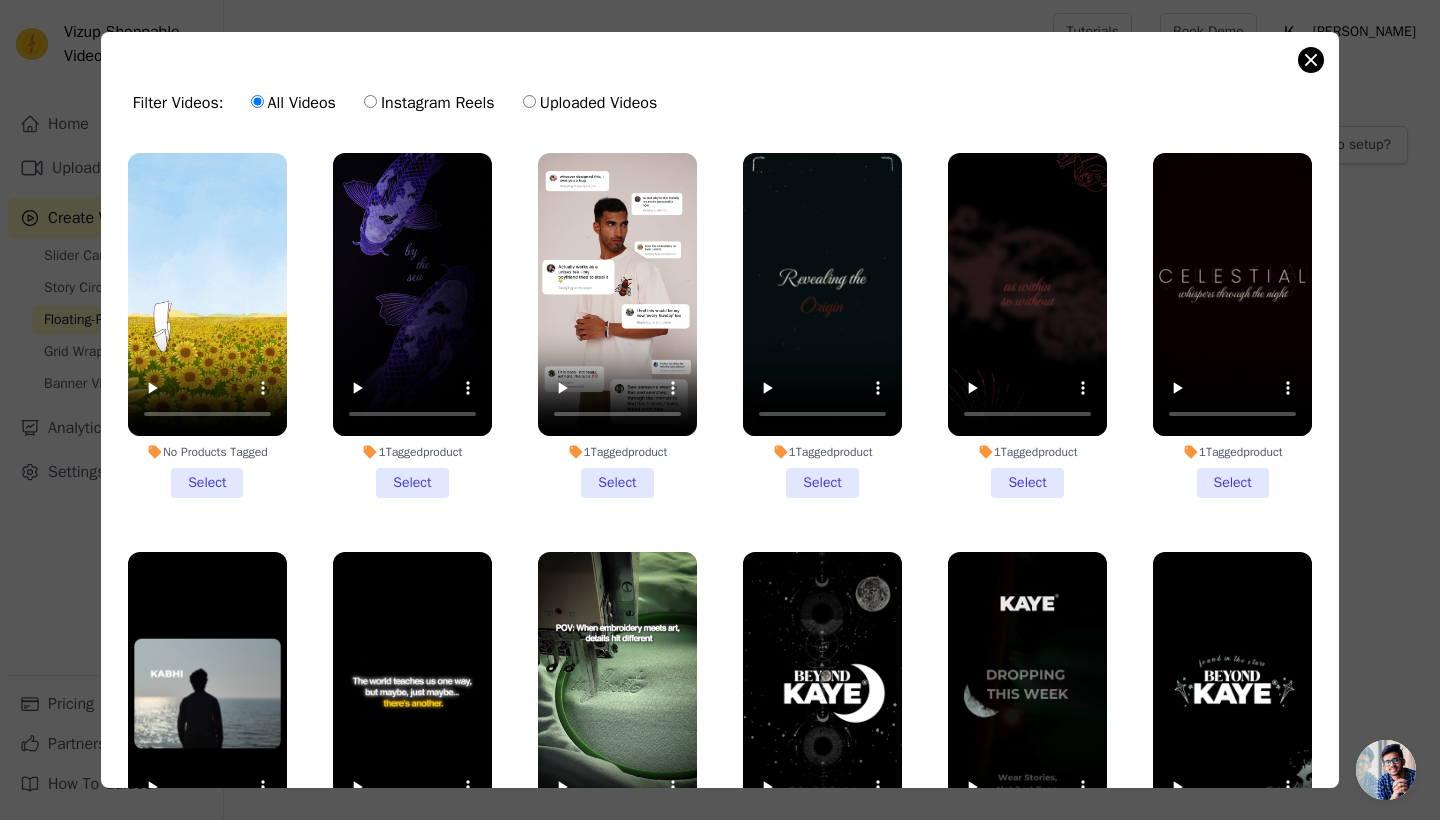click at bounding box center [1311, 60] 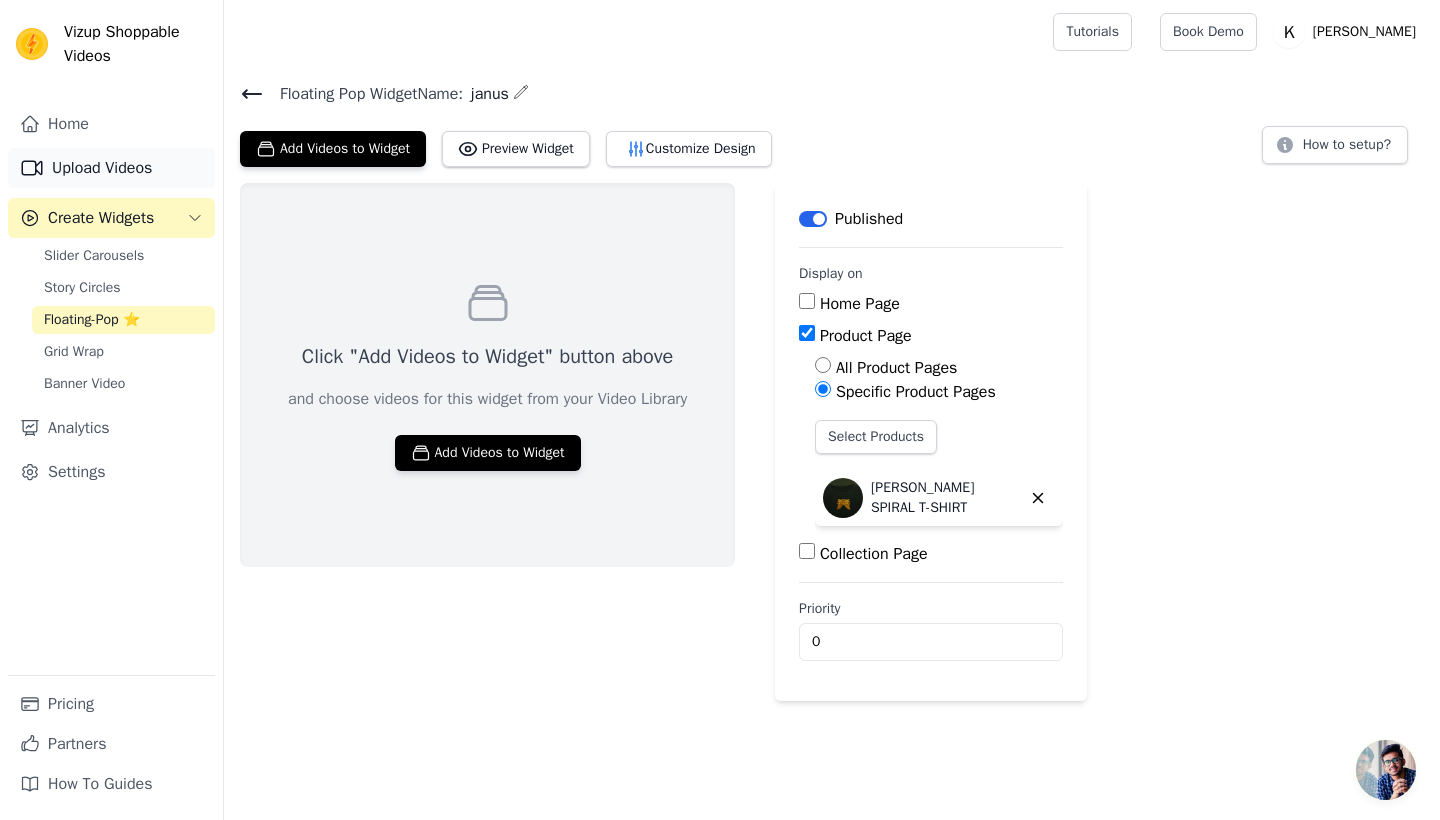 click on "Upload Videos" at bounding box center [111, 168] 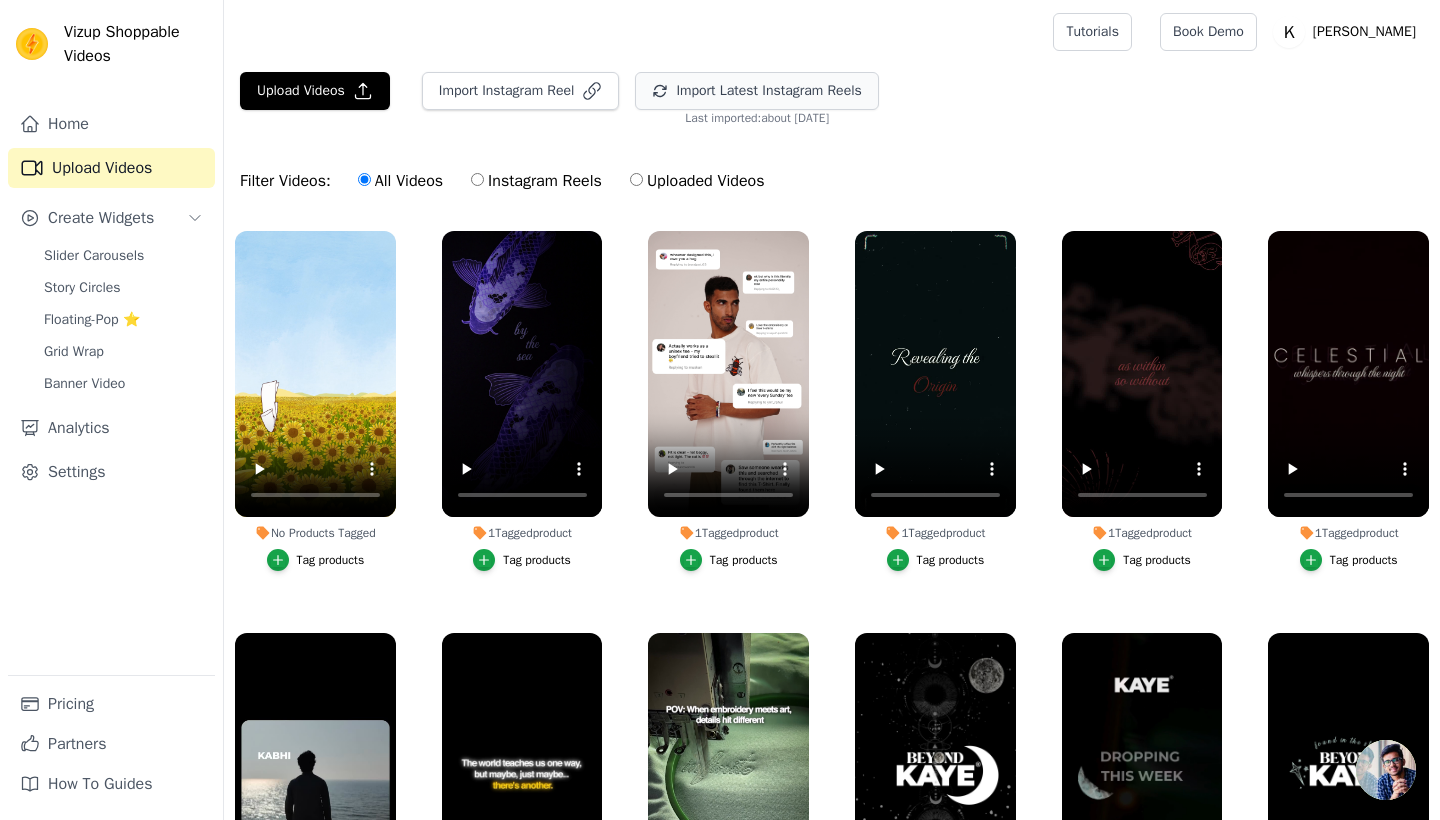 click on "Import Latest Instagram Reels" at bounding box center [756, 91] 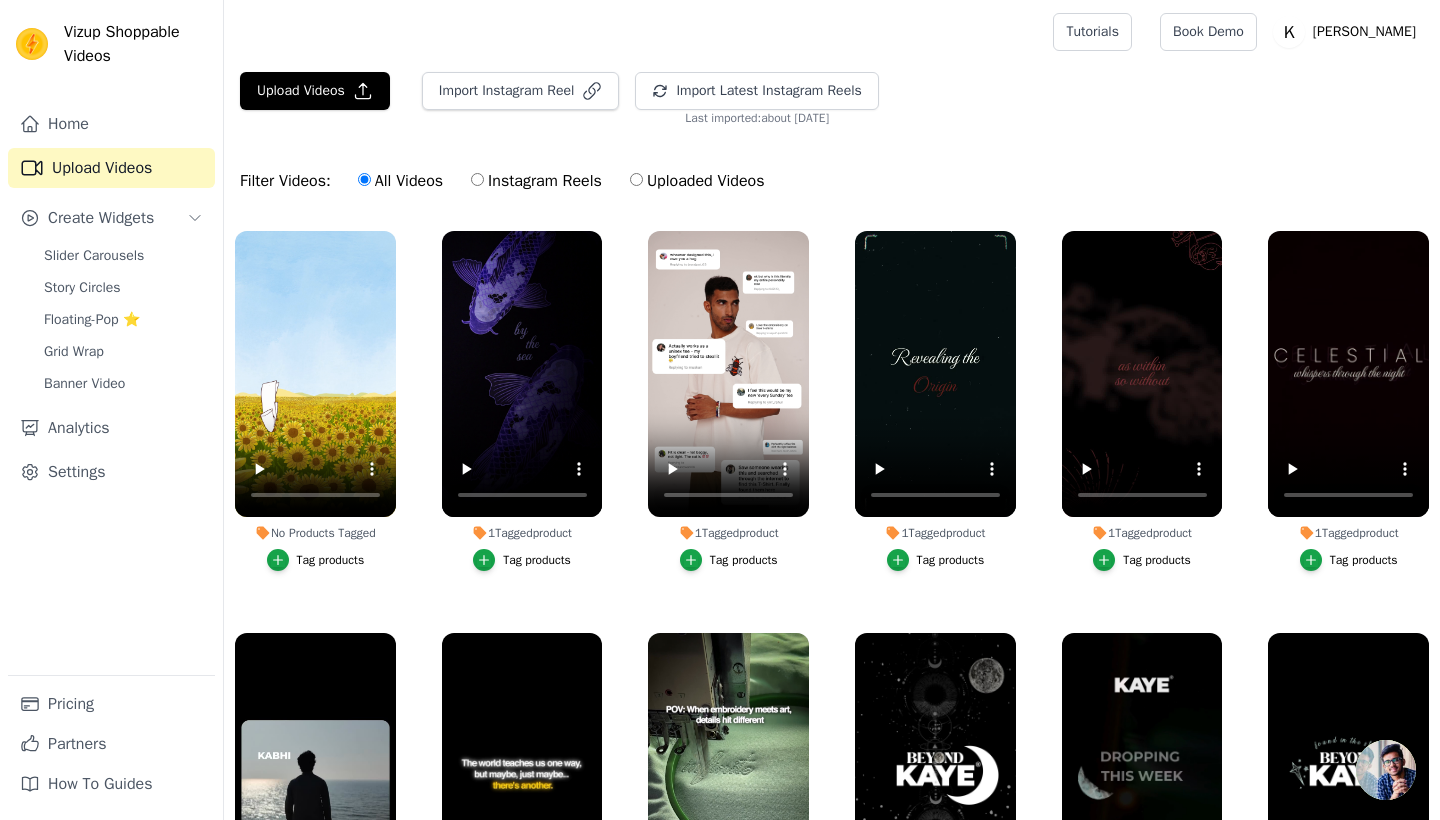 click on "Filter Videos:
All Videos
Instagram Reels
Uploaded Videos" at bounding box center (832, 181) 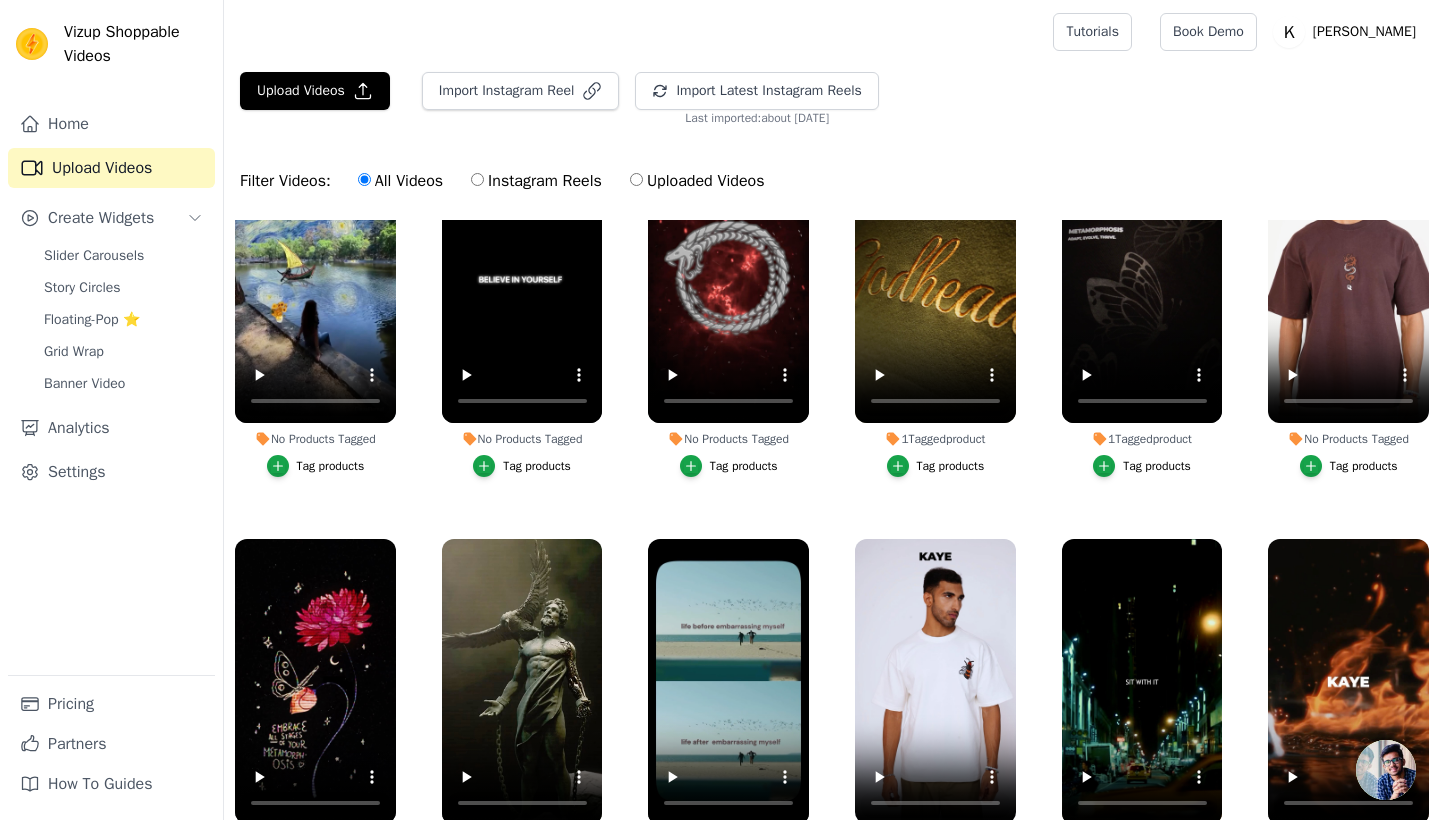 scroll, scrollTop: 156, scrollLeft: 0, axis: vertical 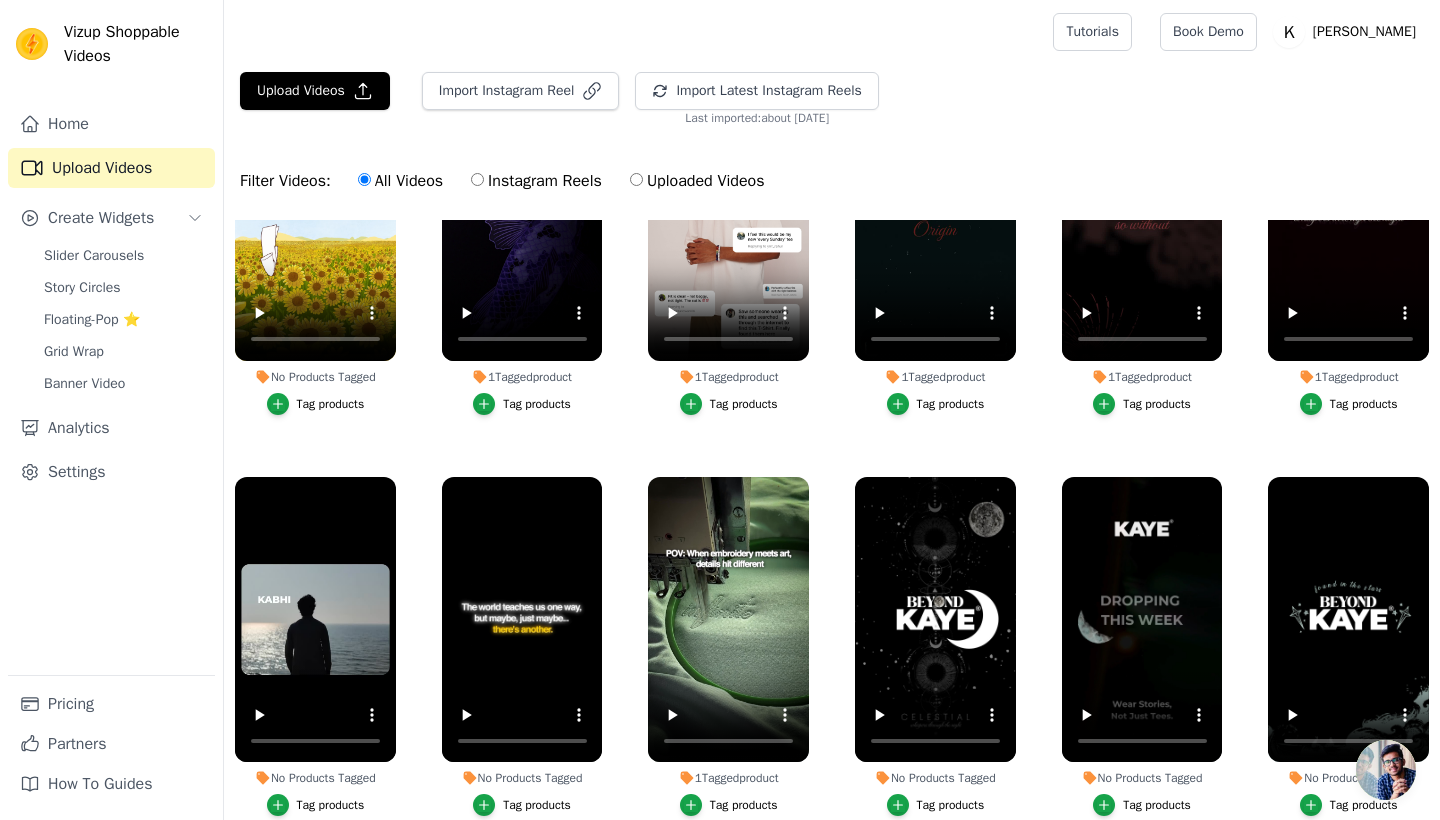 click on "Instagram Reels" at bounding box center [536, 181] 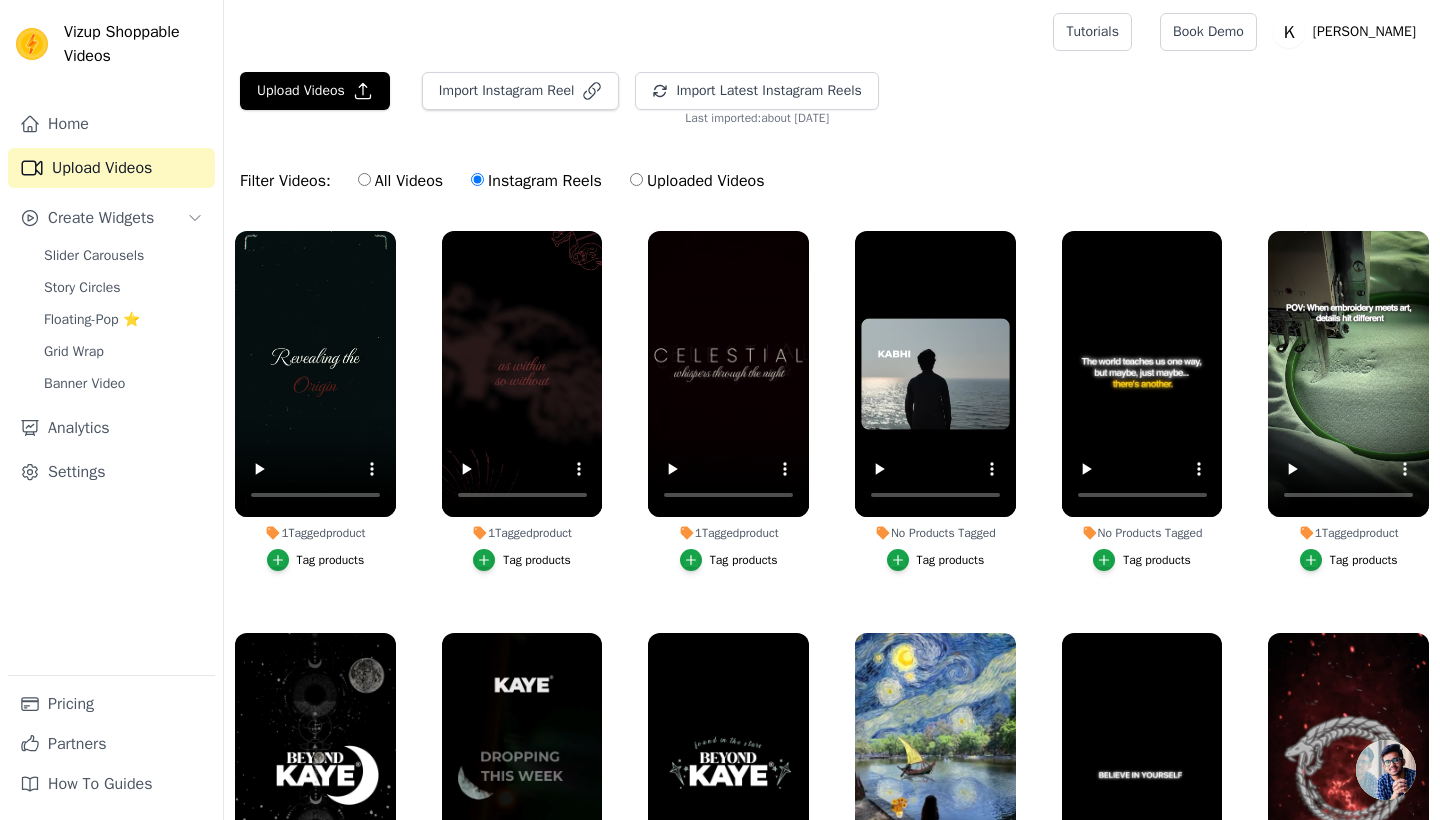 scroll, scrollTop: 0, scrollLeft: 0, axis: both 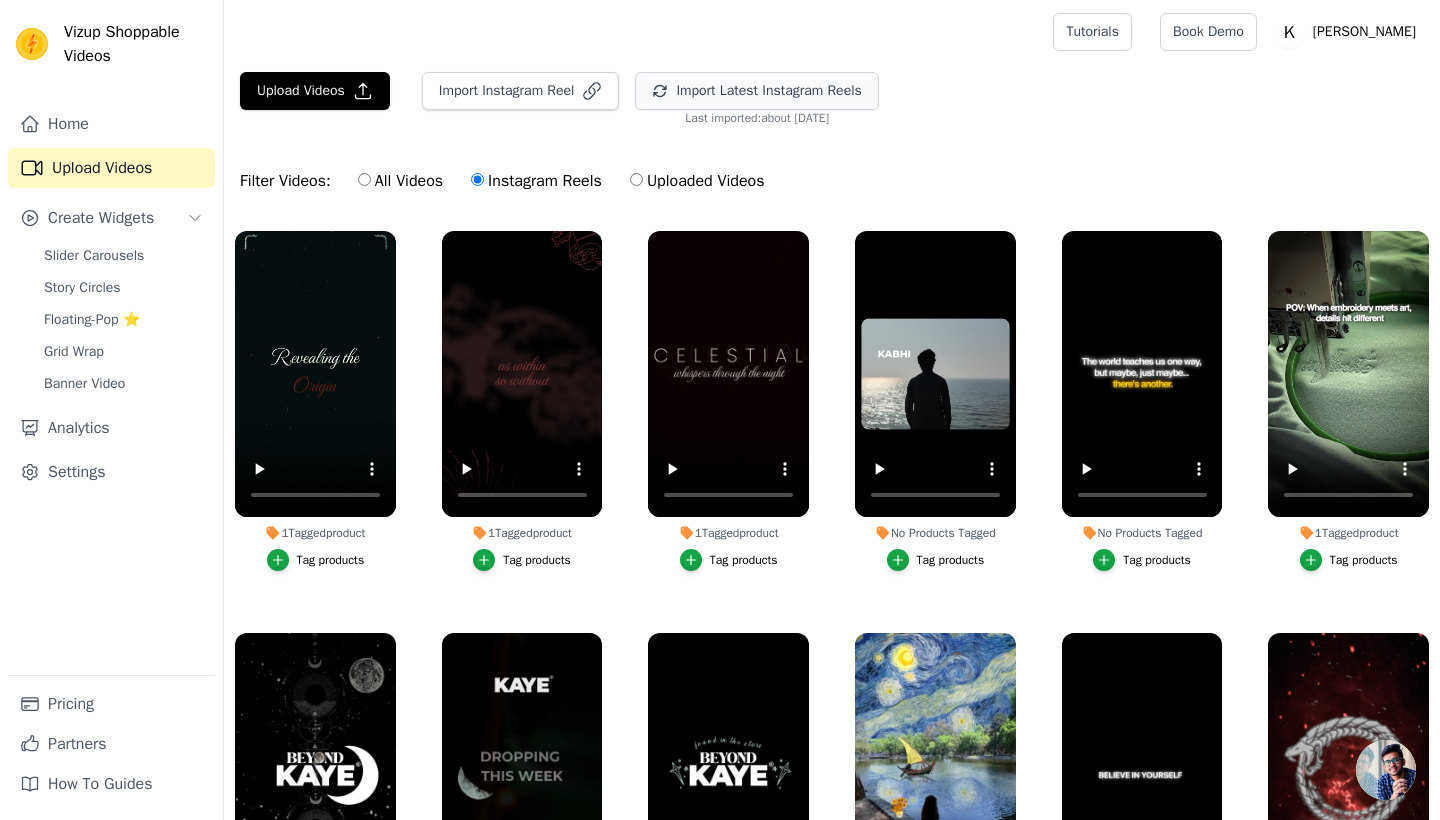click on "Import Latest Instagram Reels" at bounding box center [756, 91] 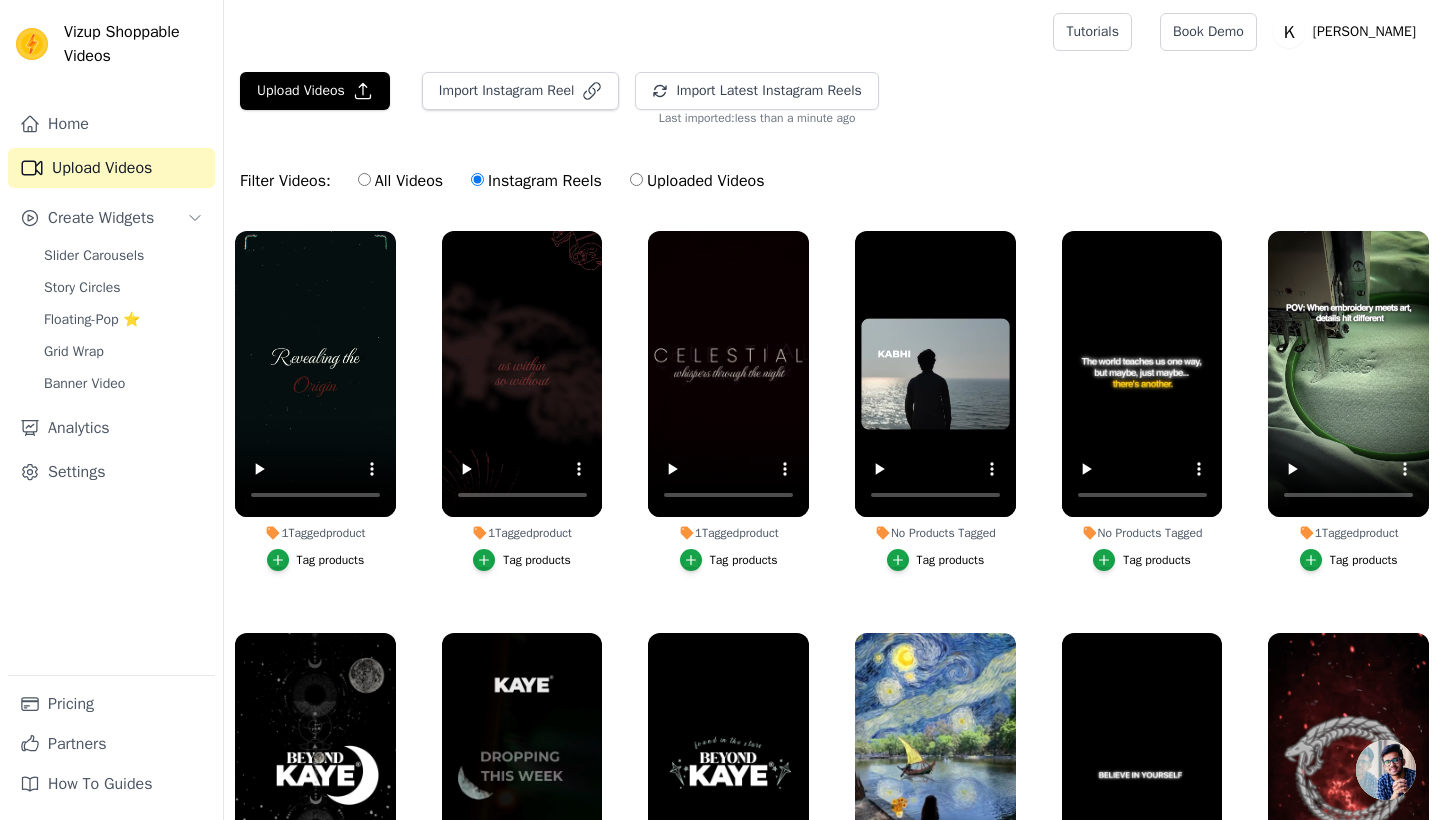 scroll, scrollTop: 0, scrollLeft: 0, axis: both 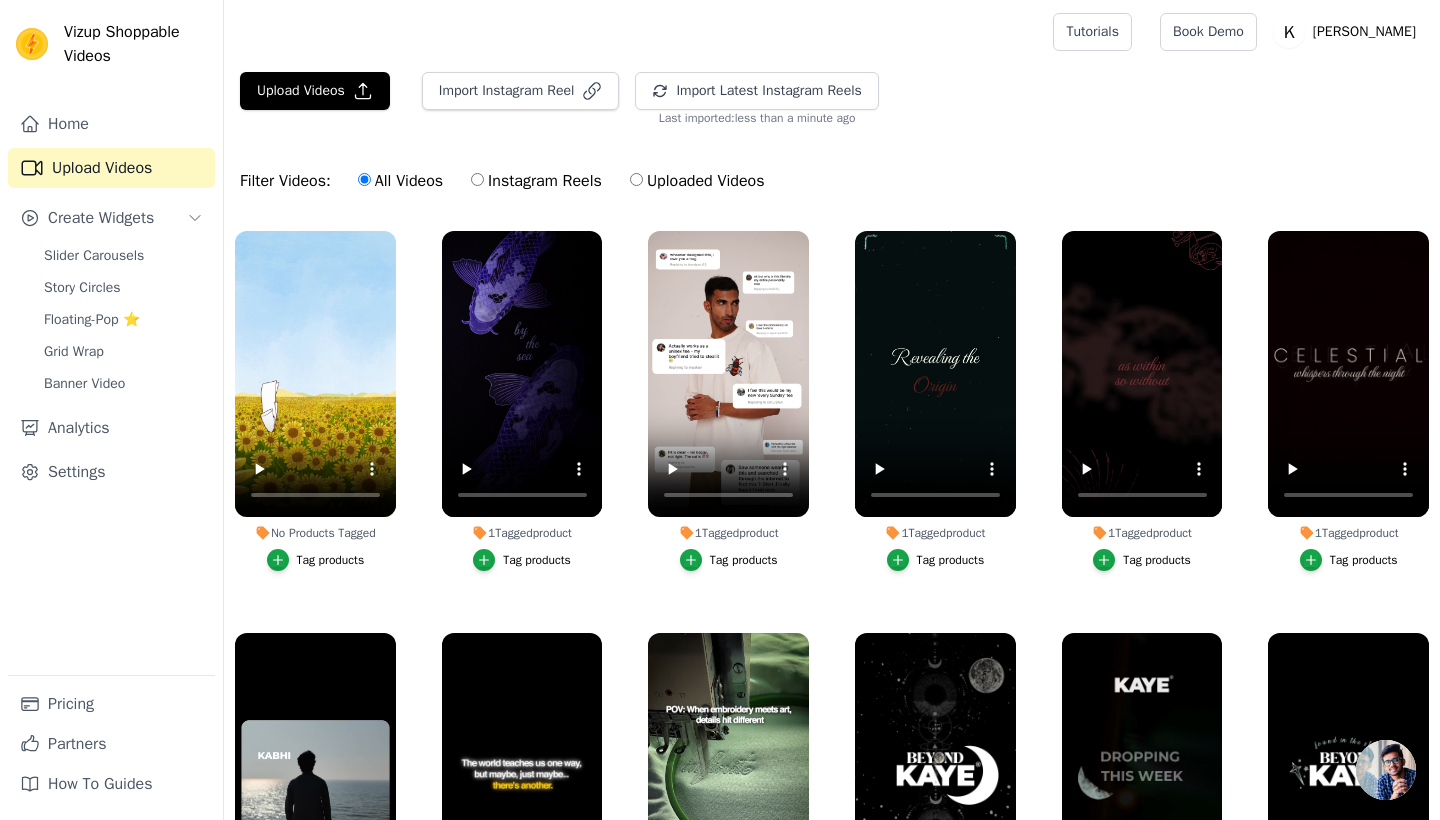click on "Instagram Reels" at bounding box center [536, 181] 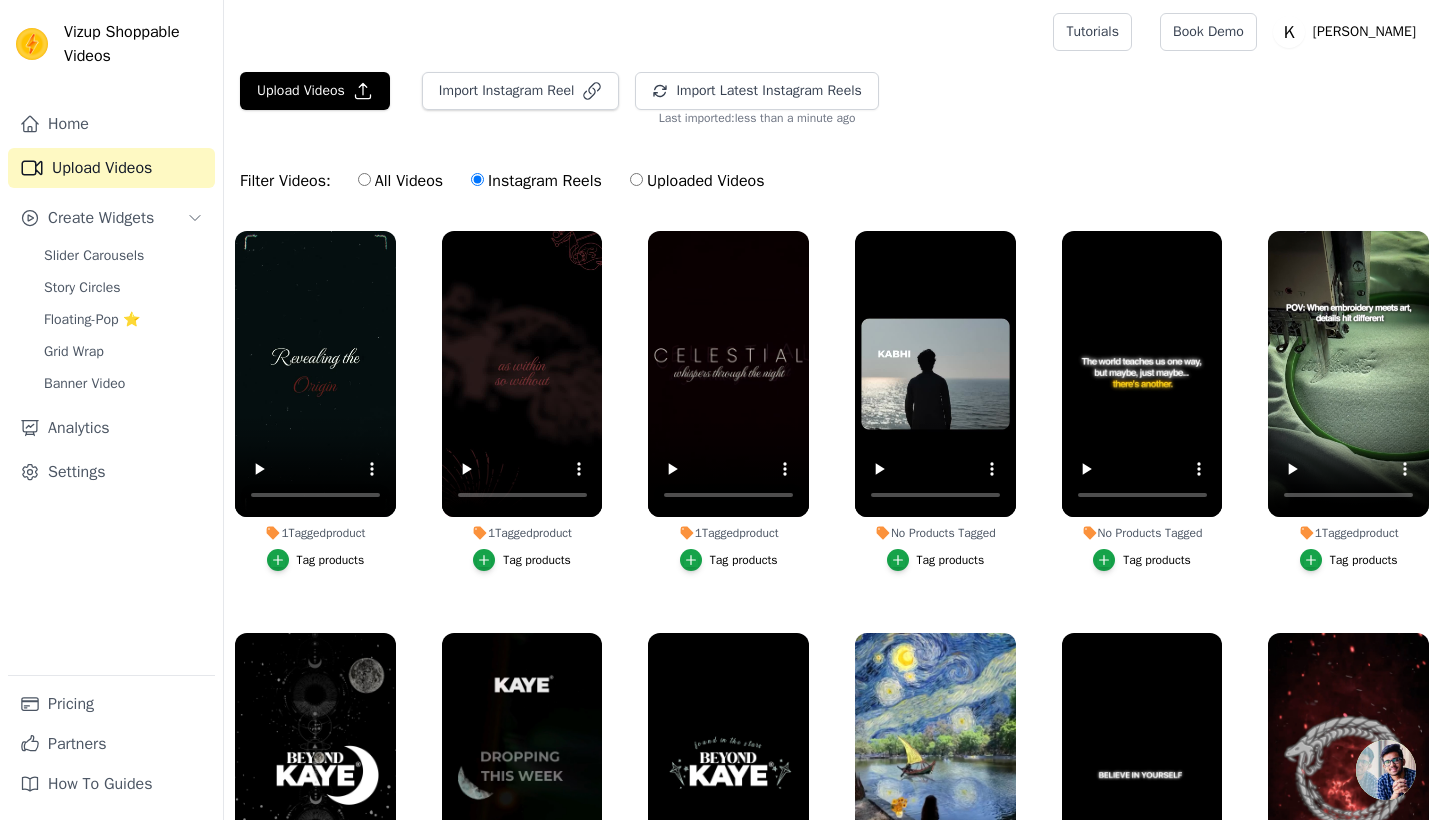scroll, scrollTop: -1, scrollLeft: 0, axis: vertical 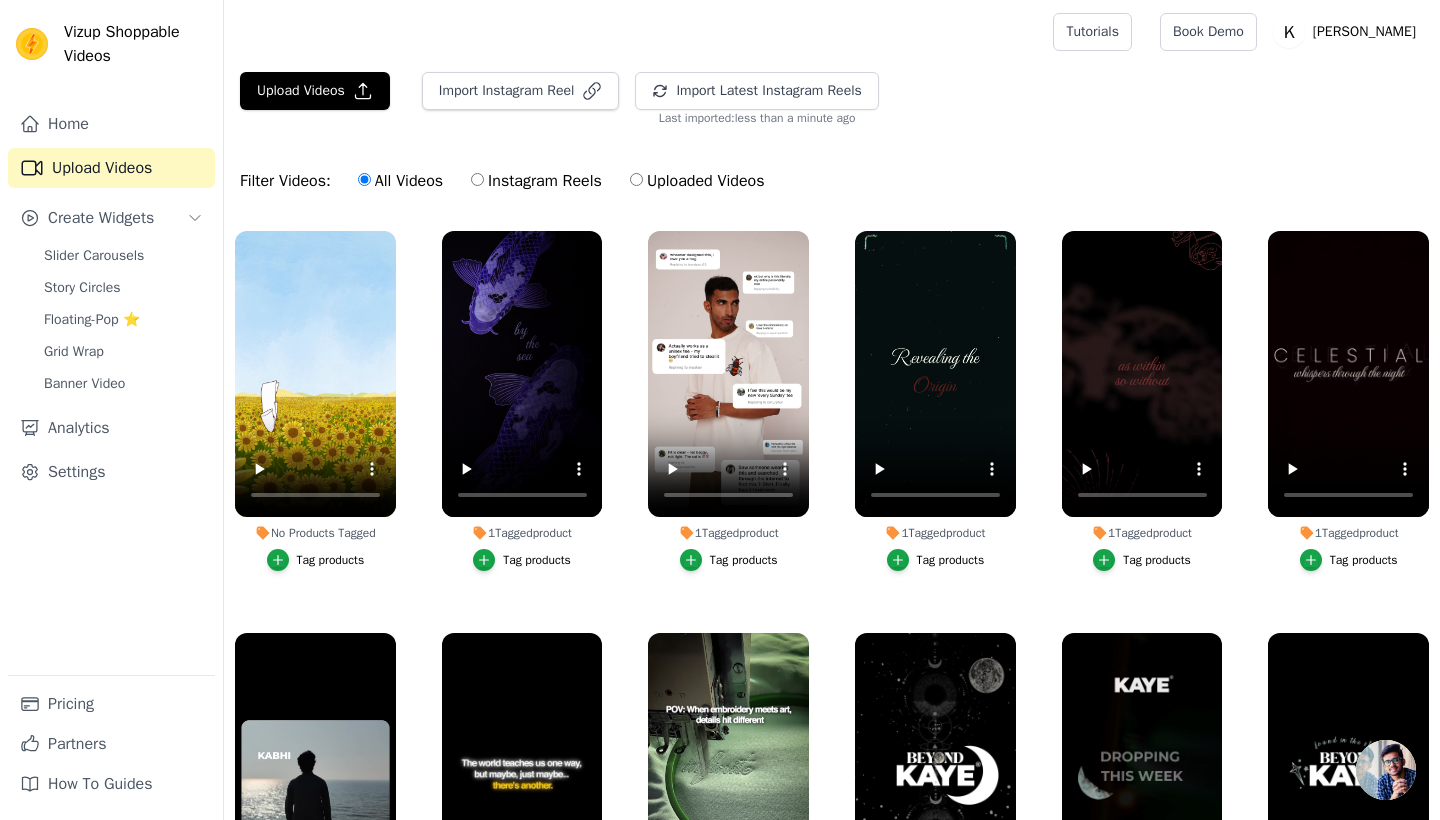 click on "All Videos" at bounding box center [400, 181] 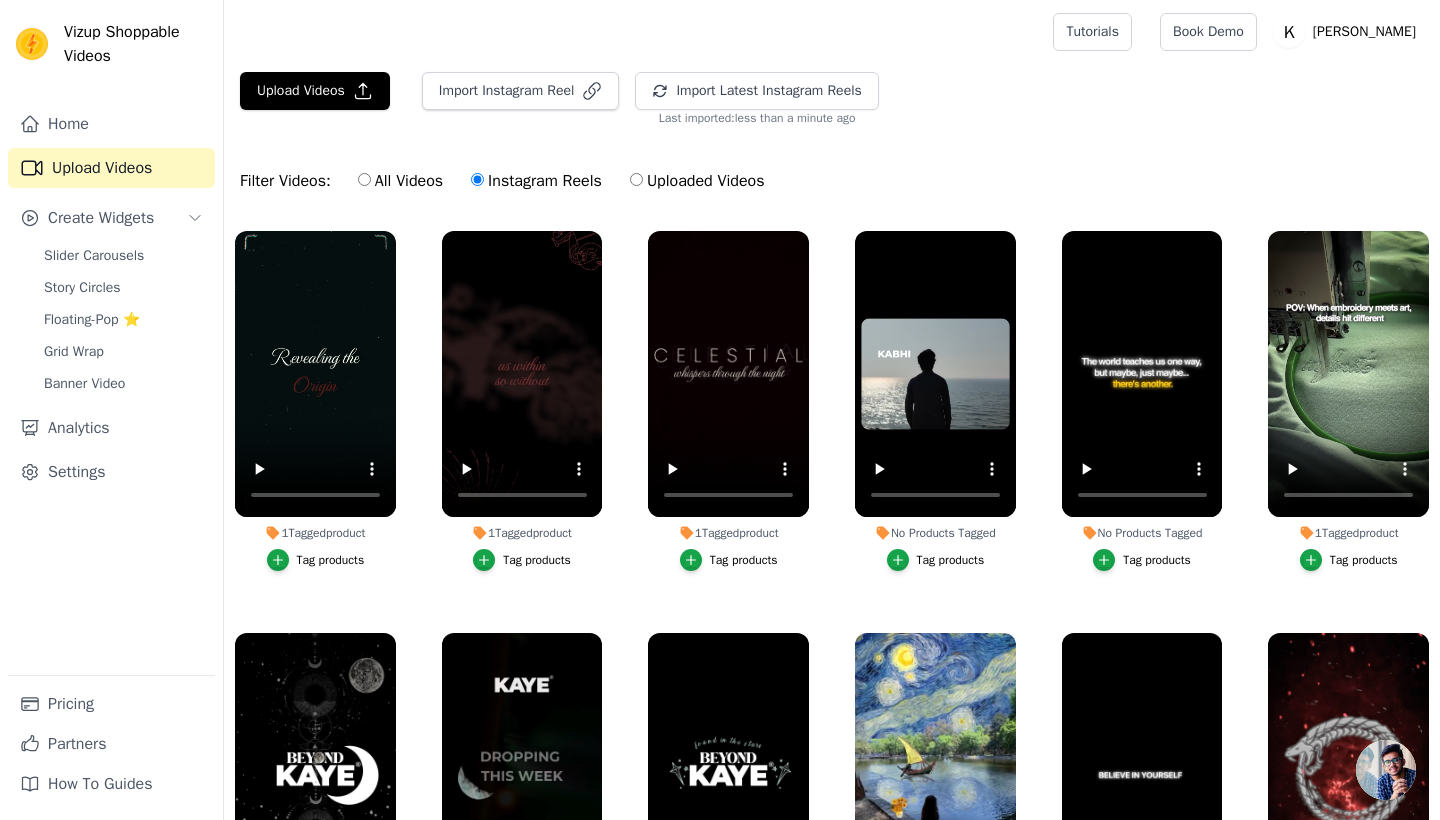 click on "Instagram Reels" at bounding box center [536, 181] 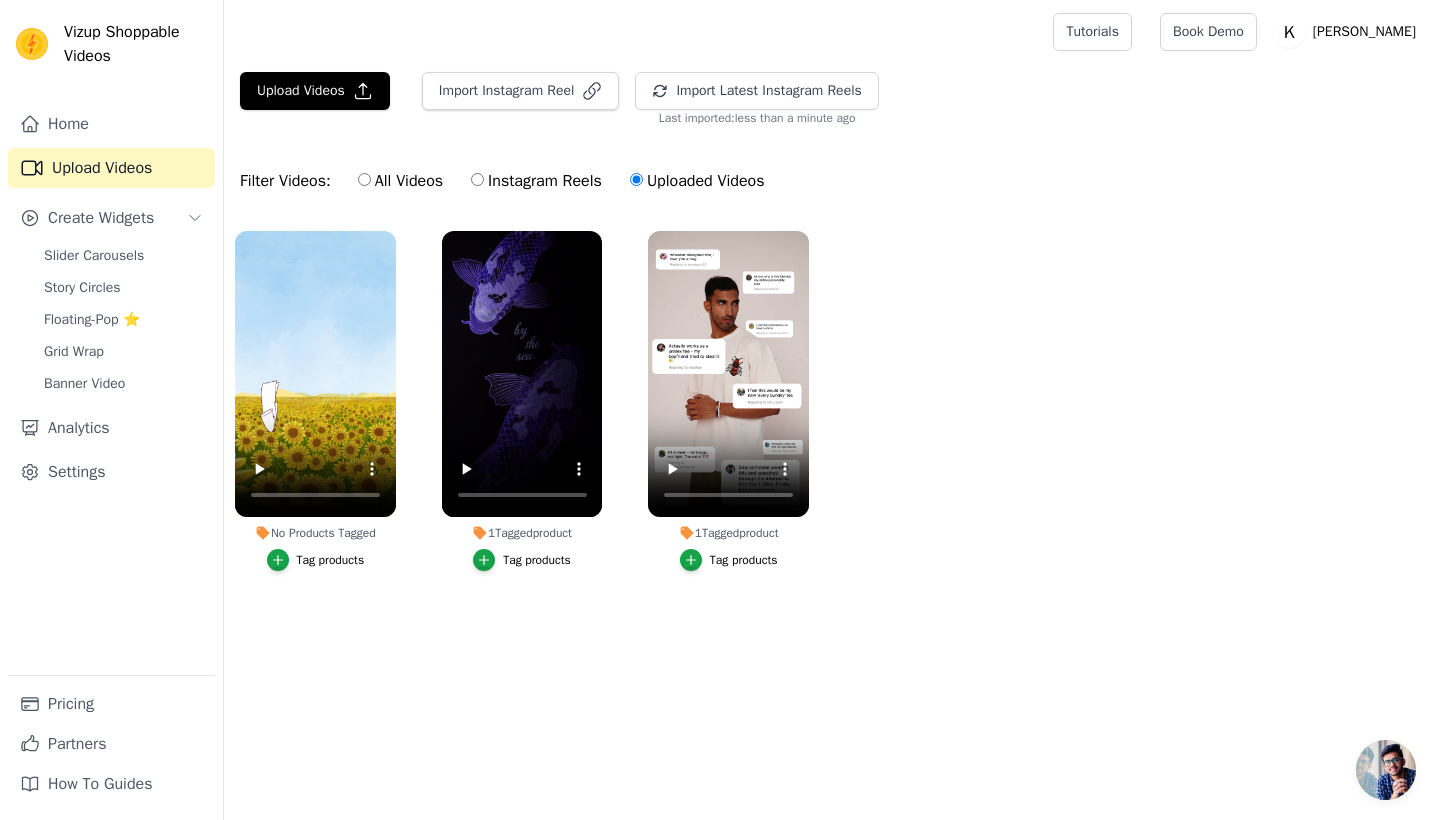 click on "All Videos" at bounding box center [400, 181] 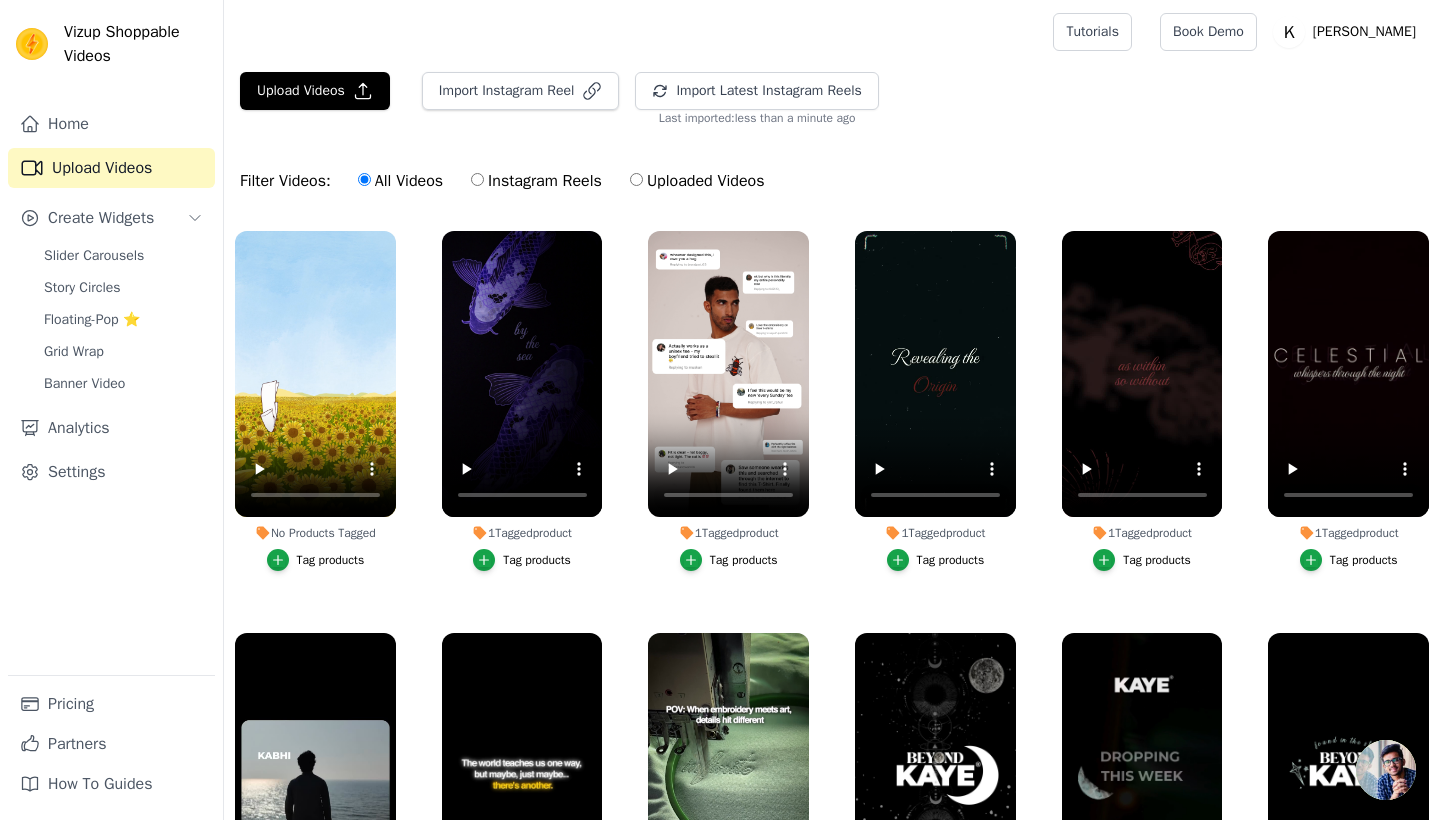 click on "Instagram Reels" at bounding box center [536, 181] 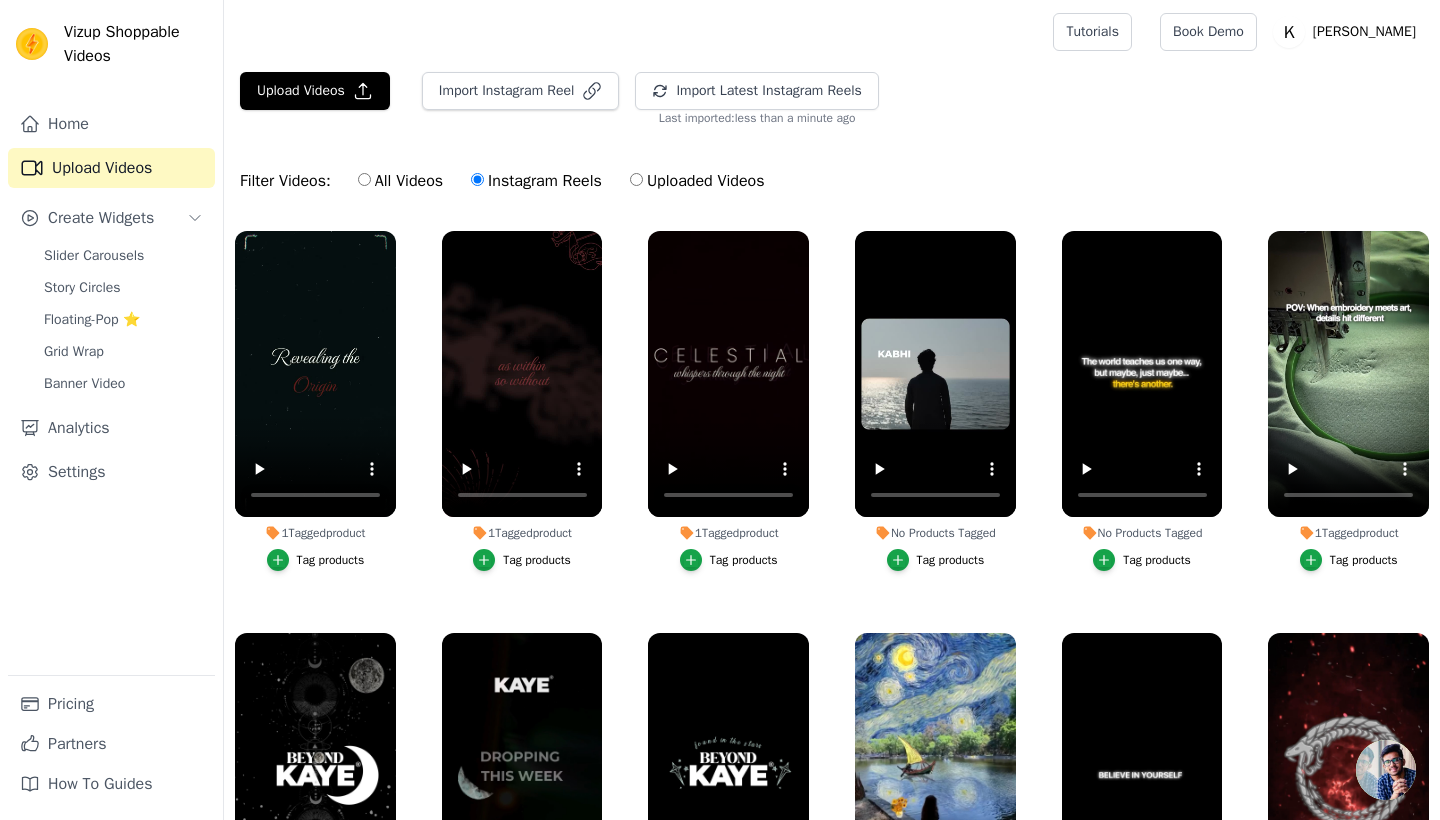scroll, scrollTop: 0, scrollLeft: 0, axis: both 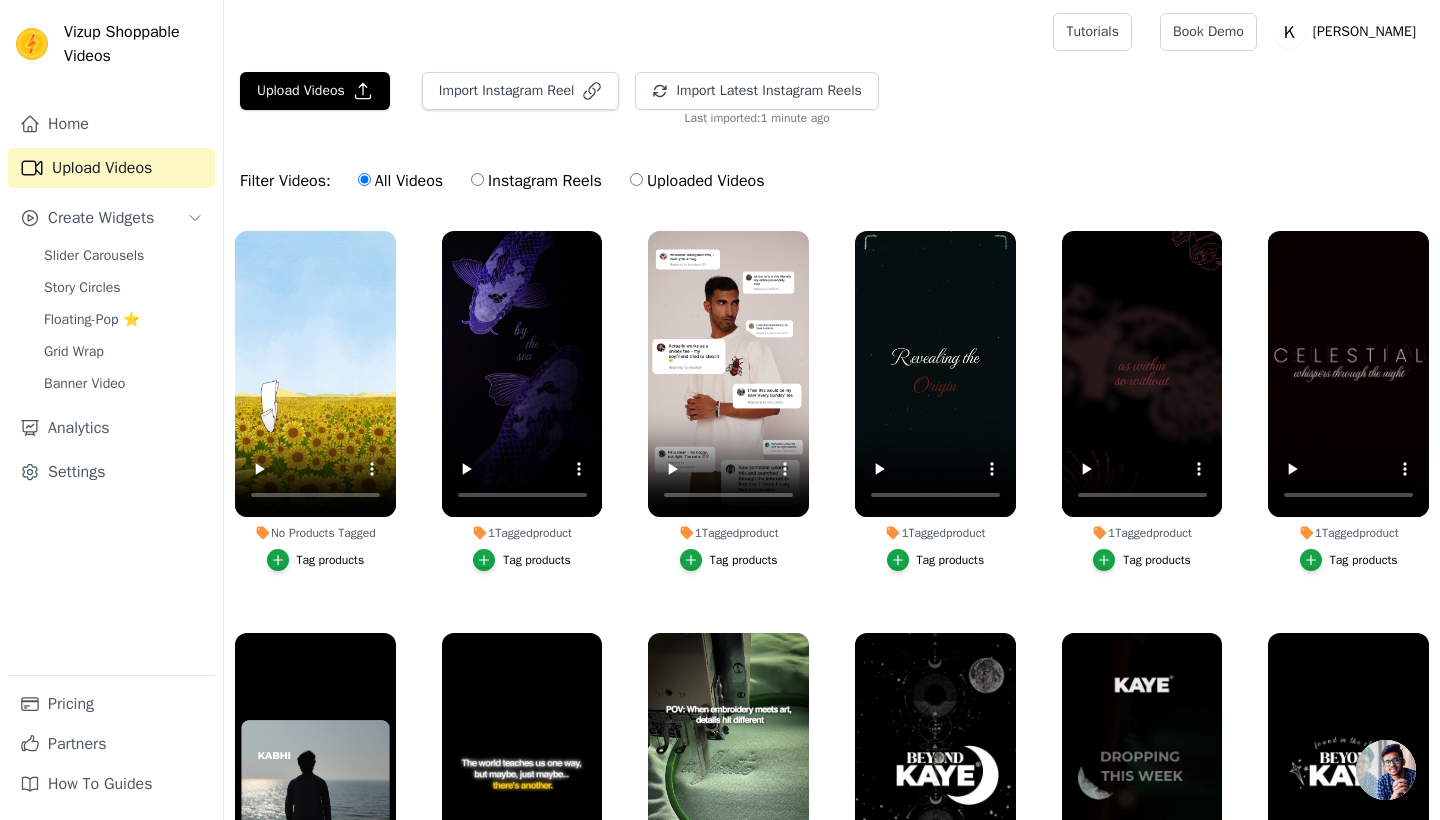 click on "Instagram Reels" at bounding box center [536, 181] 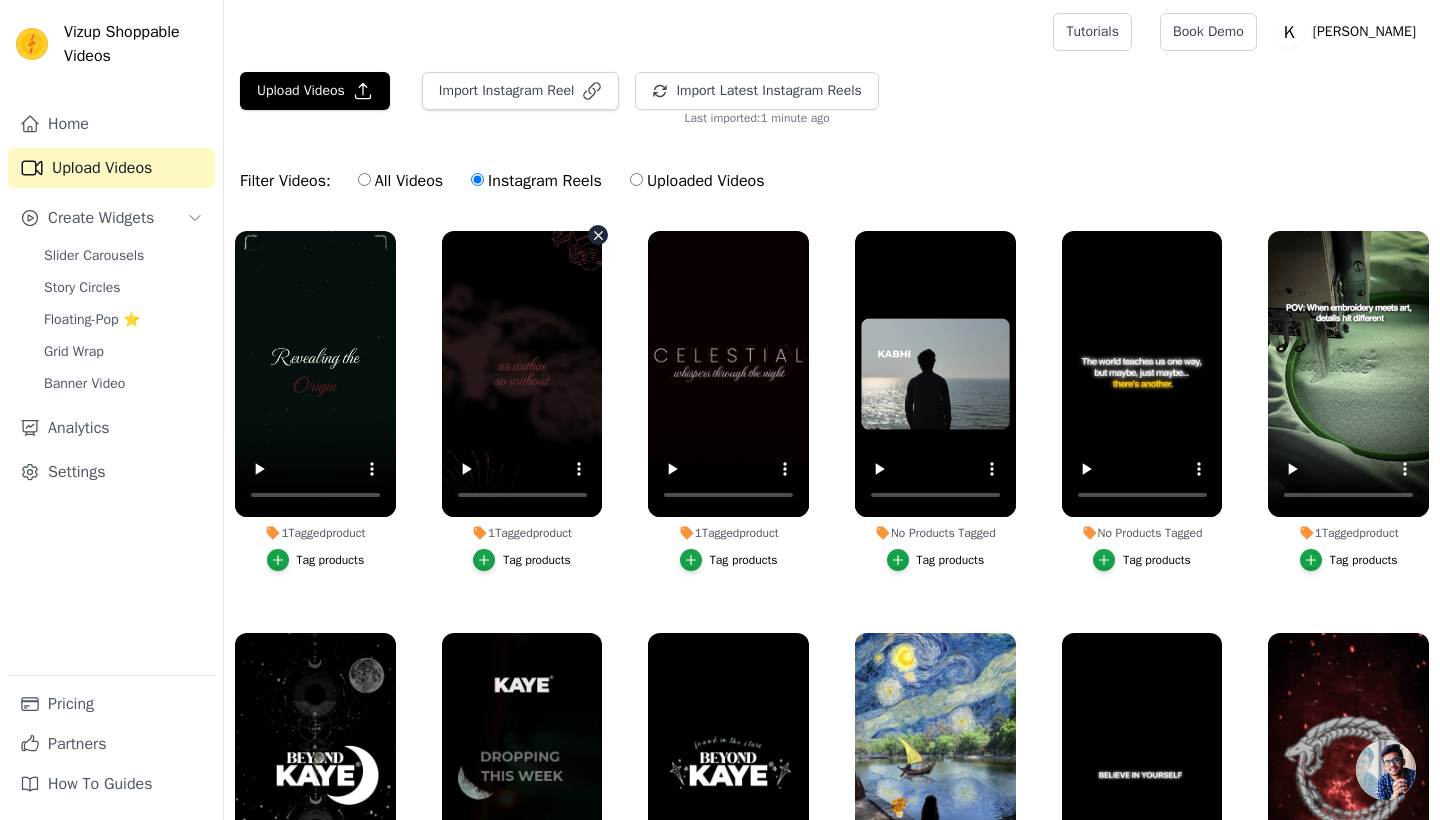 scroll, scrollTop: 0, scrollLeft: 0, axis: both 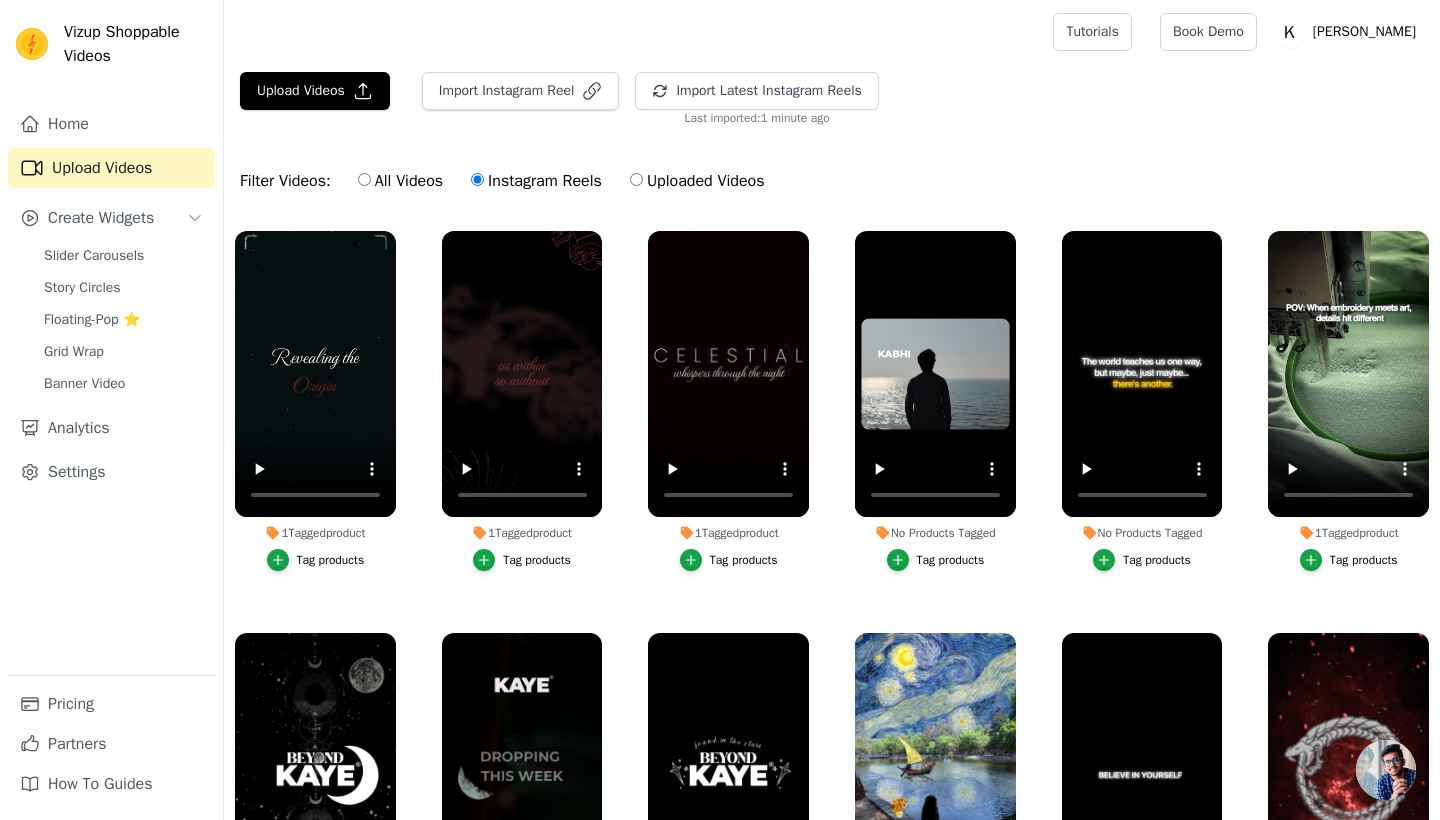click on "Uploaded Videos" at bounding box center (697, 181) 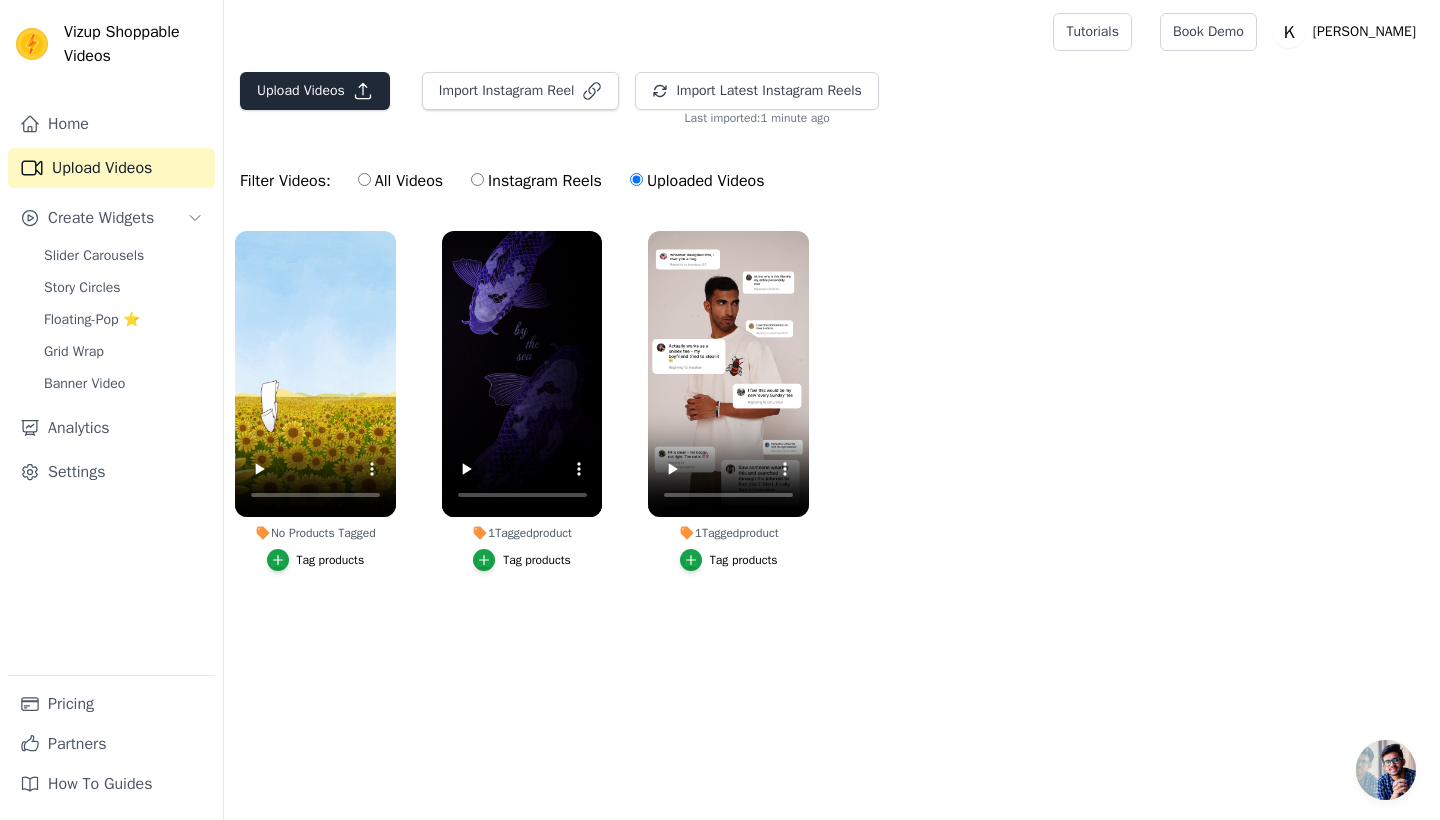 click on "Upload Videos" at bounding box center [315, 91] 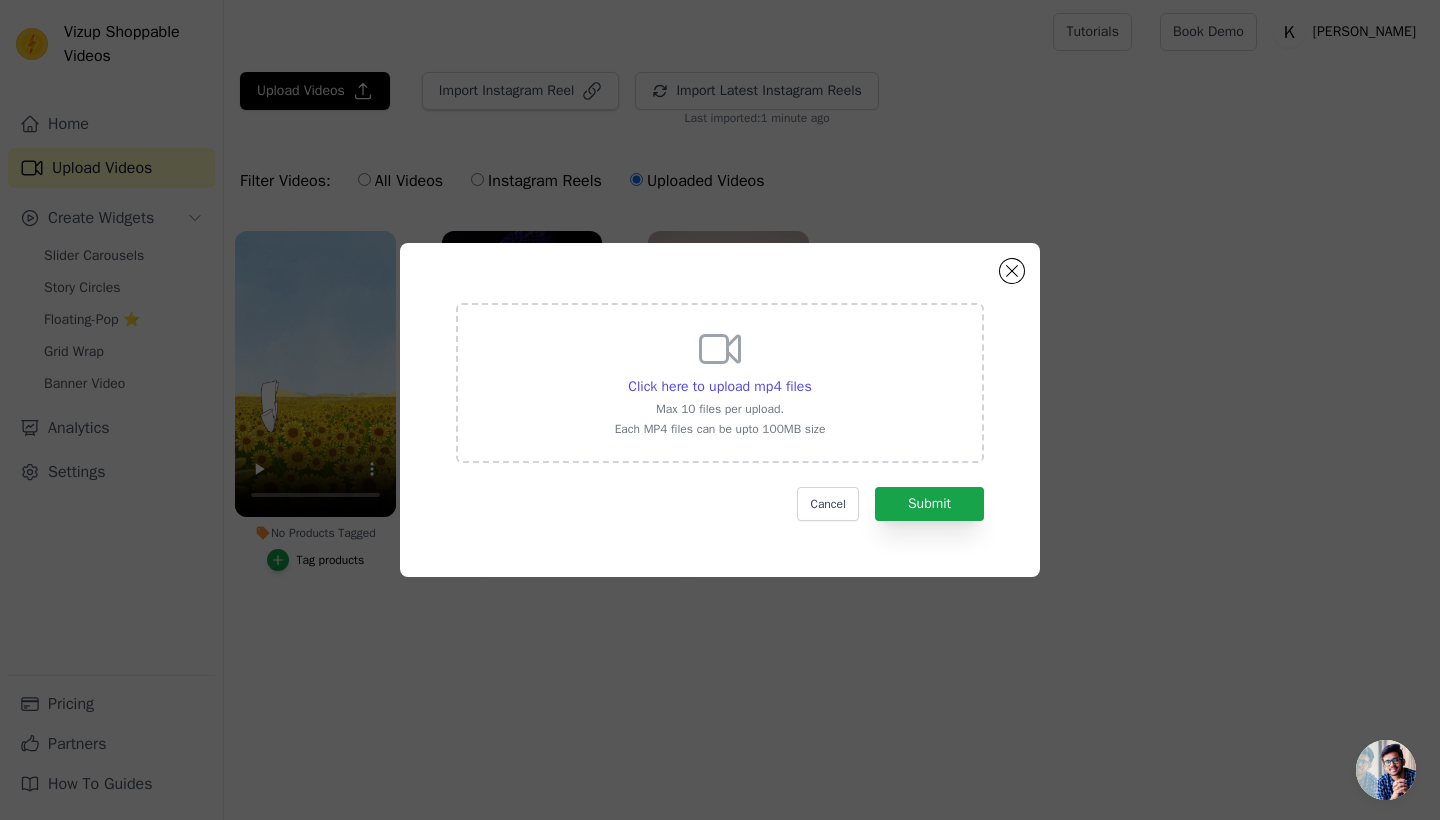 click on "Click here to upload mp4 files     Max 10 files per upload.   Each MP4 files can be upto 100MB size" at bounding box center (720, 381) 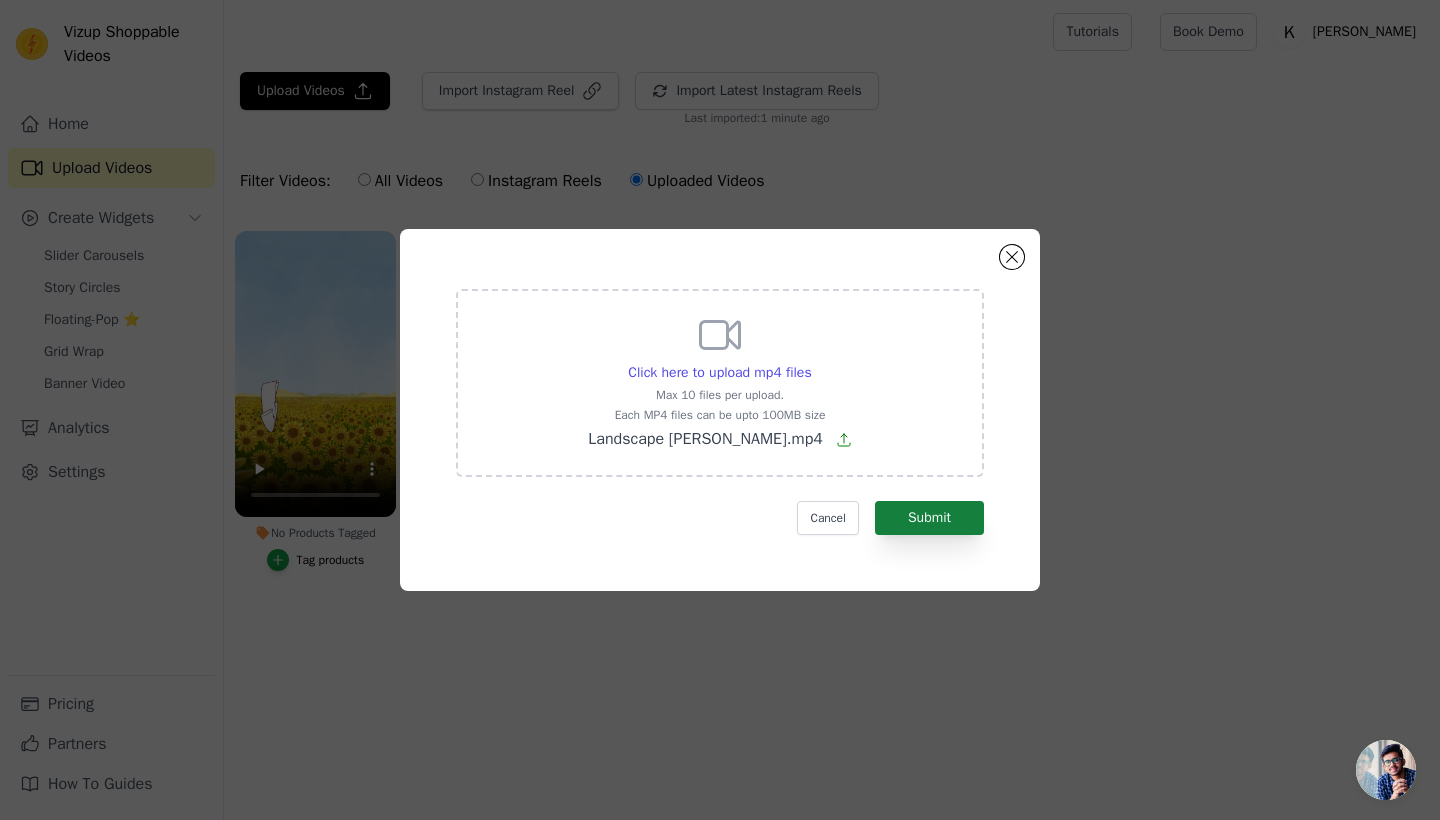 click on "Submit" at bounding box center [929, 518] 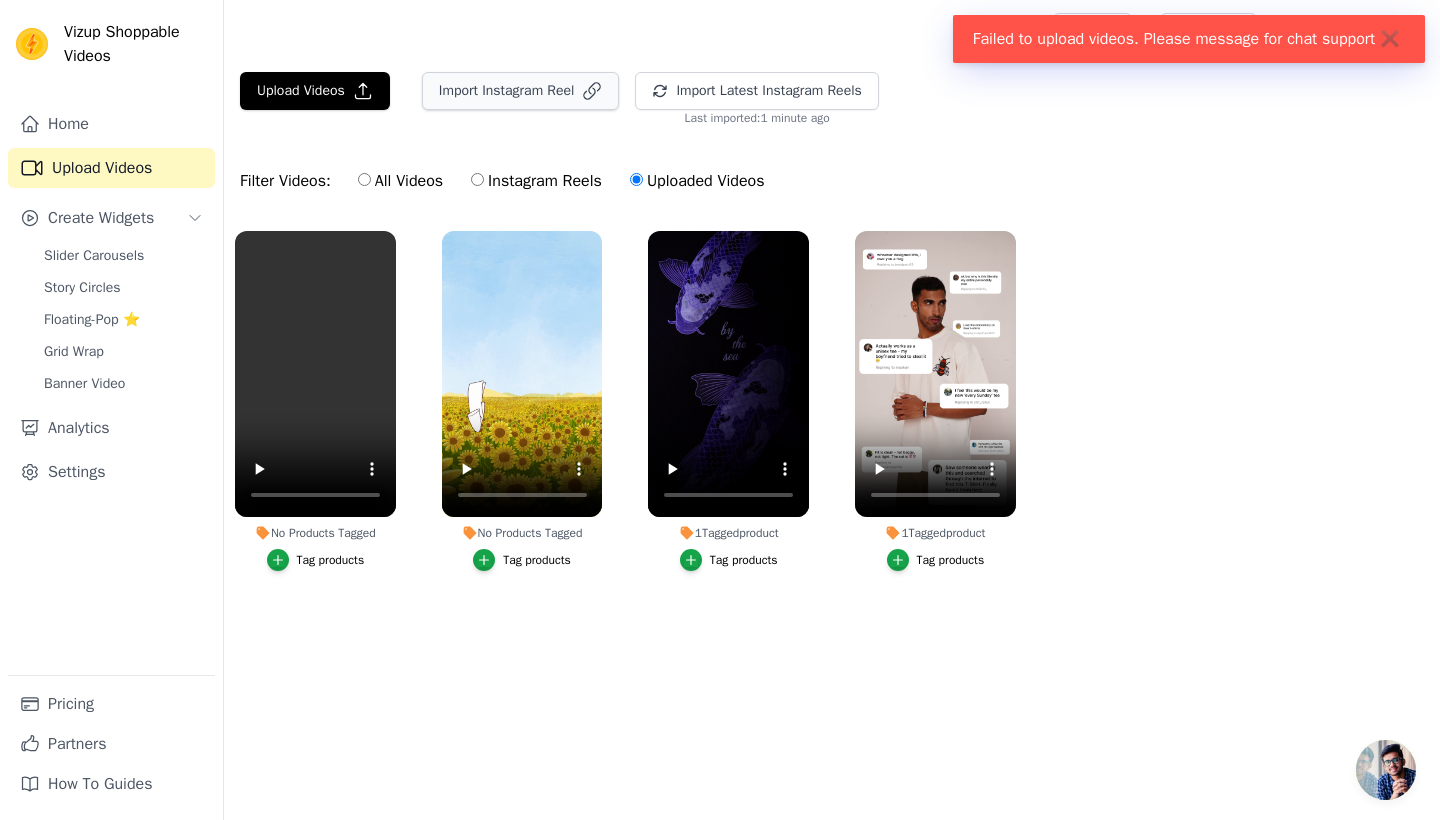 click on "Import Instagram Reel" at bounding box center (521, 91) 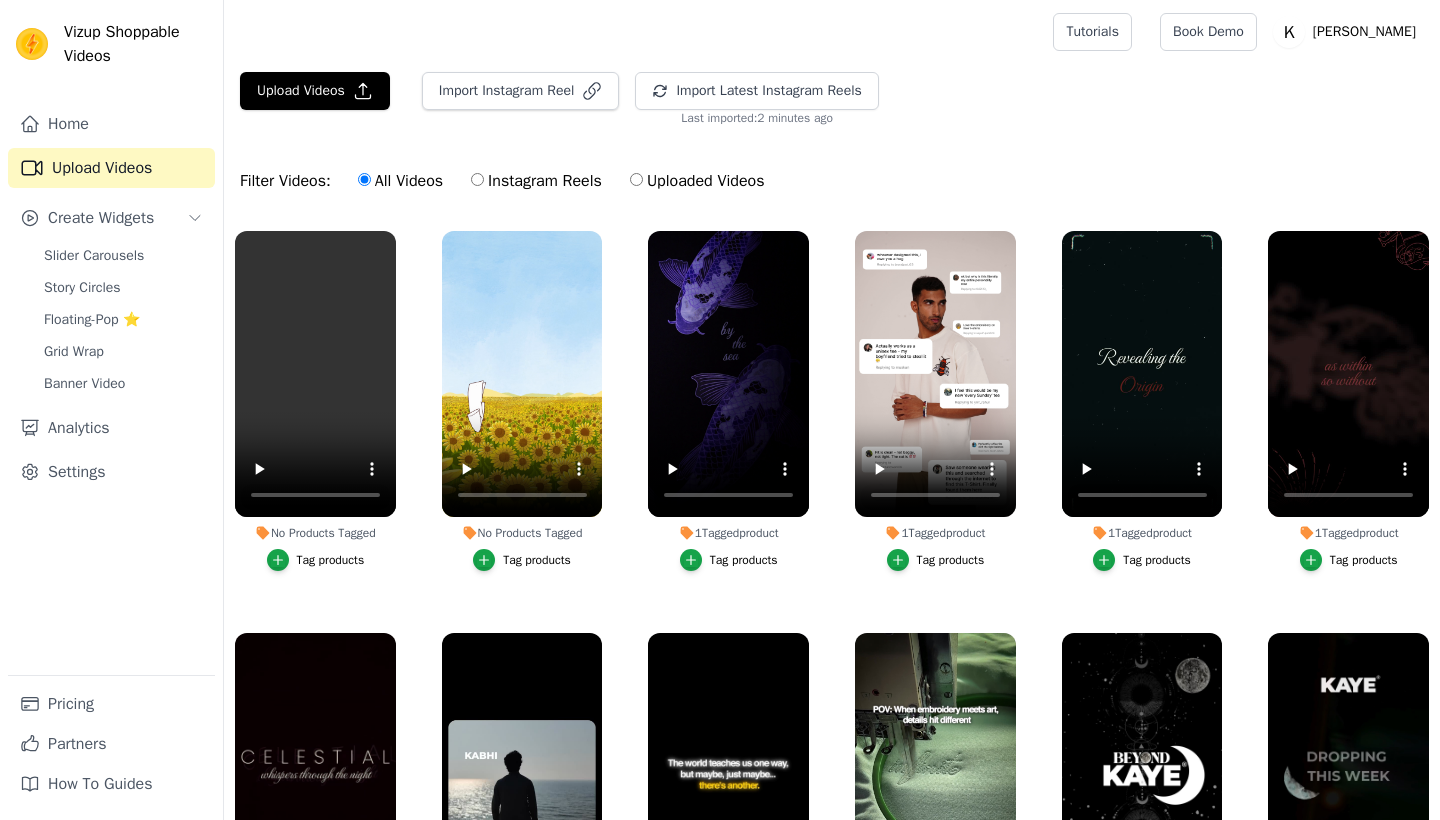 scroll, scrollTop: 0, scrollLeft: 0, axis: both 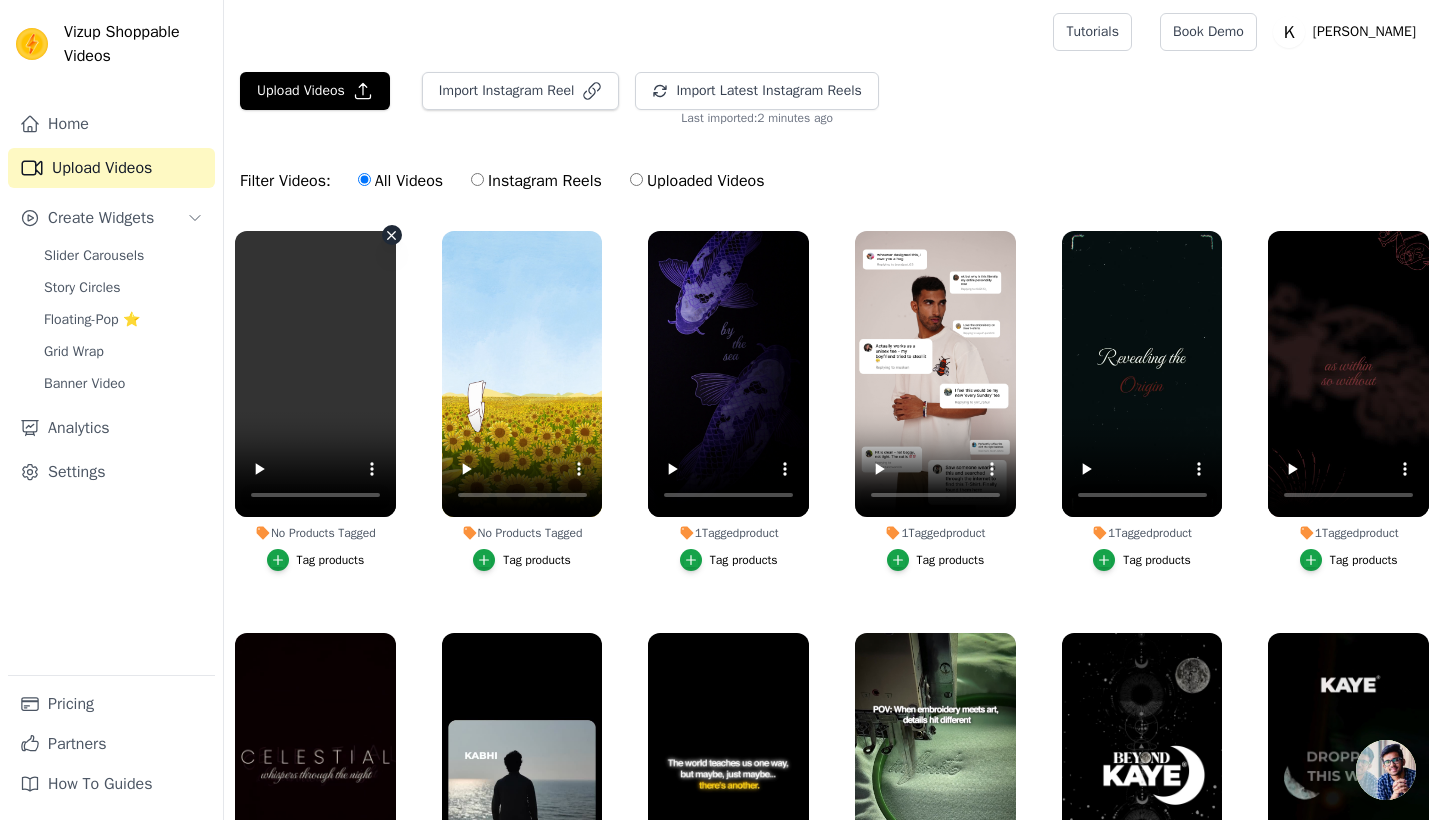 click at bounding box center (315, 374) 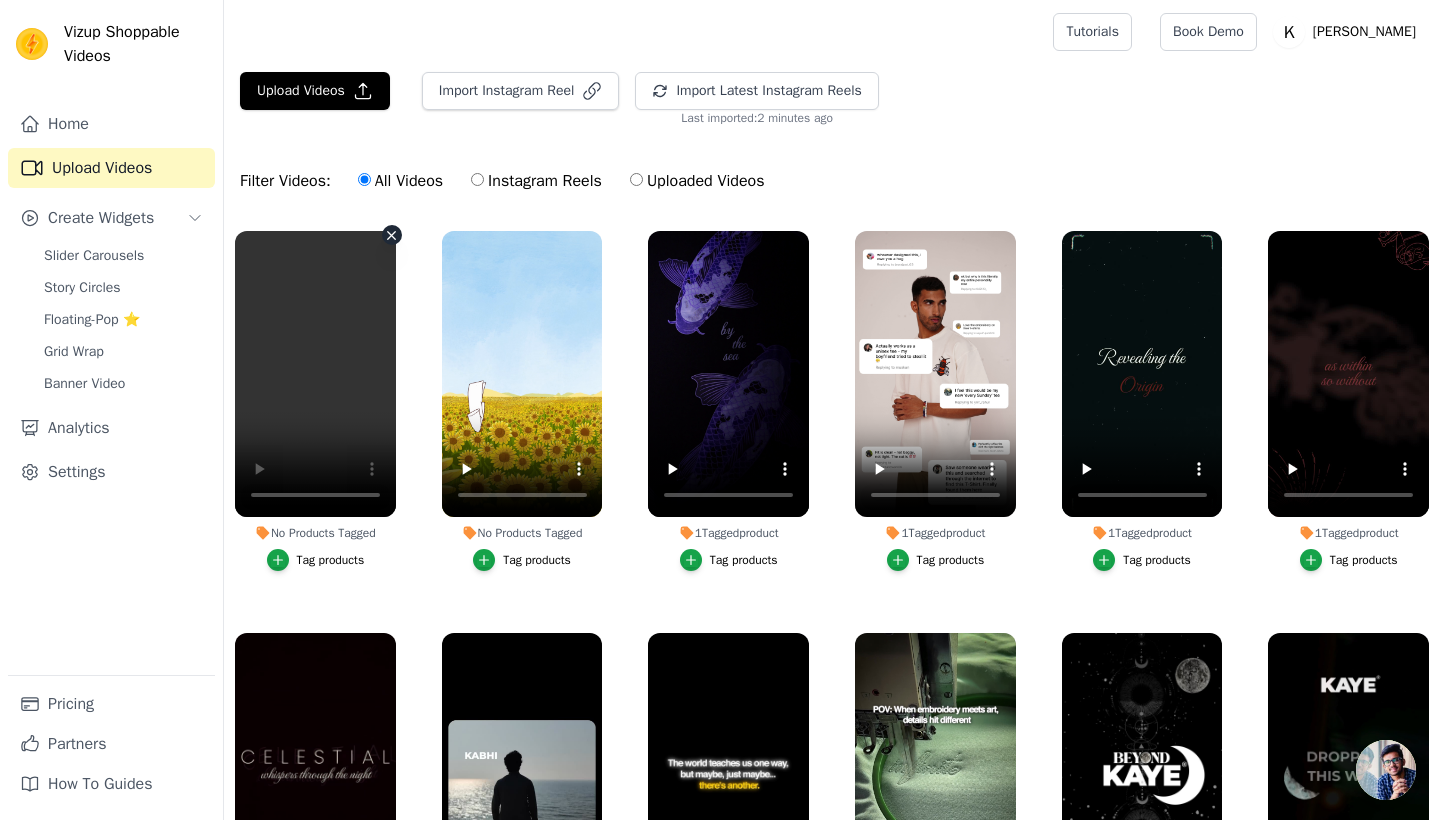 click at bounding box center (315, 374) 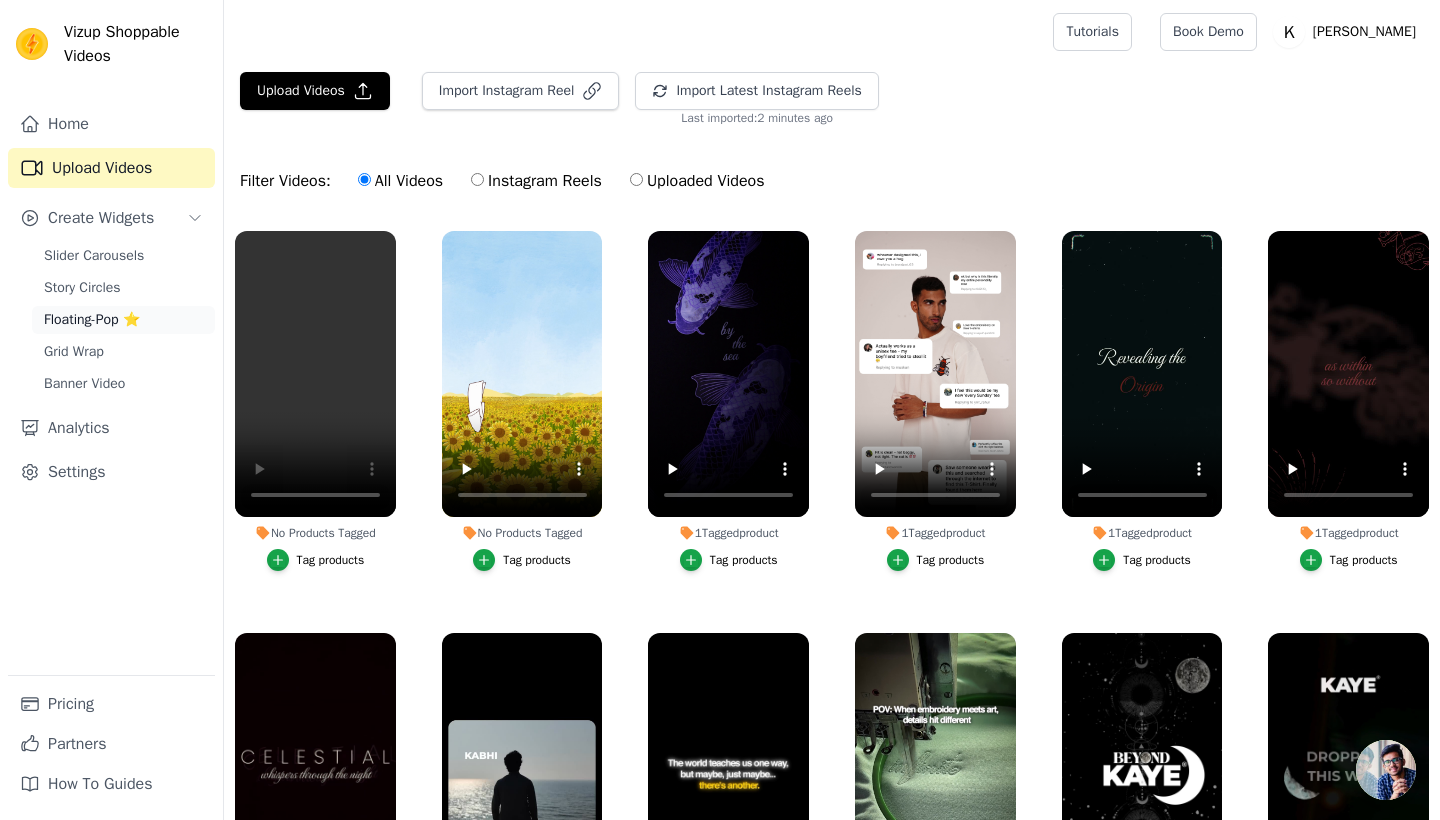 click on "Floating-Pop ⭐" at bounding box center [92, 320] 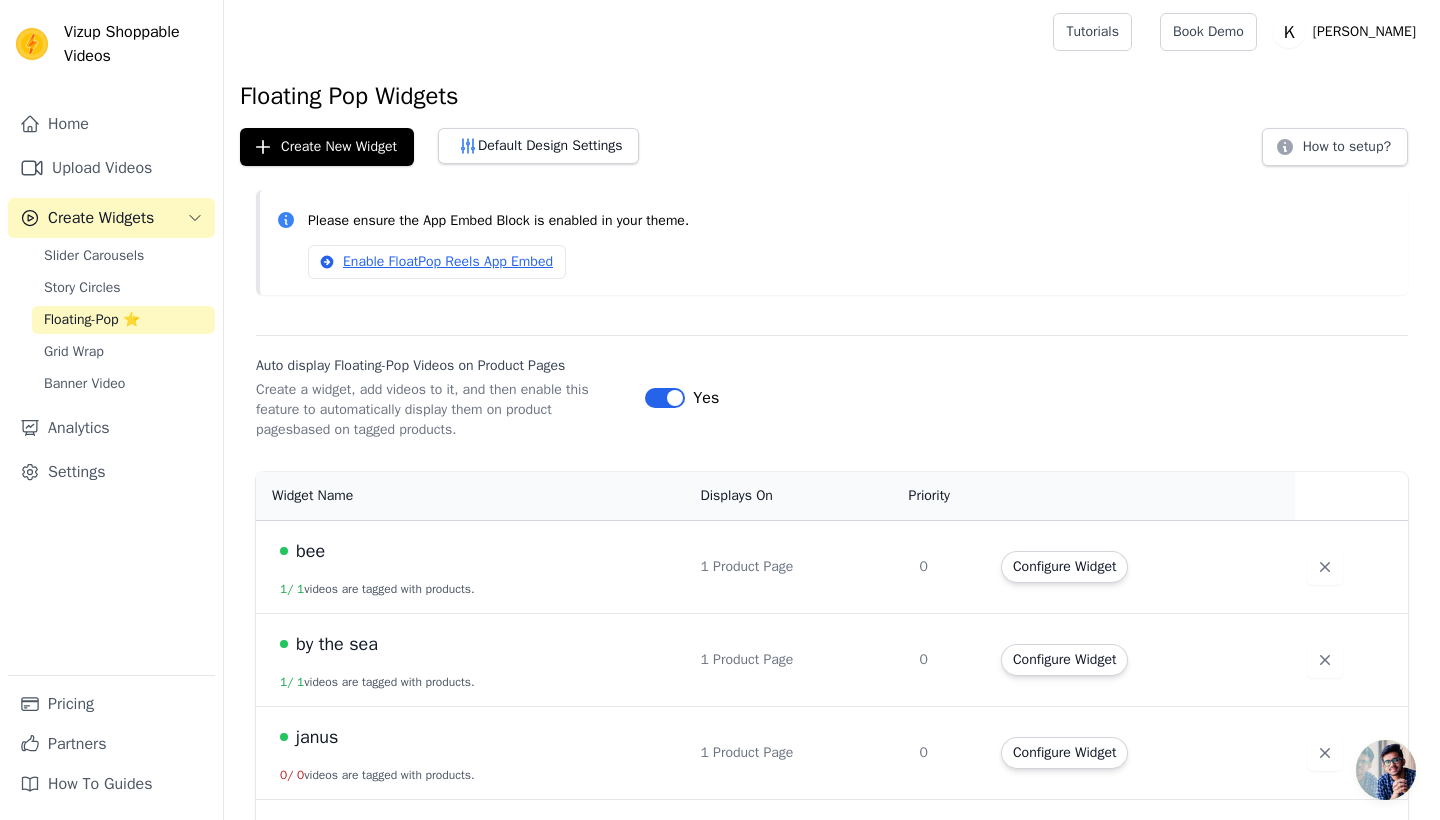 scroll, scrollTop: 0, scrollLeft: 0, axis: both 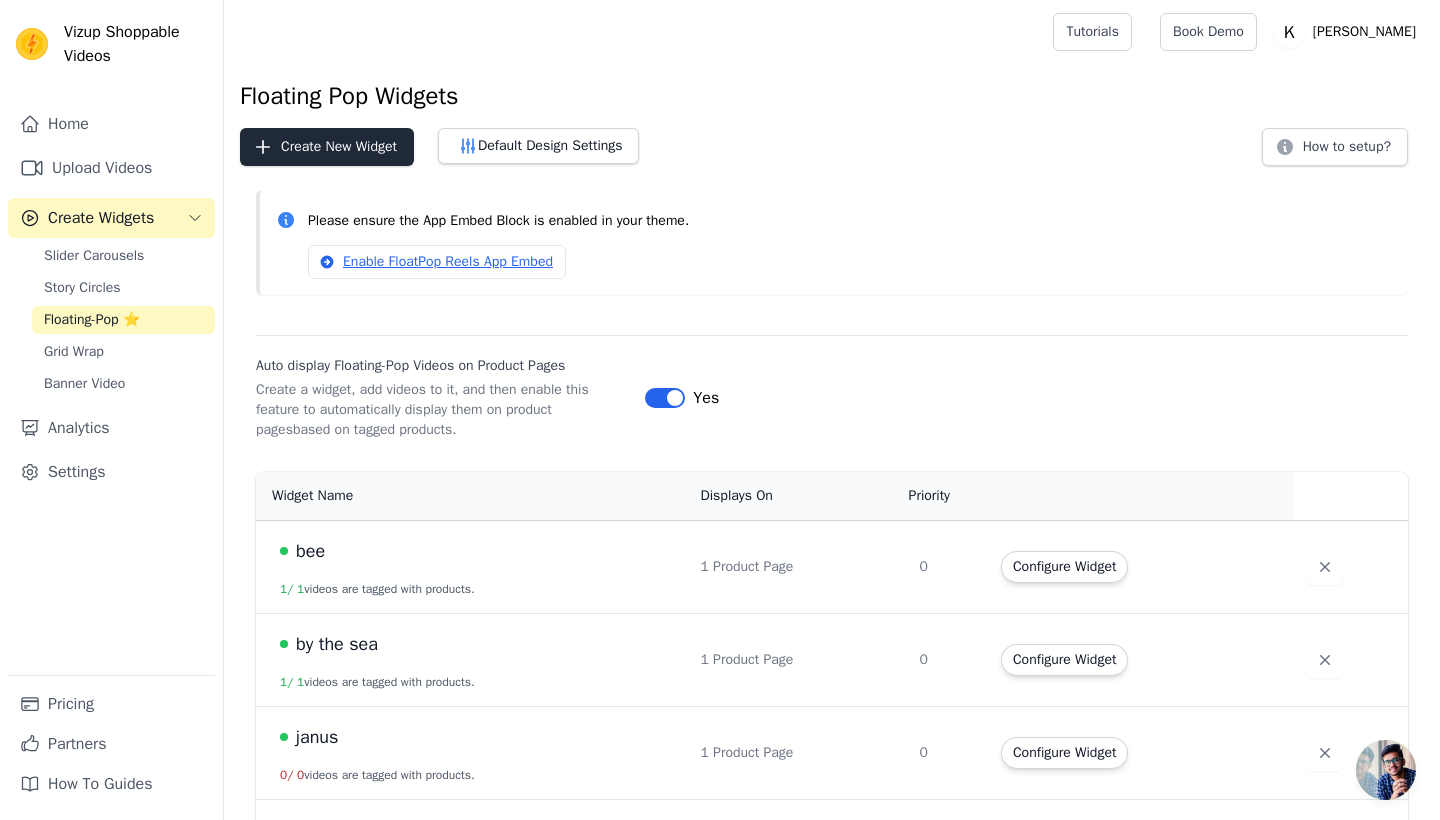 click on "Create New Widget" at bounding box center [327, 147] 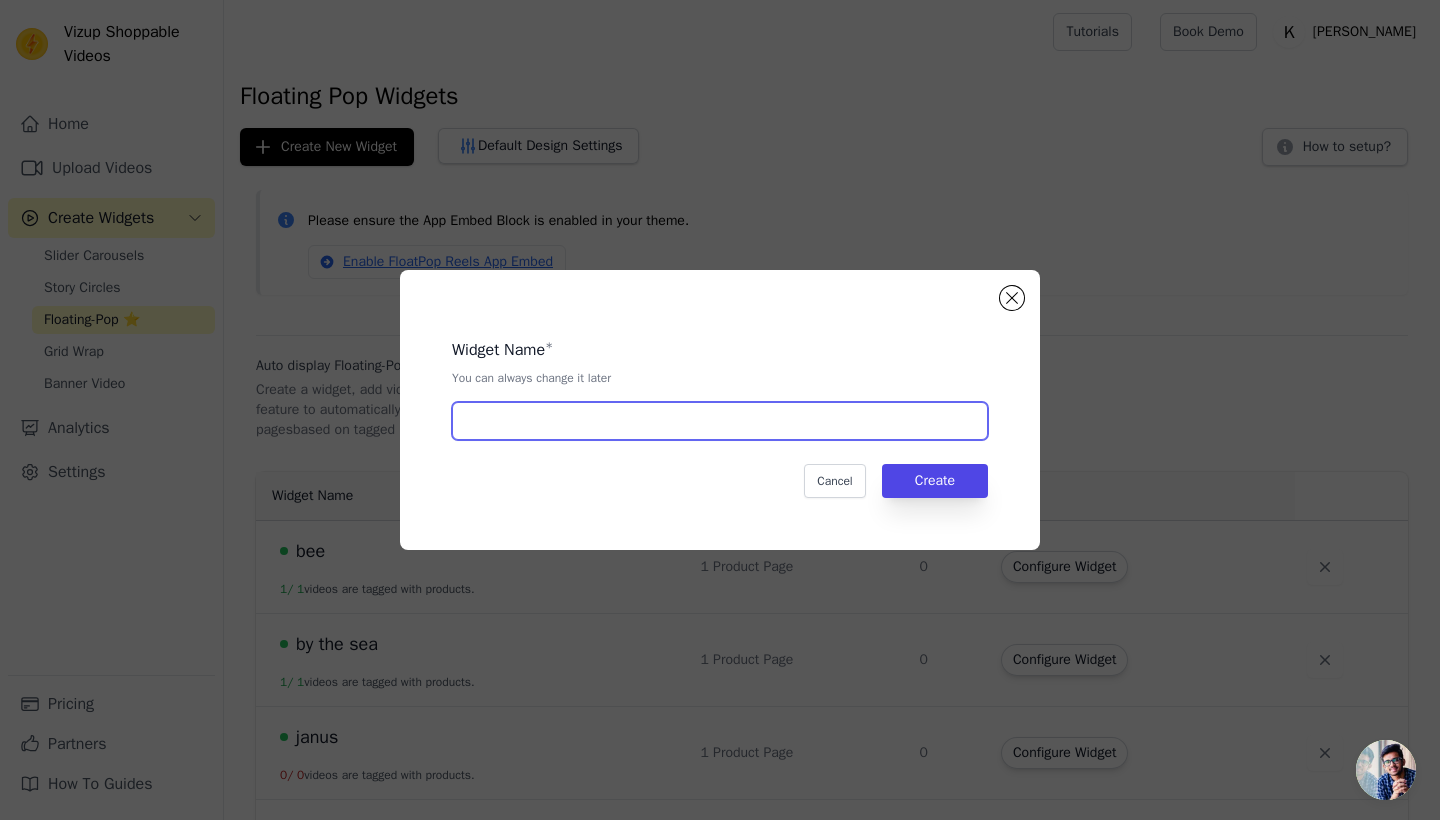 click at bounding box center (720, 421) 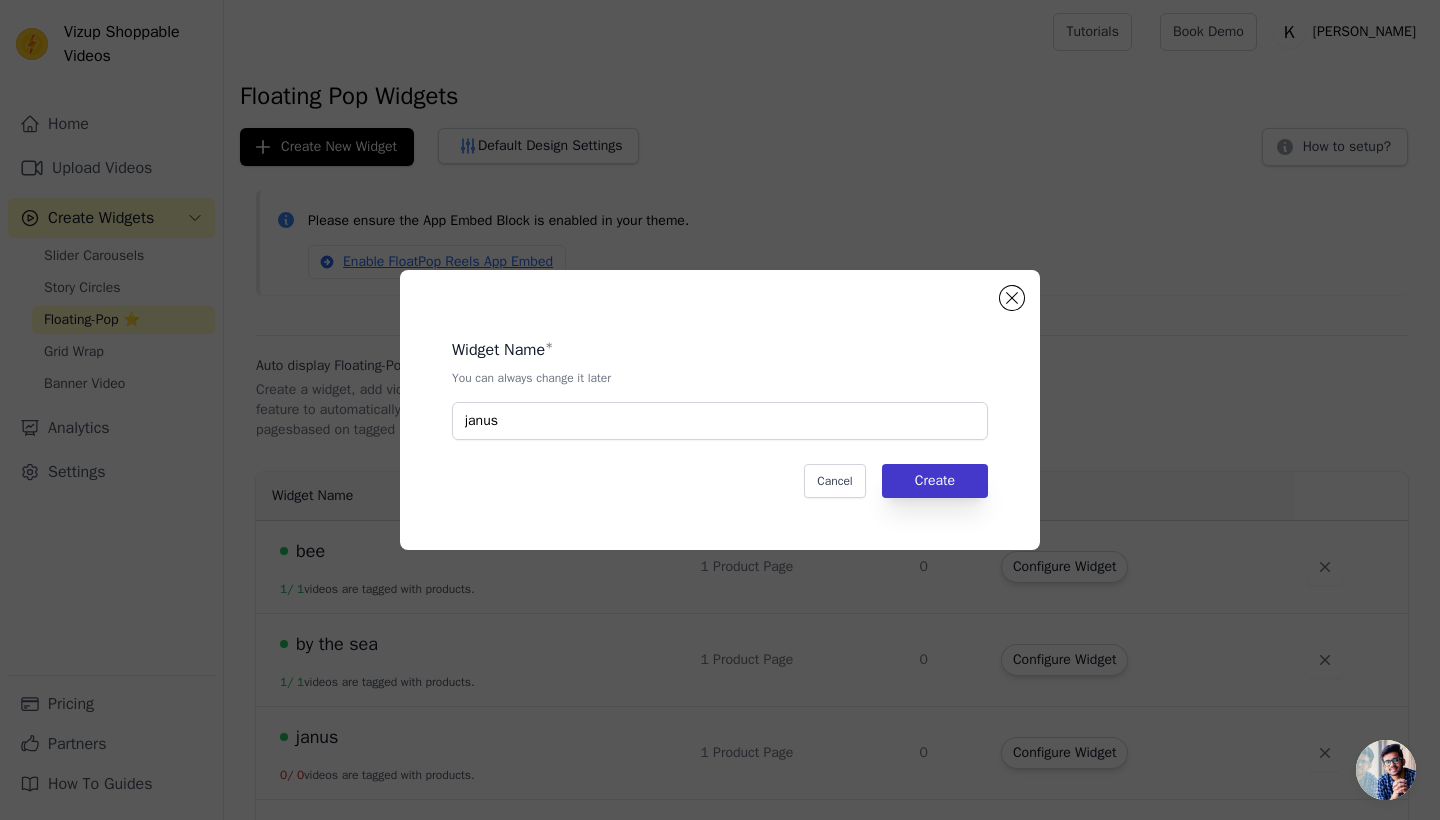 click on "Create" at bounding box center [935, 481] 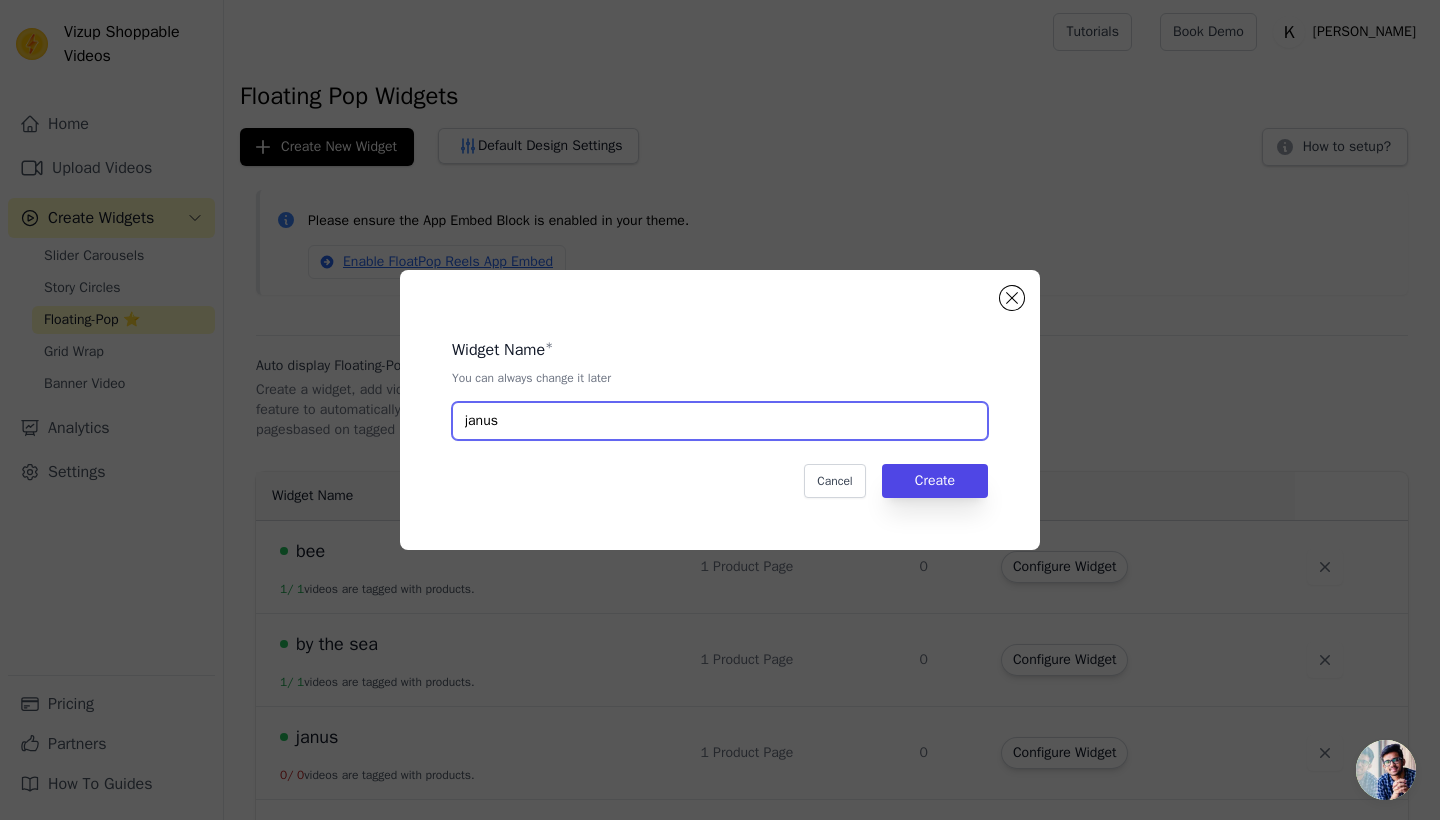click on "janus" at bounding box center (720, 421) 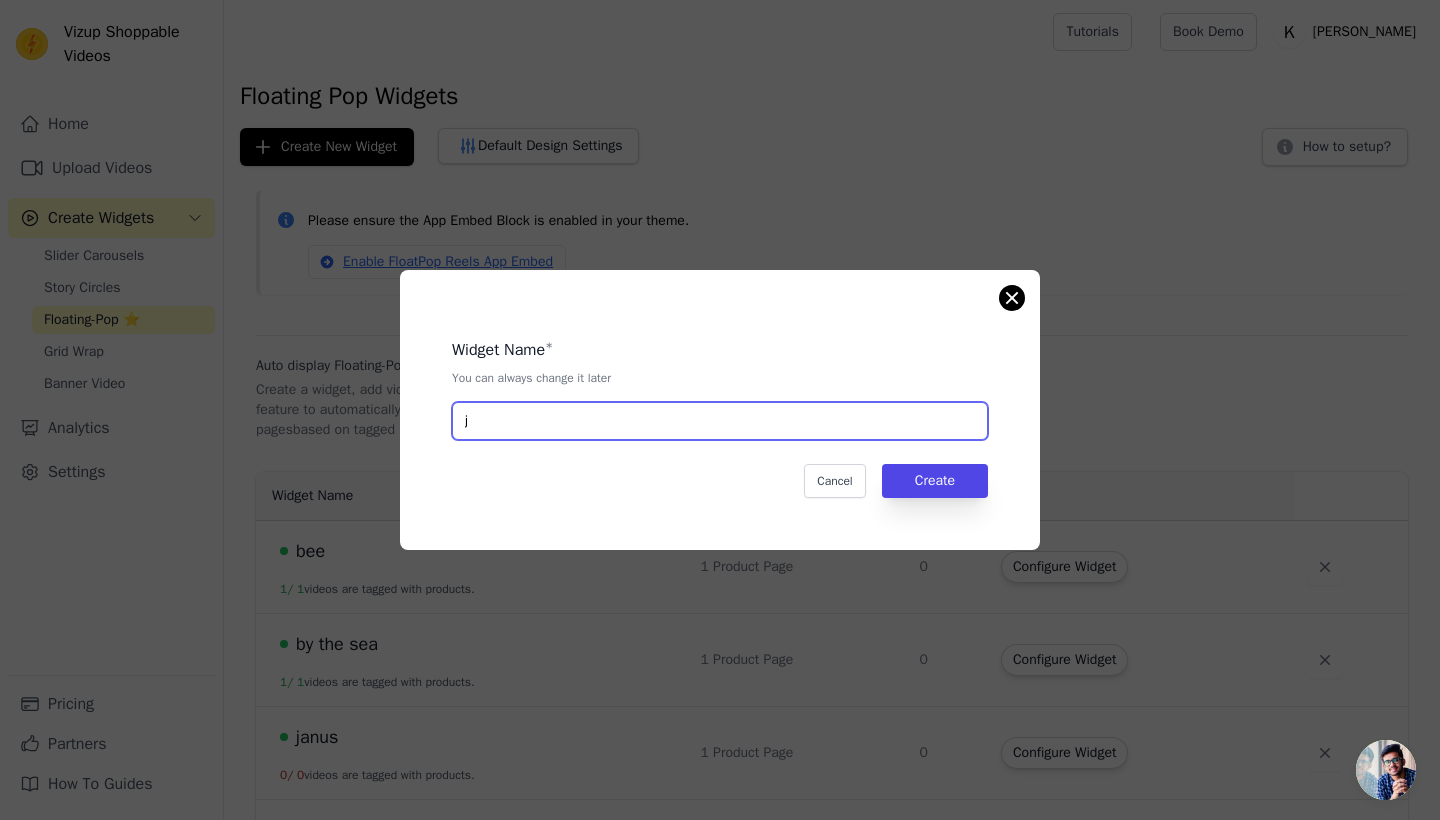 type on "j" 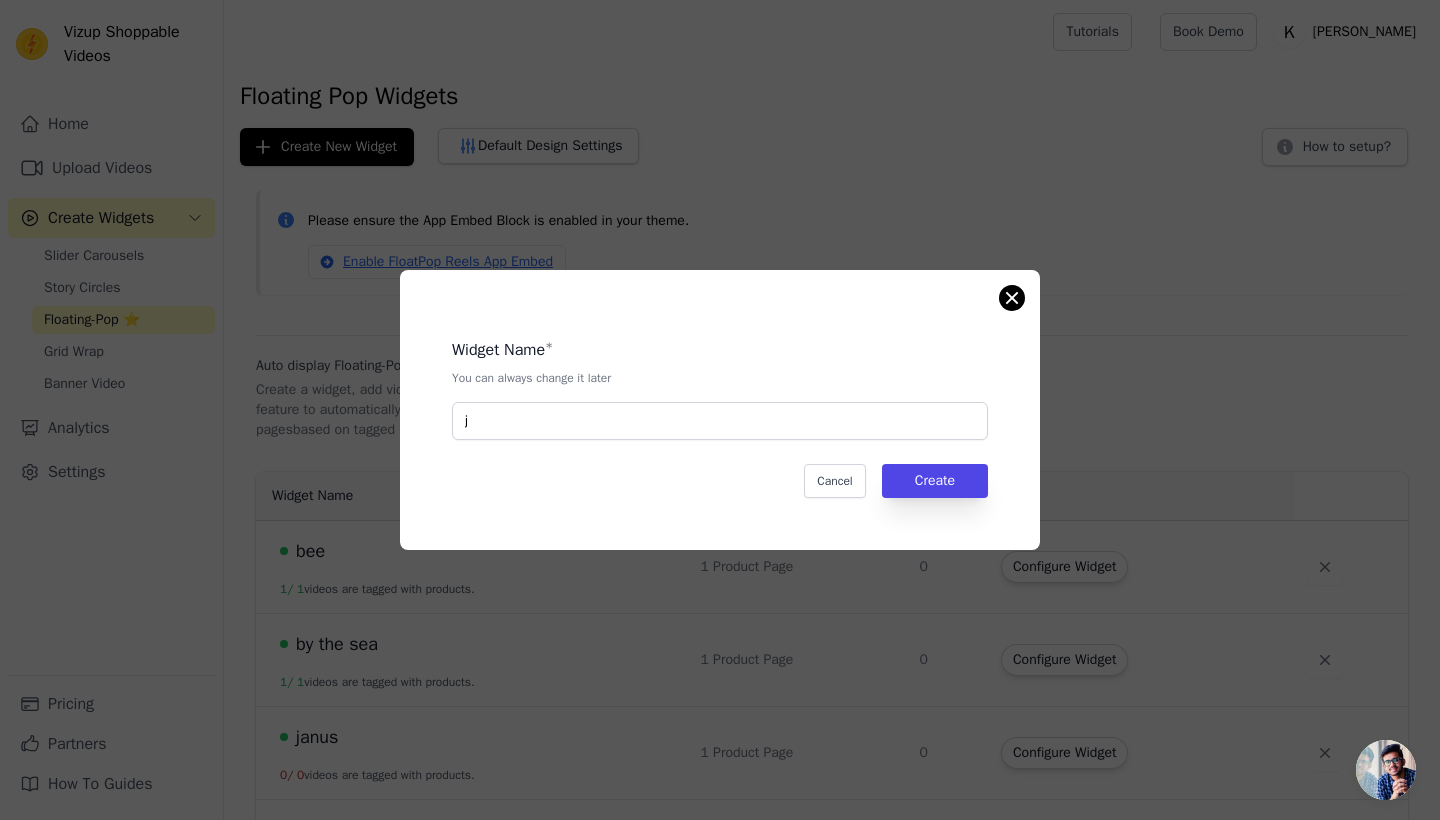 click at bounding box center (1012, 298) 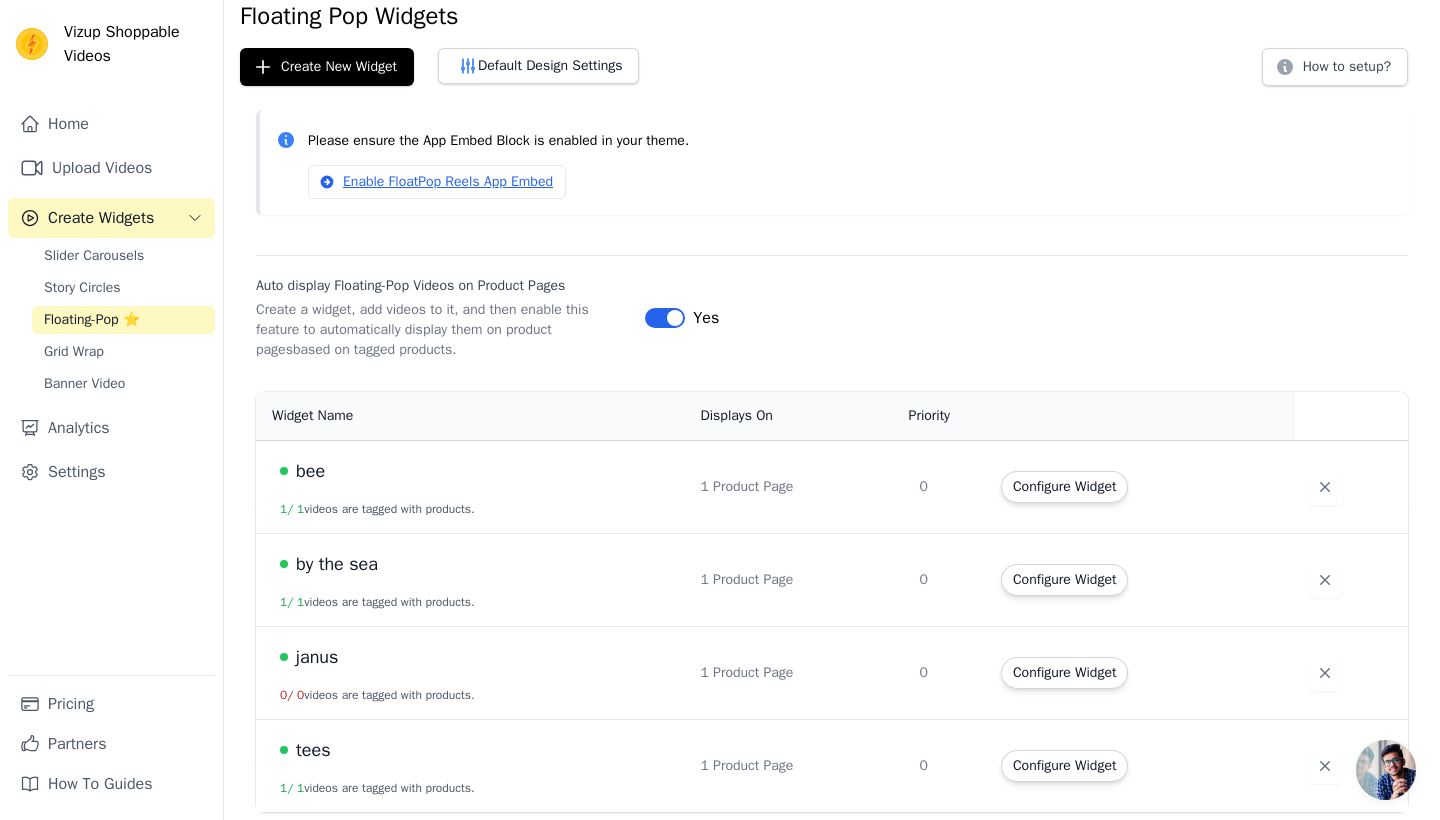 scroll, scrollTop: 79, scrollLeft: 0, axis: vertical 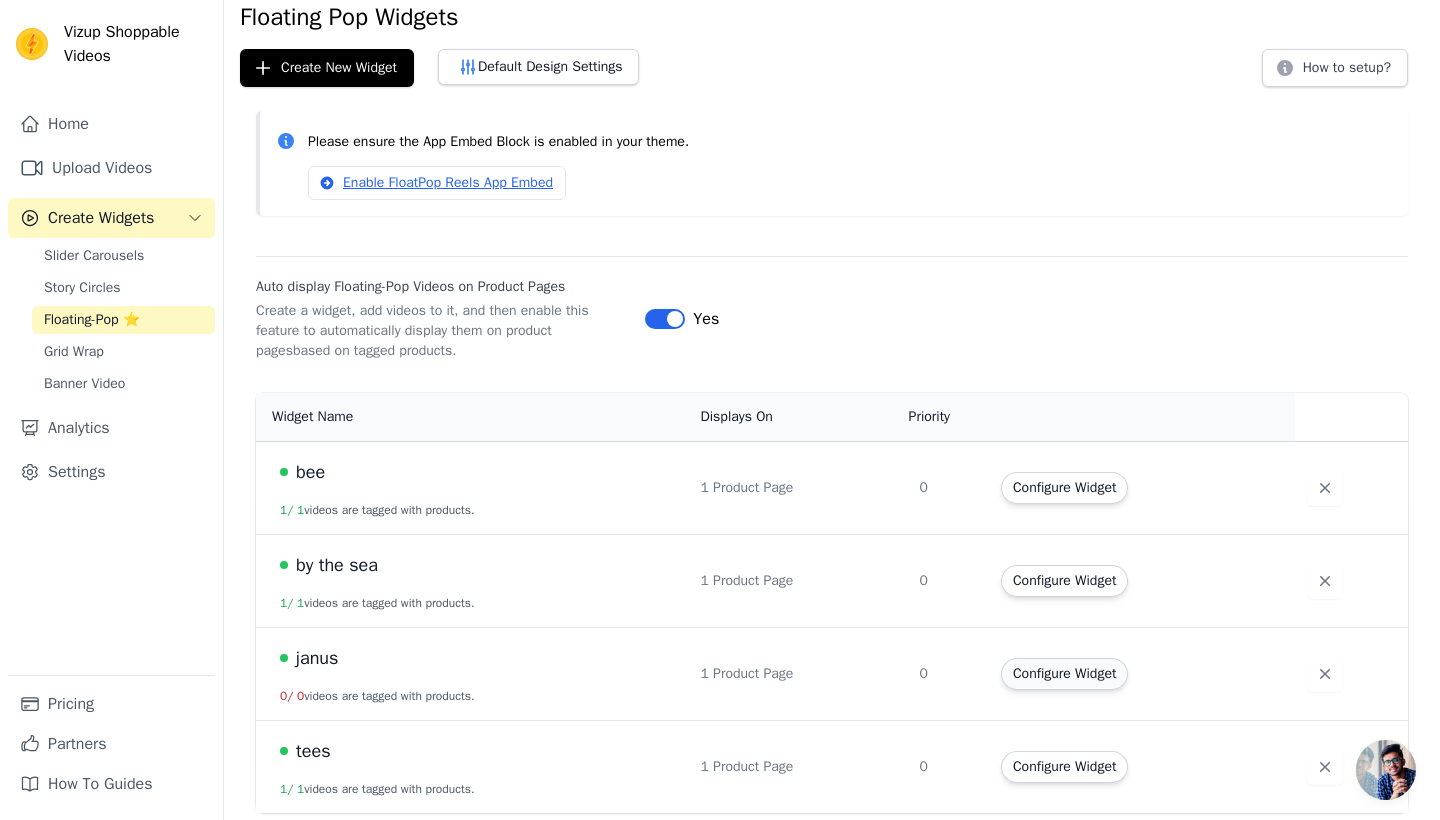 click on "Configure Widget" at bounding box center [1064, 674] 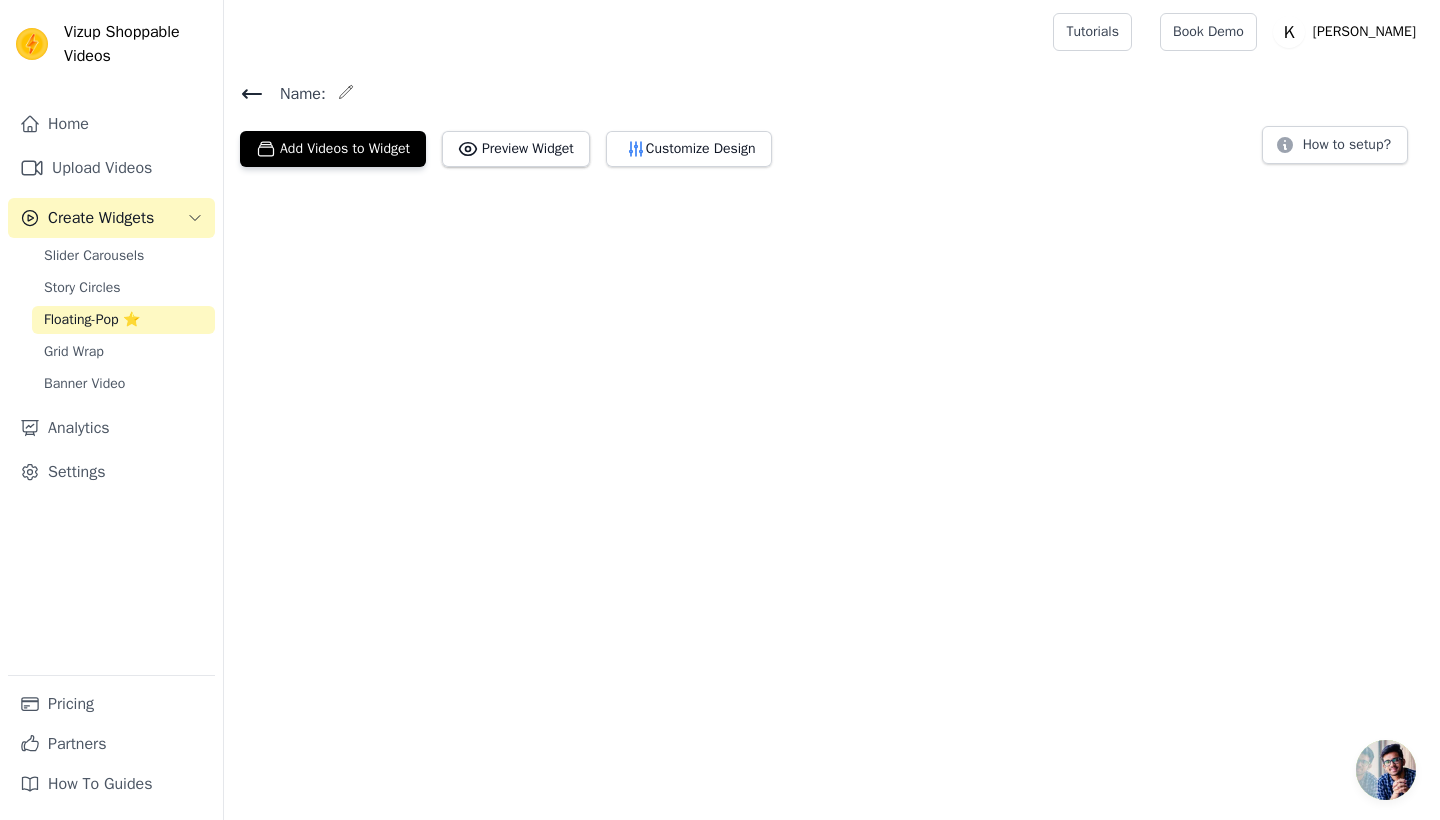scroll, scrollTop: 0, scrollLeft: 0, axis: both 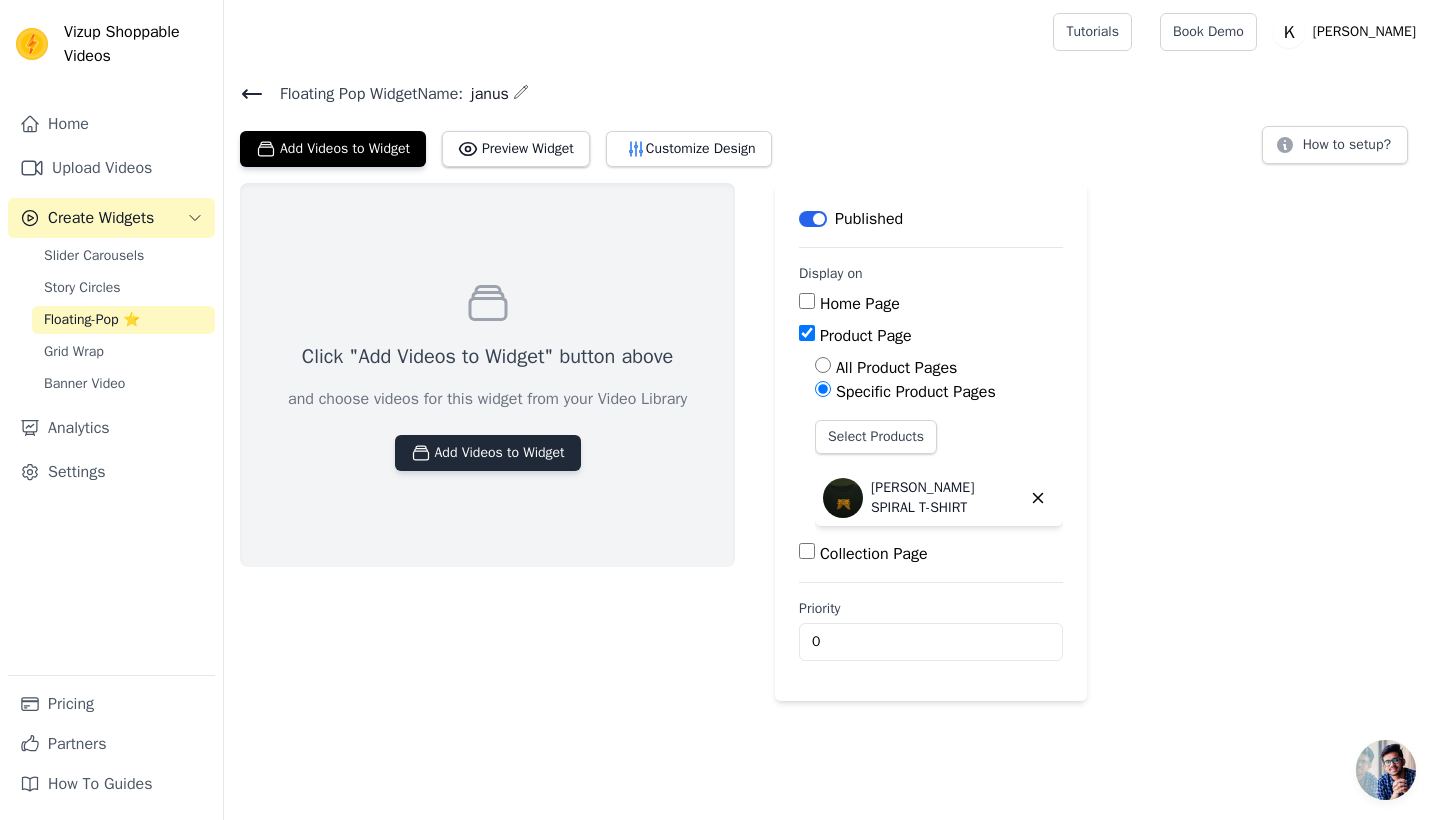 click on "Add Videos to Widget" at bounding box center (488, 453) 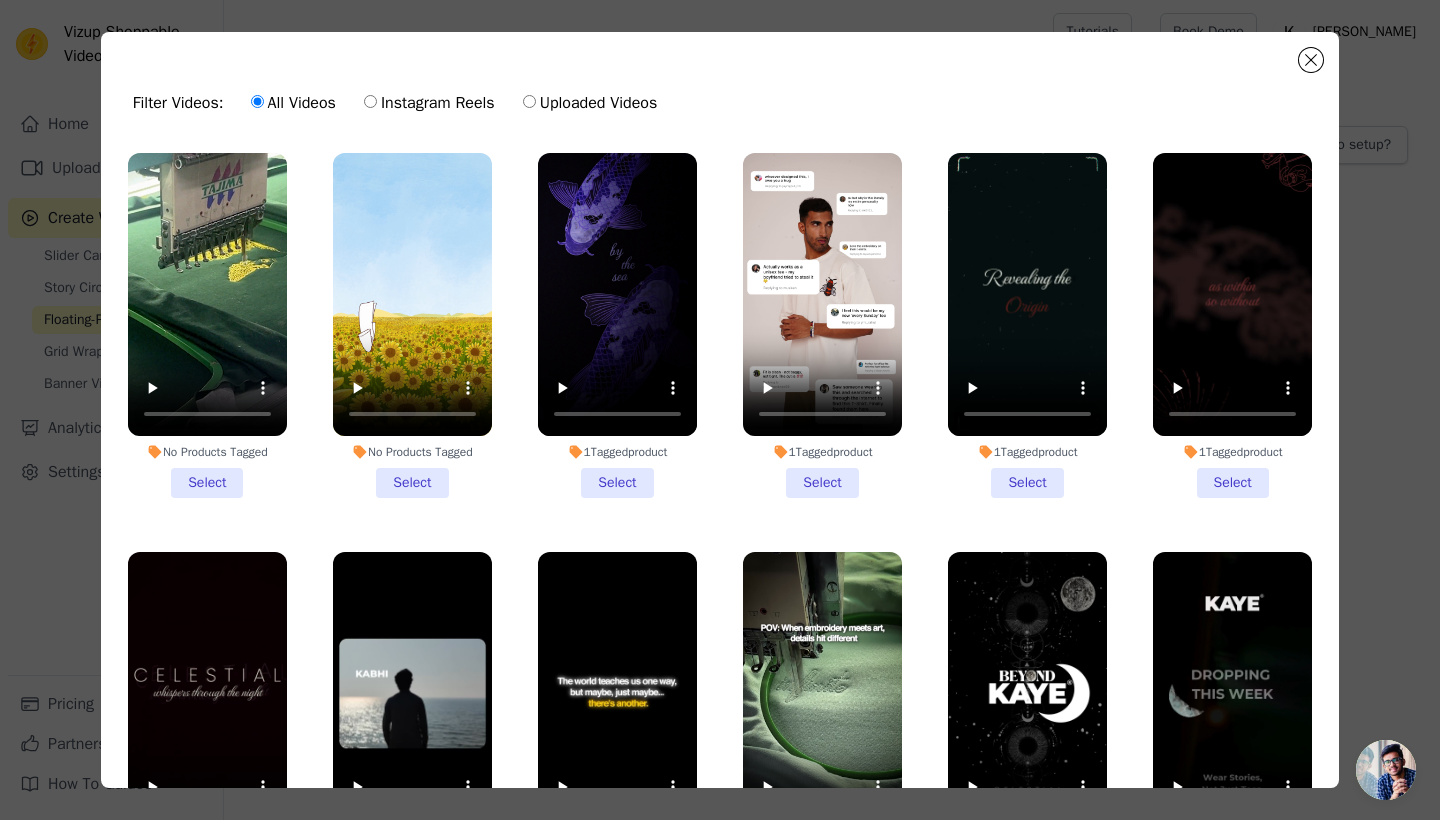 click on "Instagram Reels" at bounding box center [429, 103] 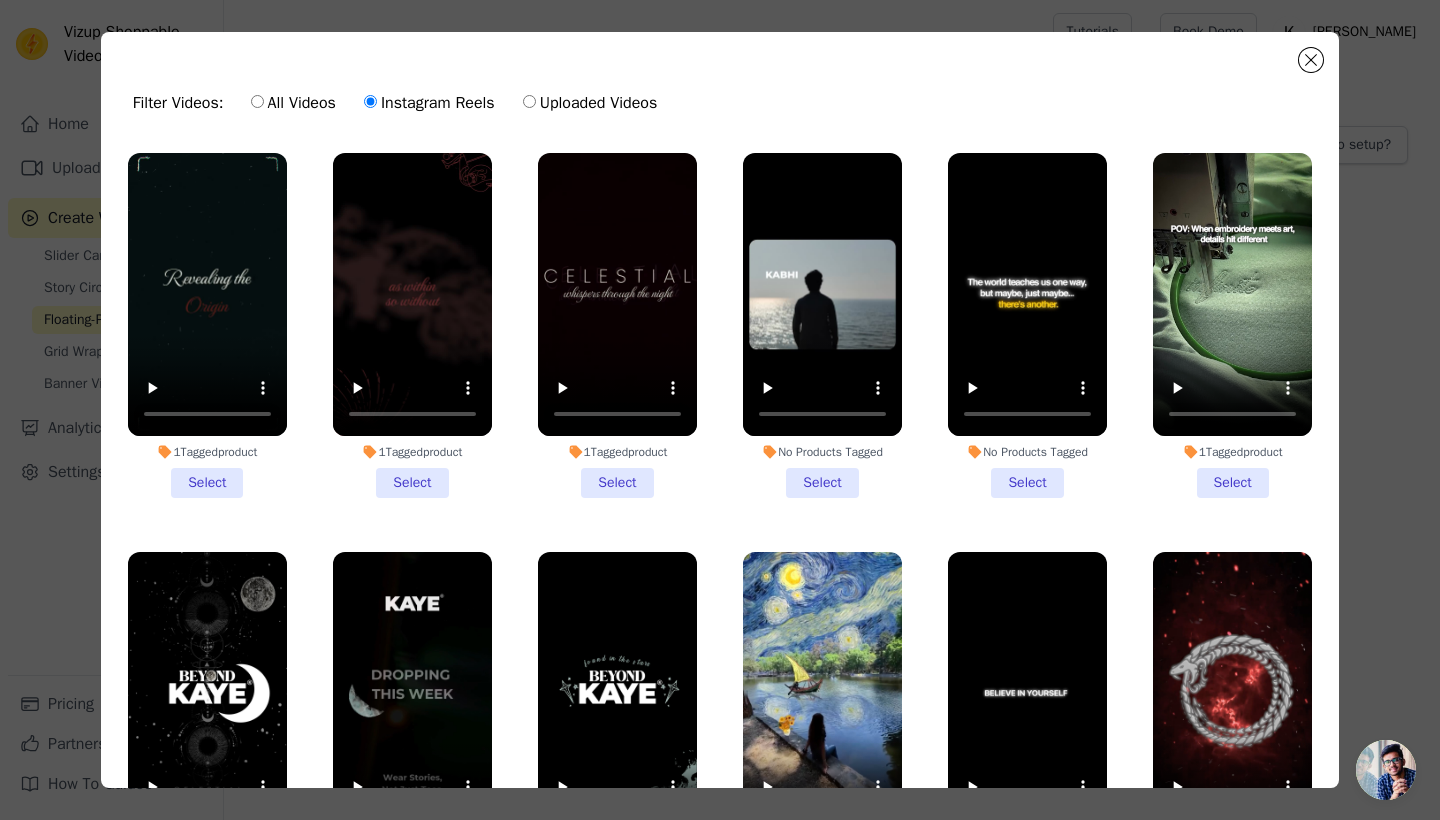 click on "All Videos" at bounding box center (293, 103) 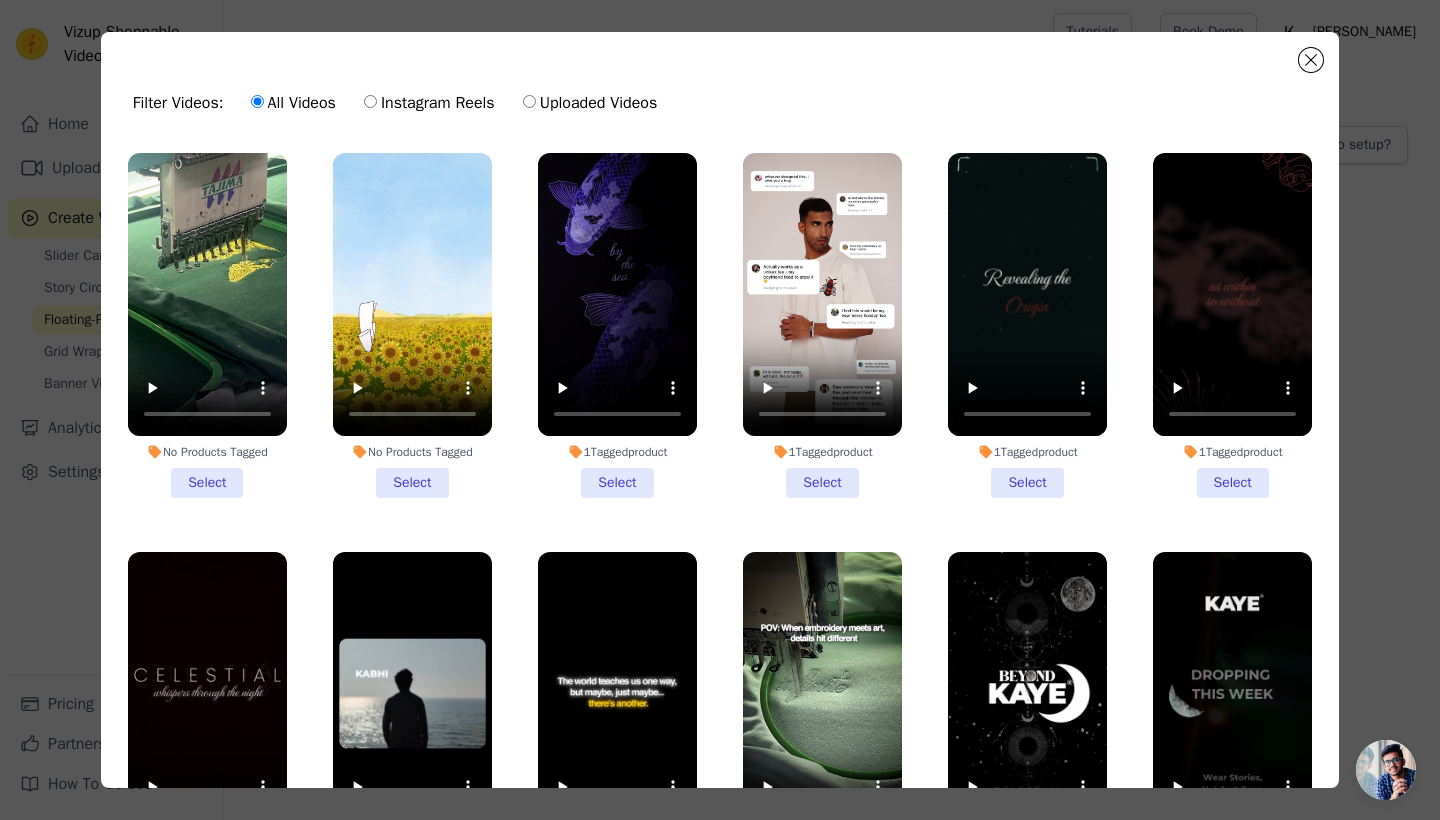 click on "No Products Tagged     Select" at bounding box center [207, 325] 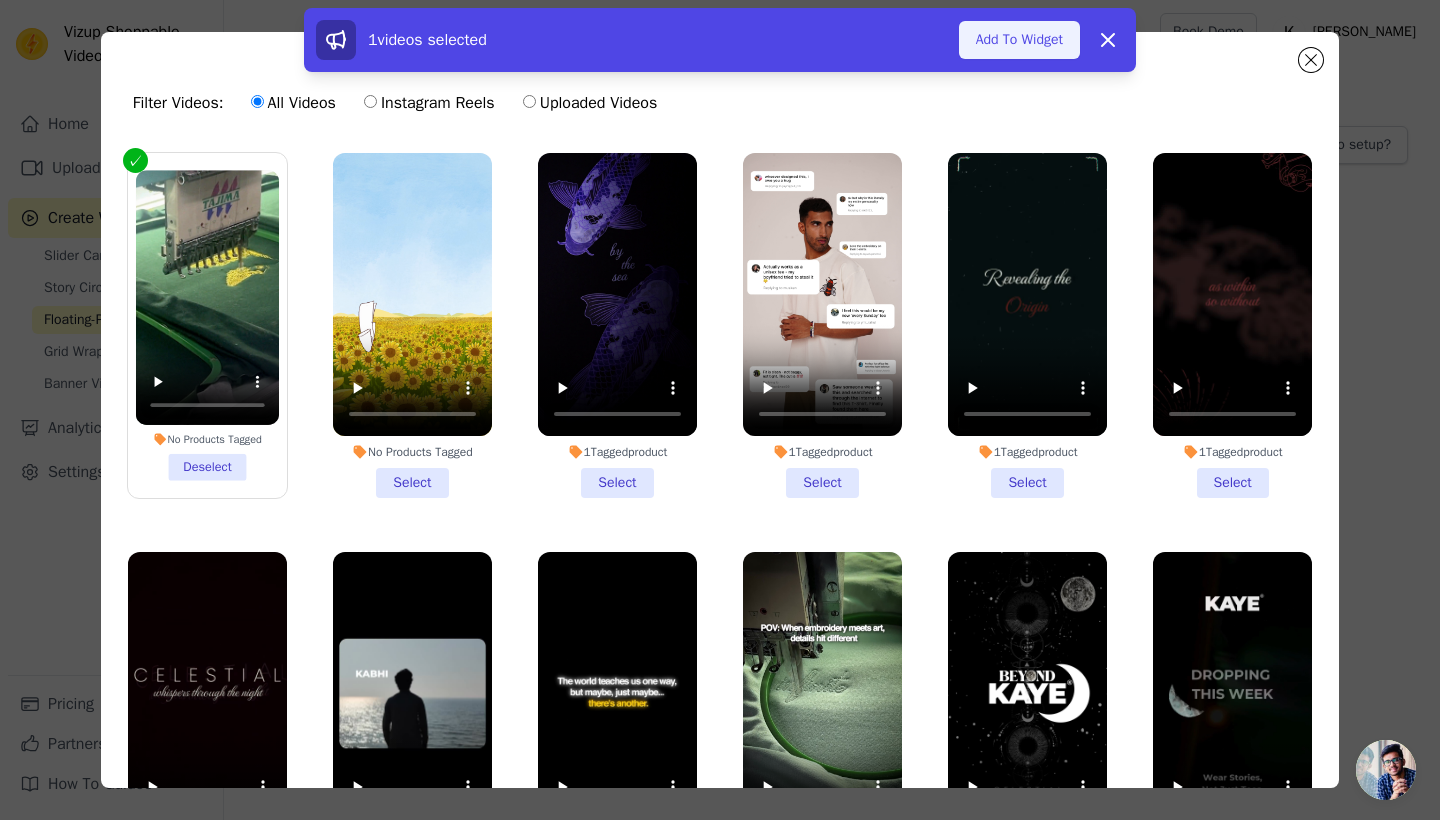 click on "Add To Widget" at bounding box center (1019, 40) 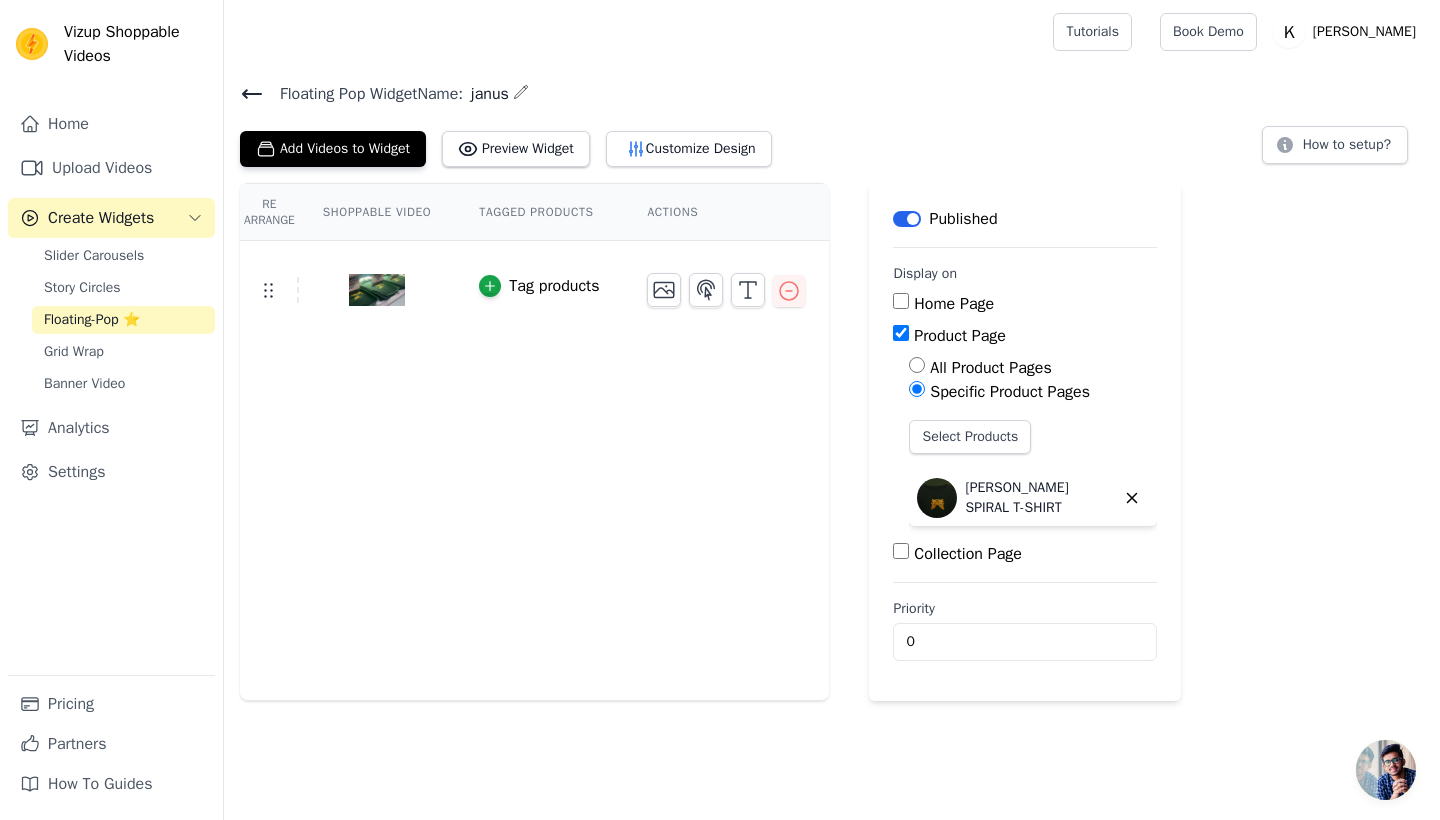 scroll, scrollTop: 0, scrollLeft: 0, axis: both 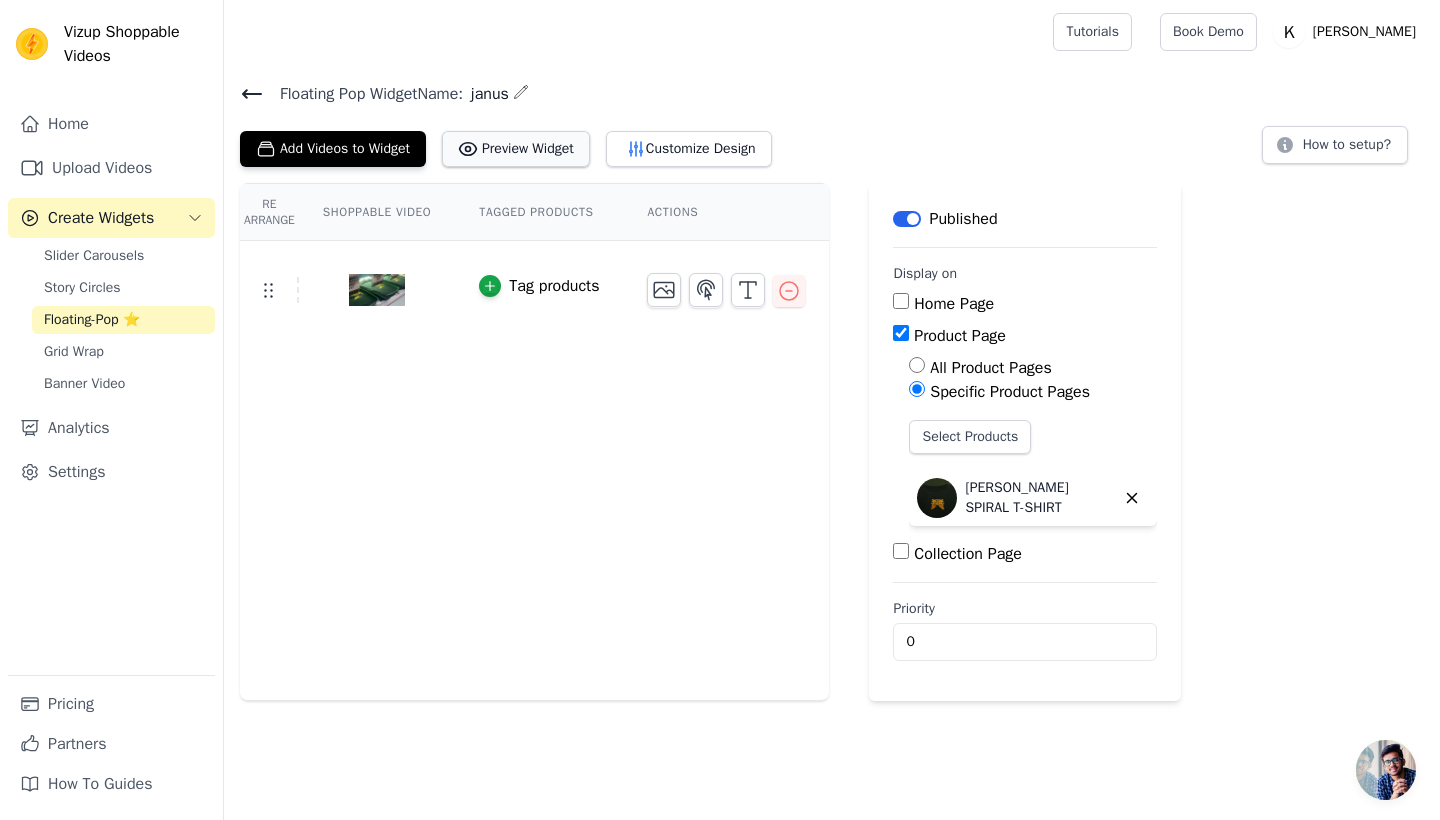 click on "Preview Widget" at bounding box center (516, 149) 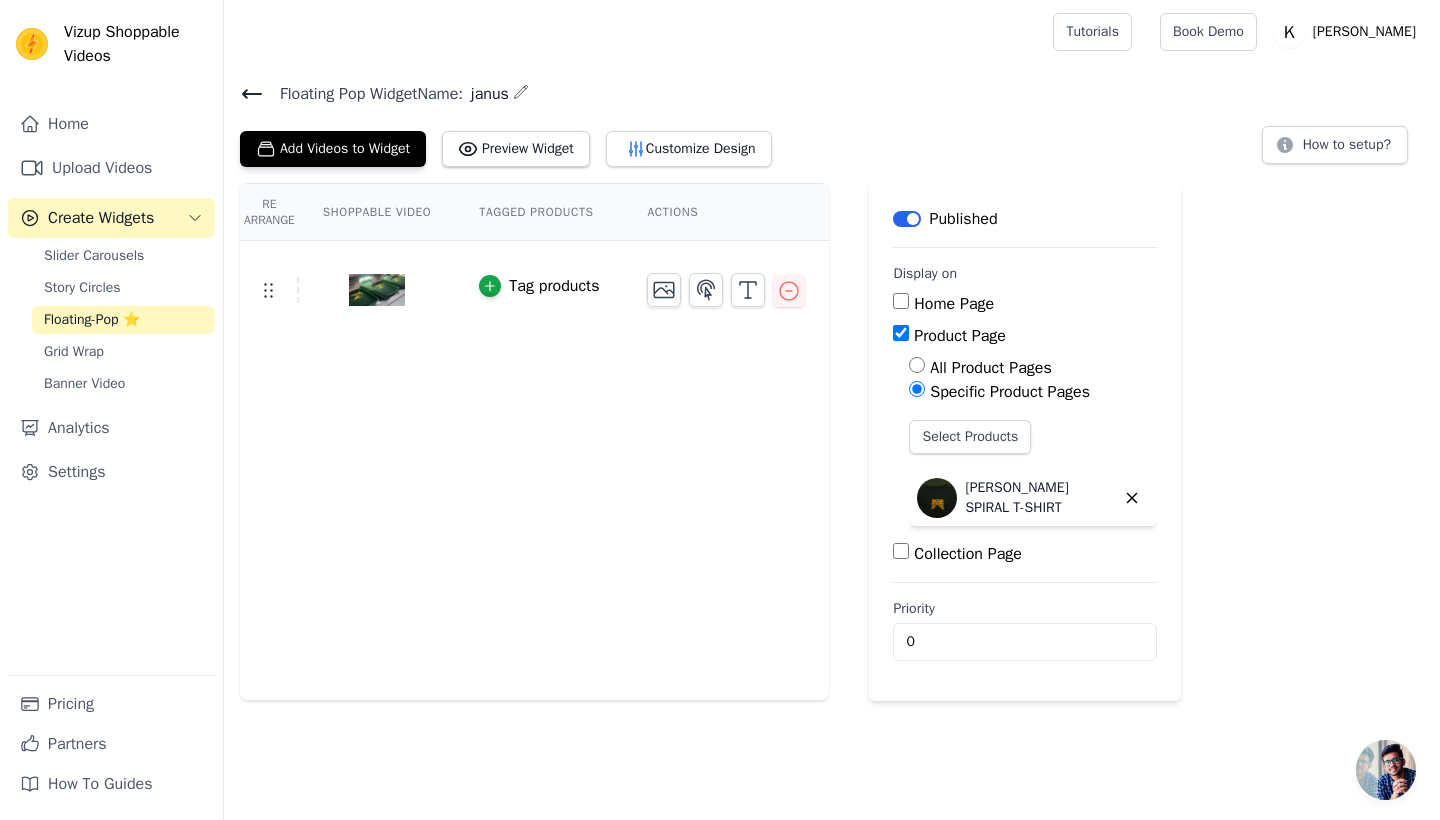 scroll, scrollTop: 0, scrollLeft: 0, axis: both 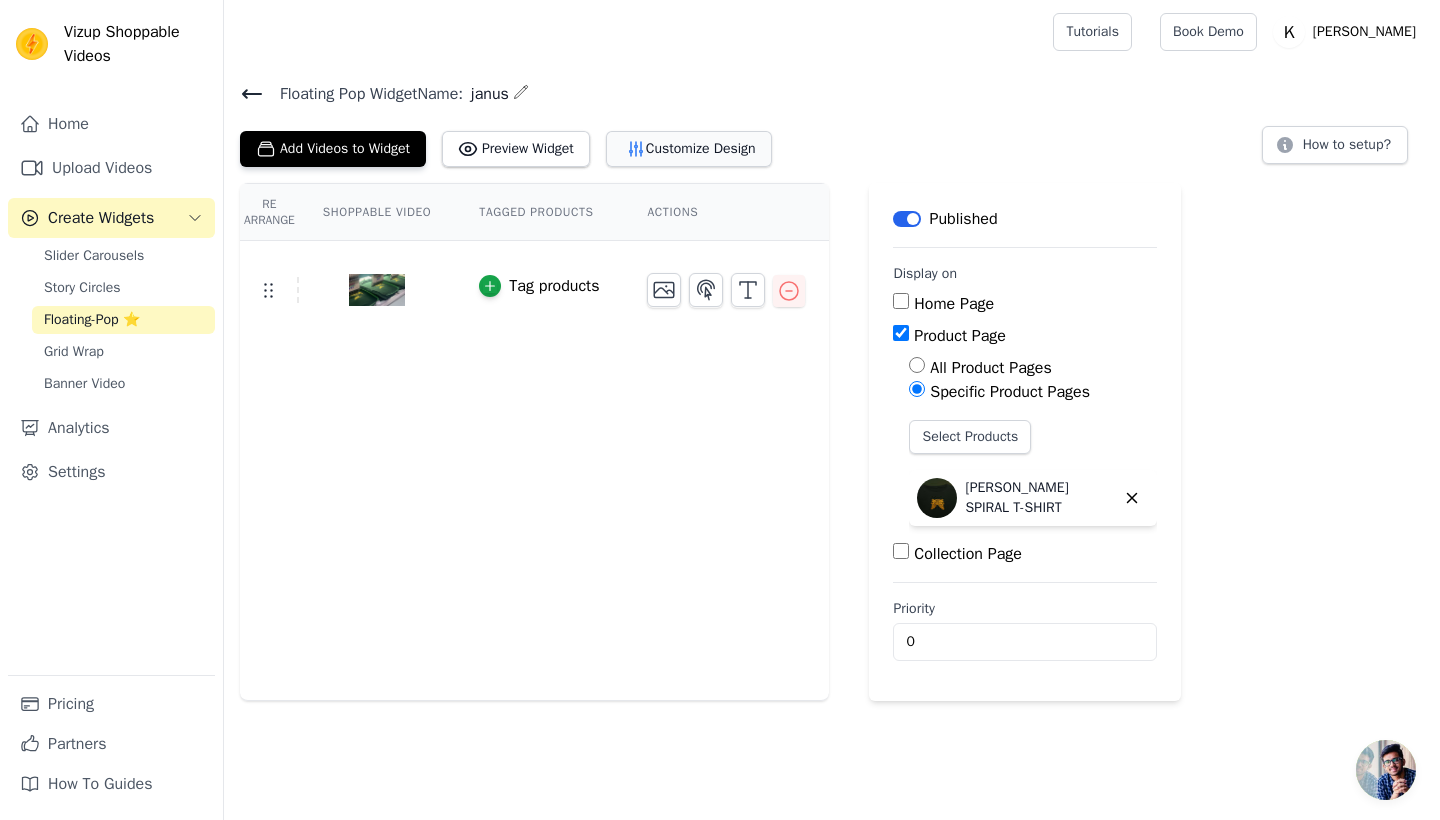 click on "Customize Design" at bounding box center (689, 149) 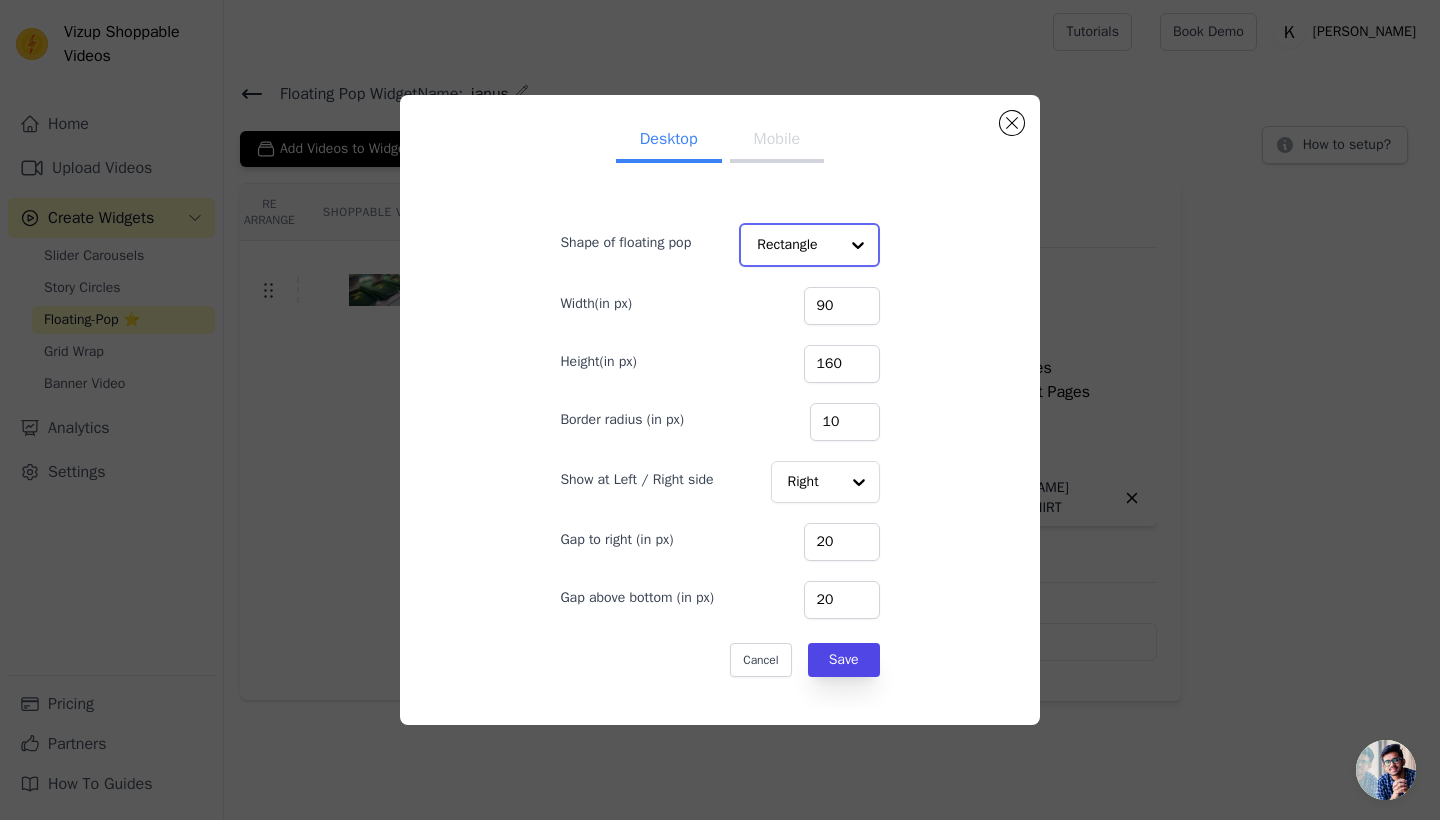 click on "Shape of floating pop" 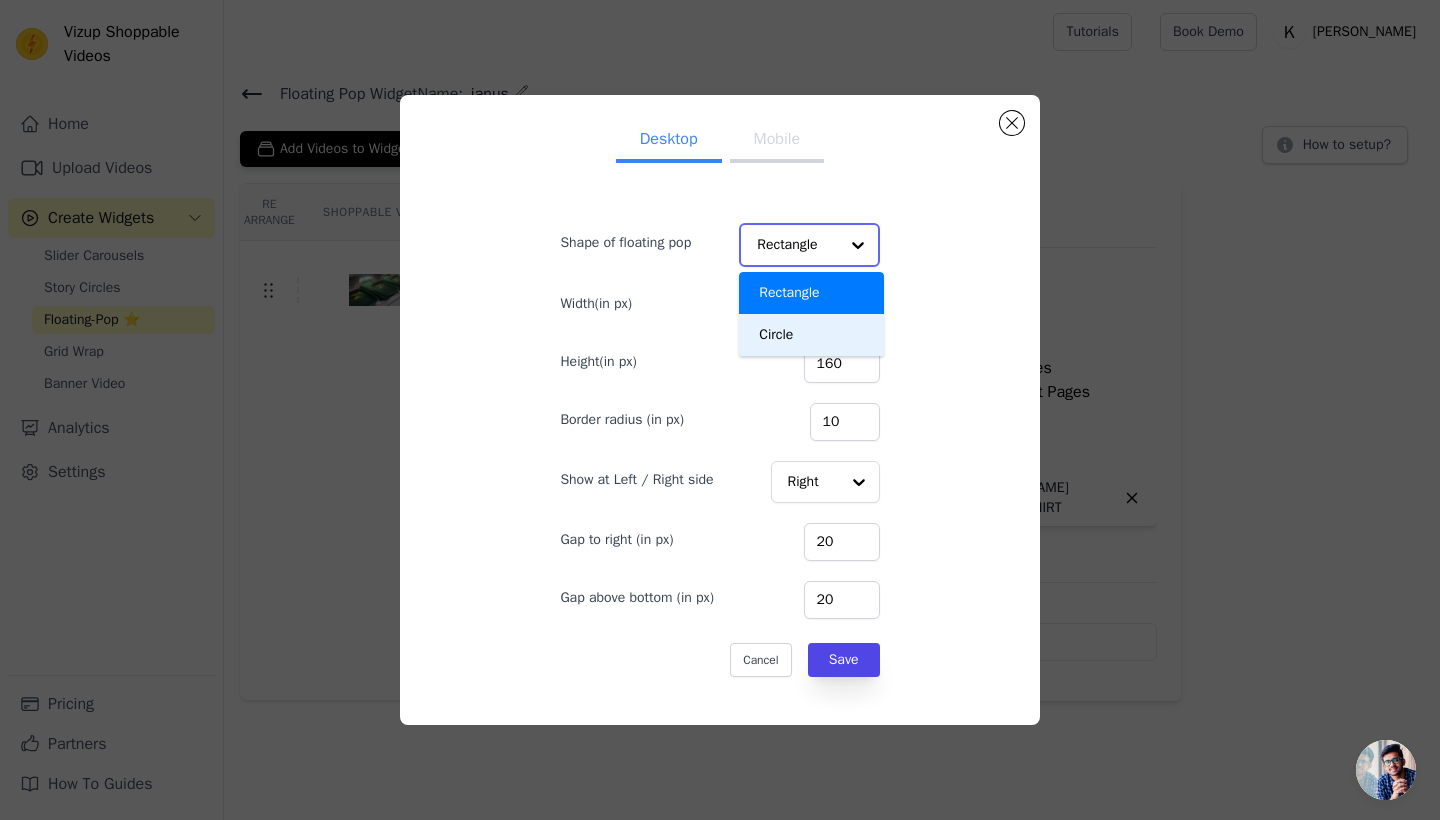 click on "Circle" at bounding box center (811, 335) 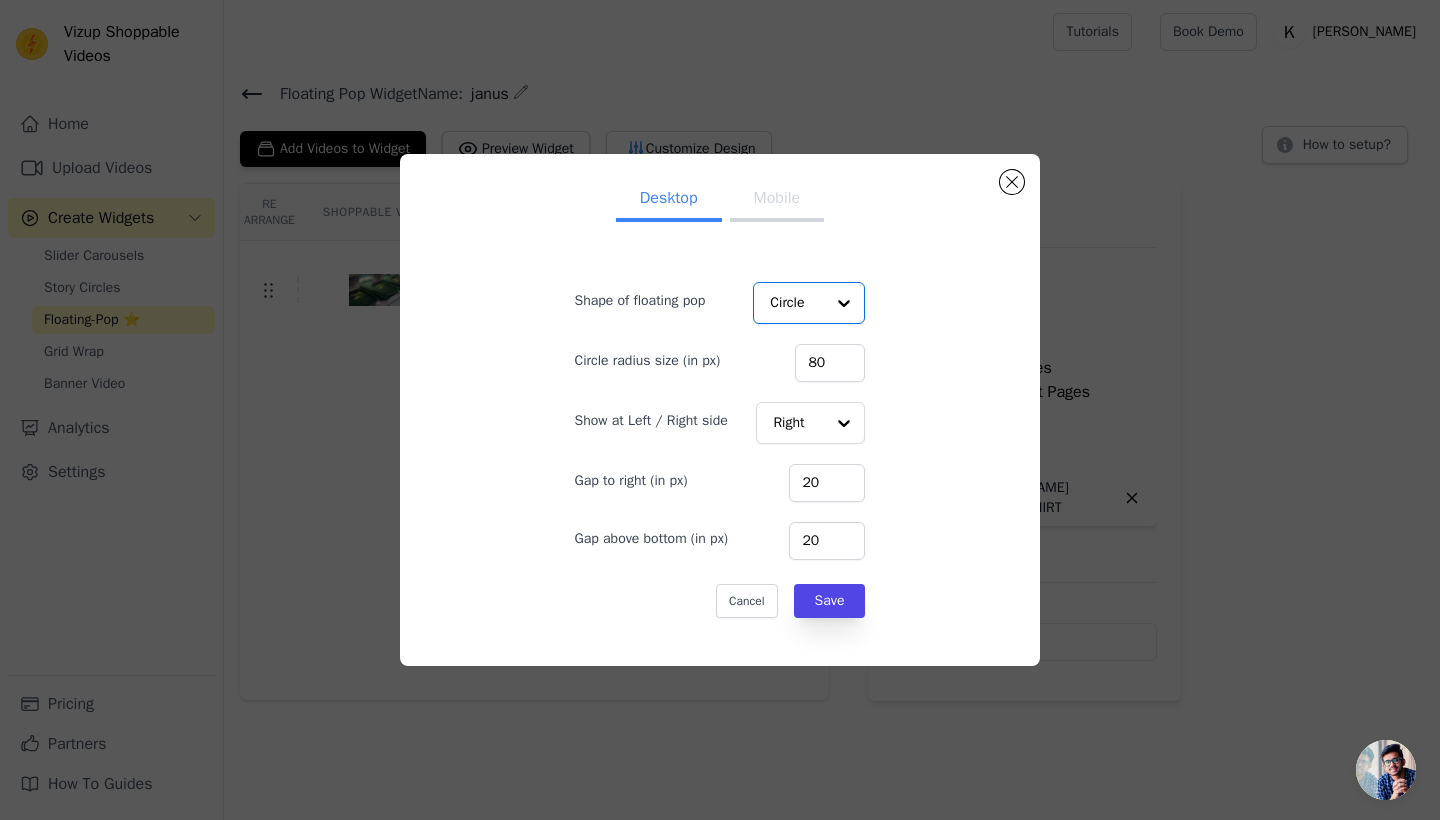 click on "Mobile" at bounding box center (777, 200) 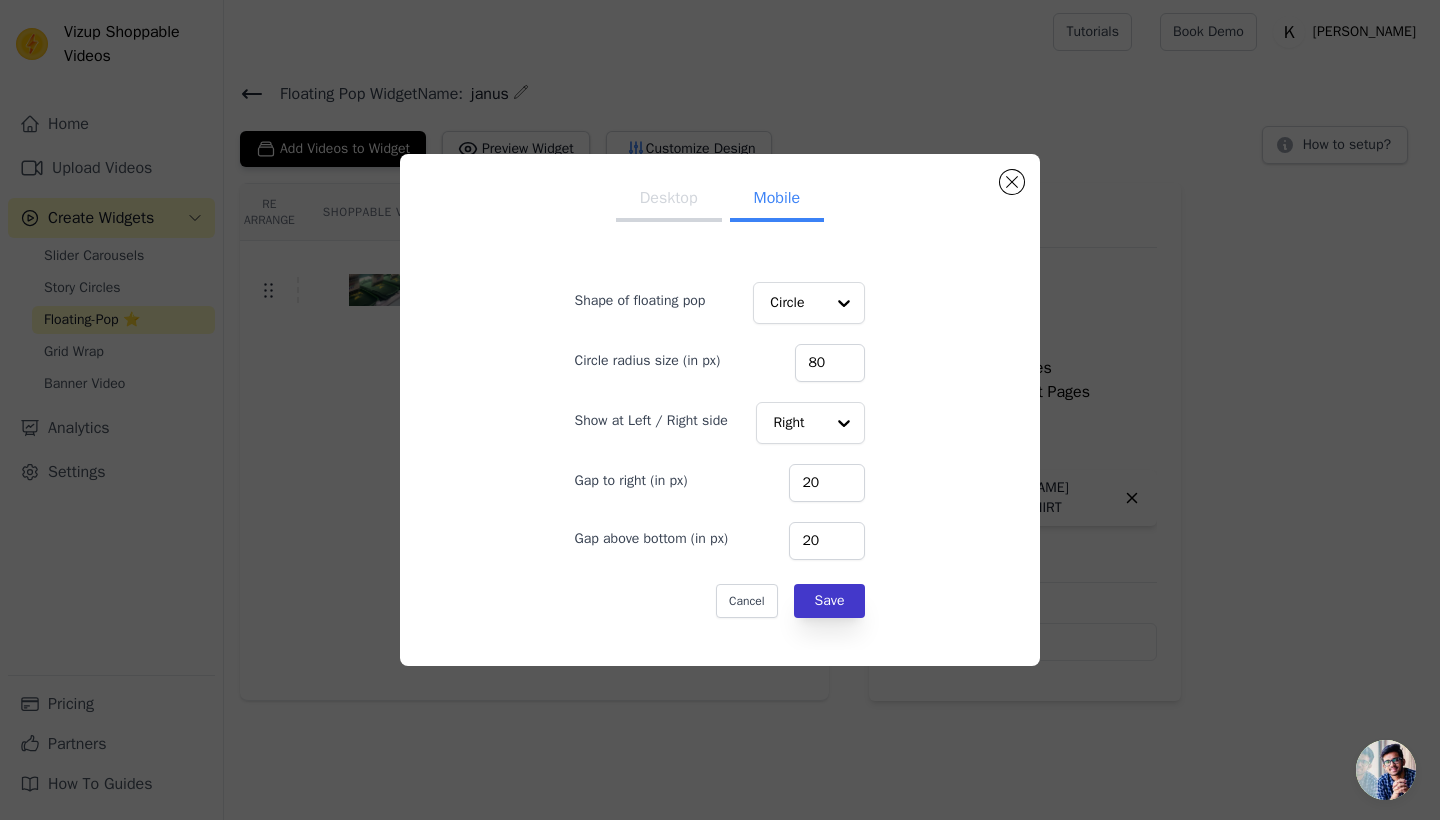 click on "Save" at bounding box center [830, 601] 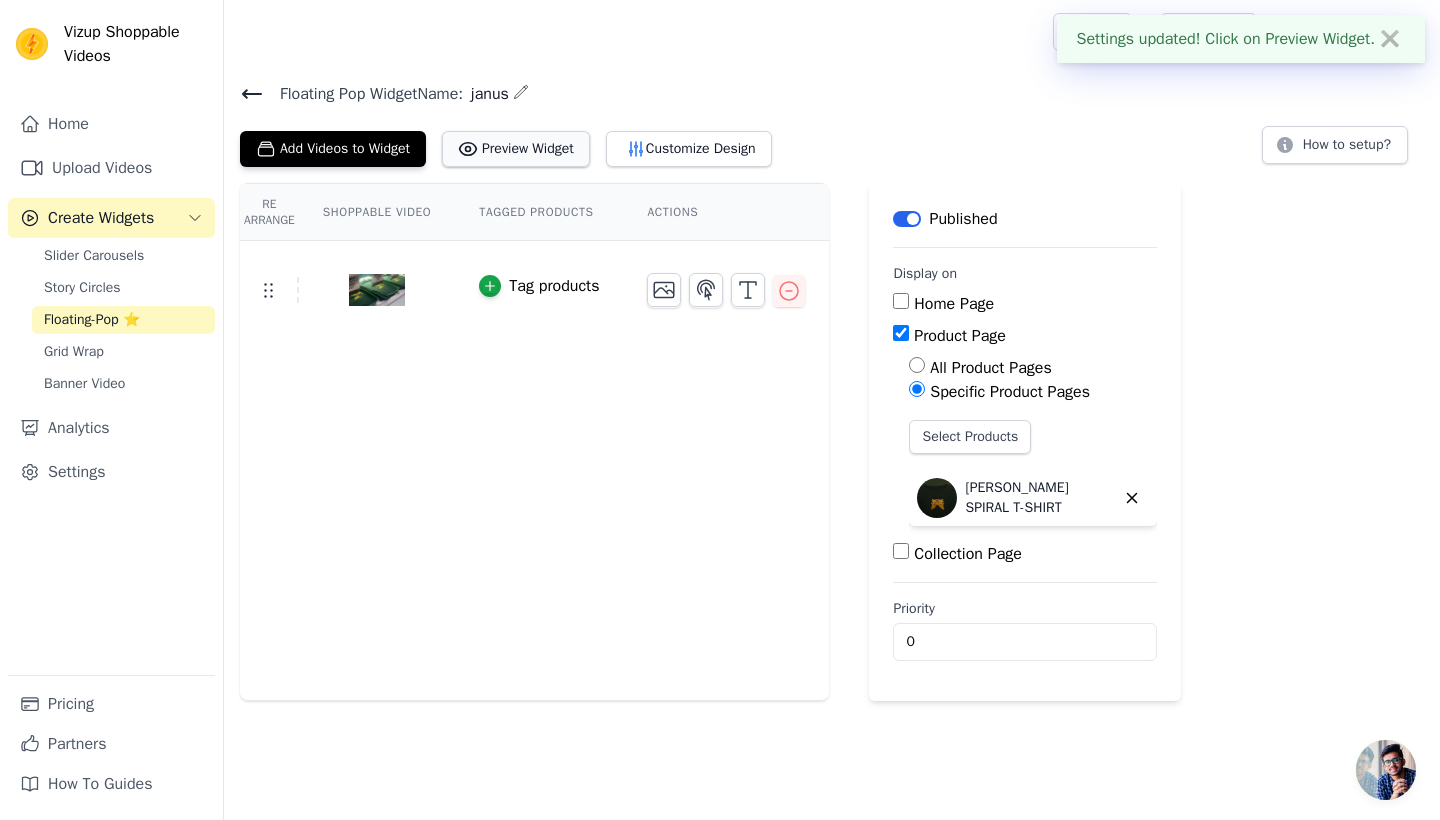 click on "Preview Widget" at bounding box center [516, 149] 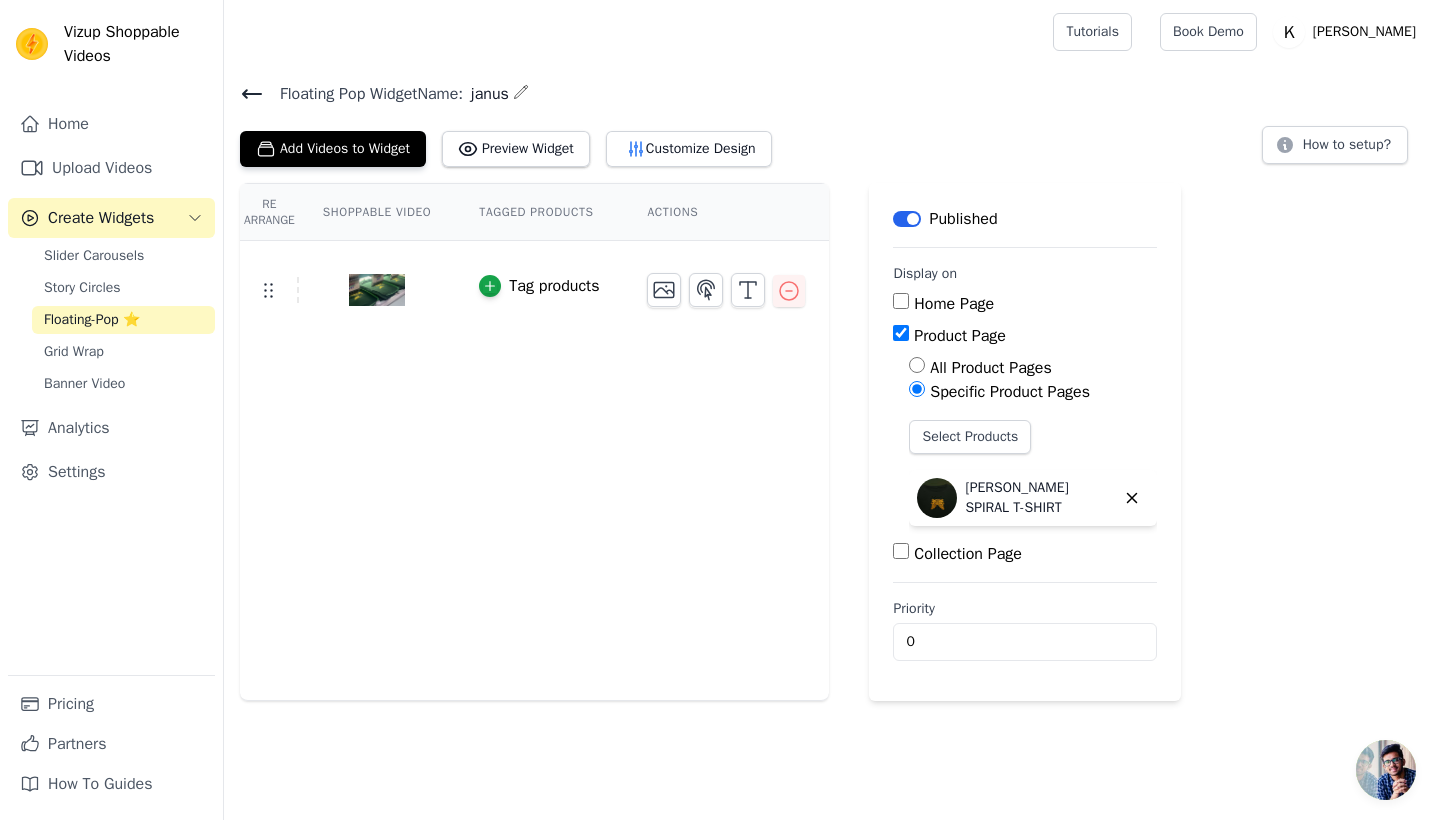 scroll, scrollTop: 0, scrollLeft: 0, axis: both 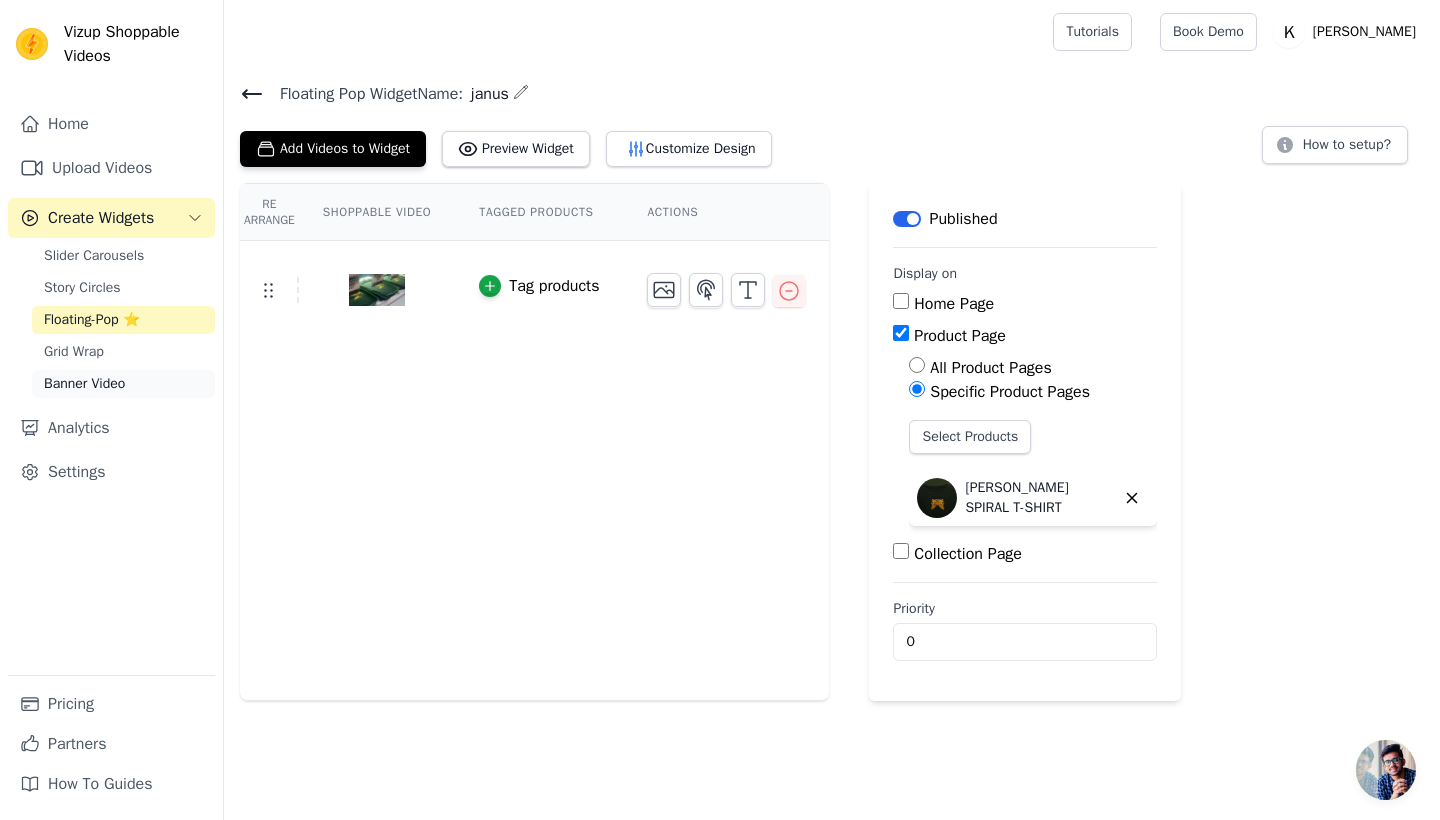 click on "Banner Video" at bounding box center (123, 384) 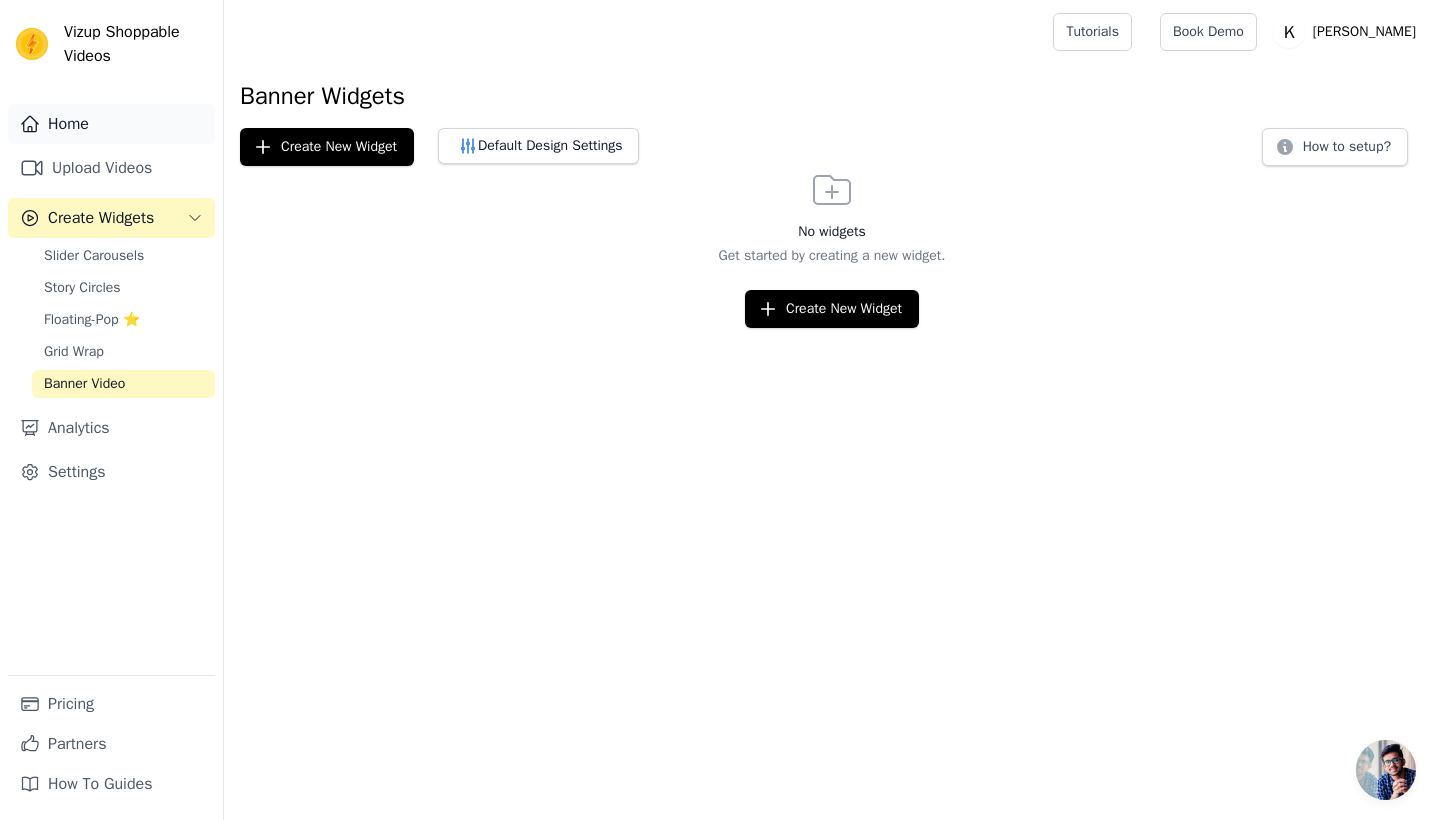 click on "Home" at bounding box center (111, 124) 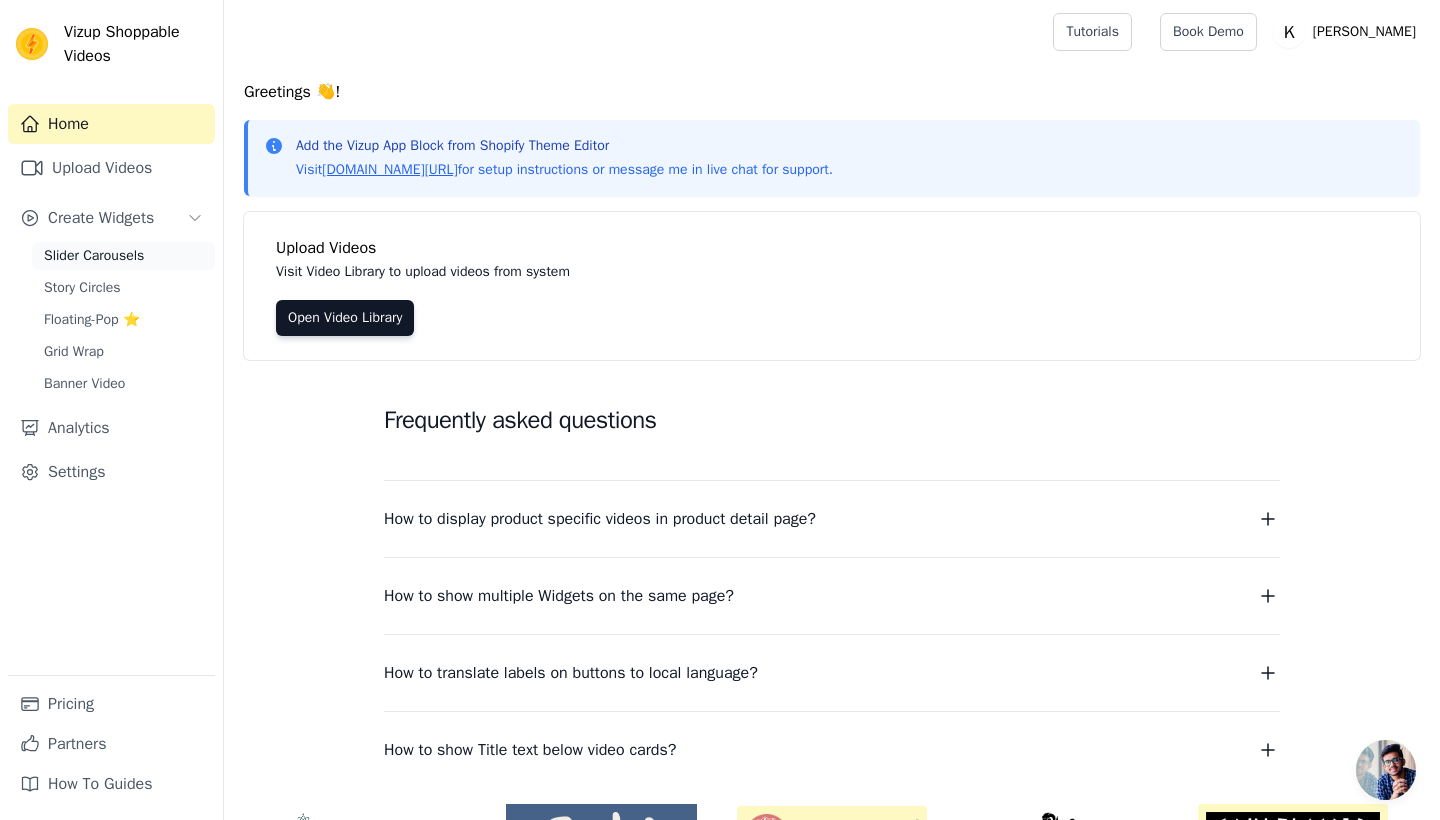 click on "Slider Carousels" at bounding box center (94, 256) 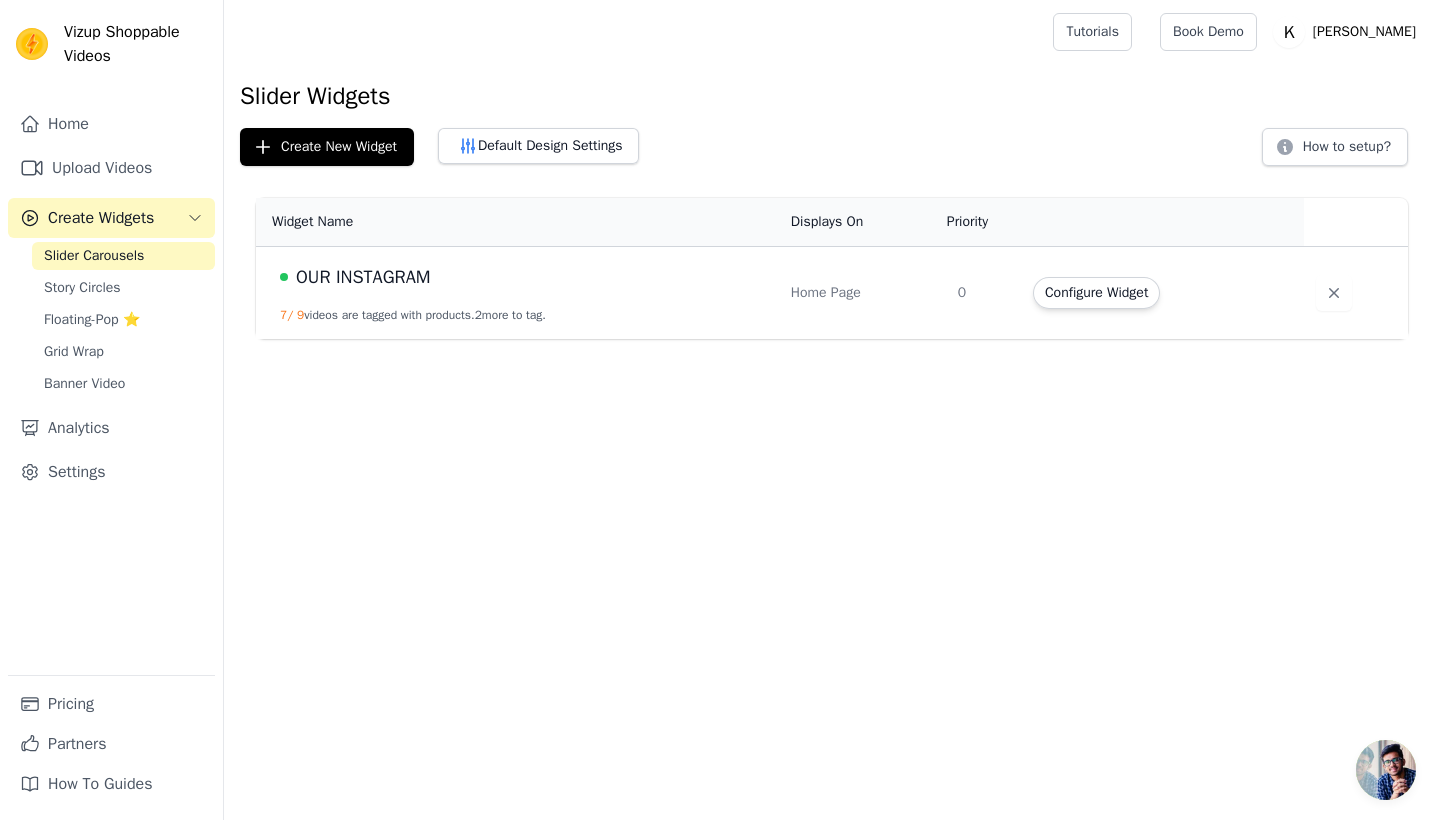scroll, scrollTop: 0, scrollLeft: 0, axis: both 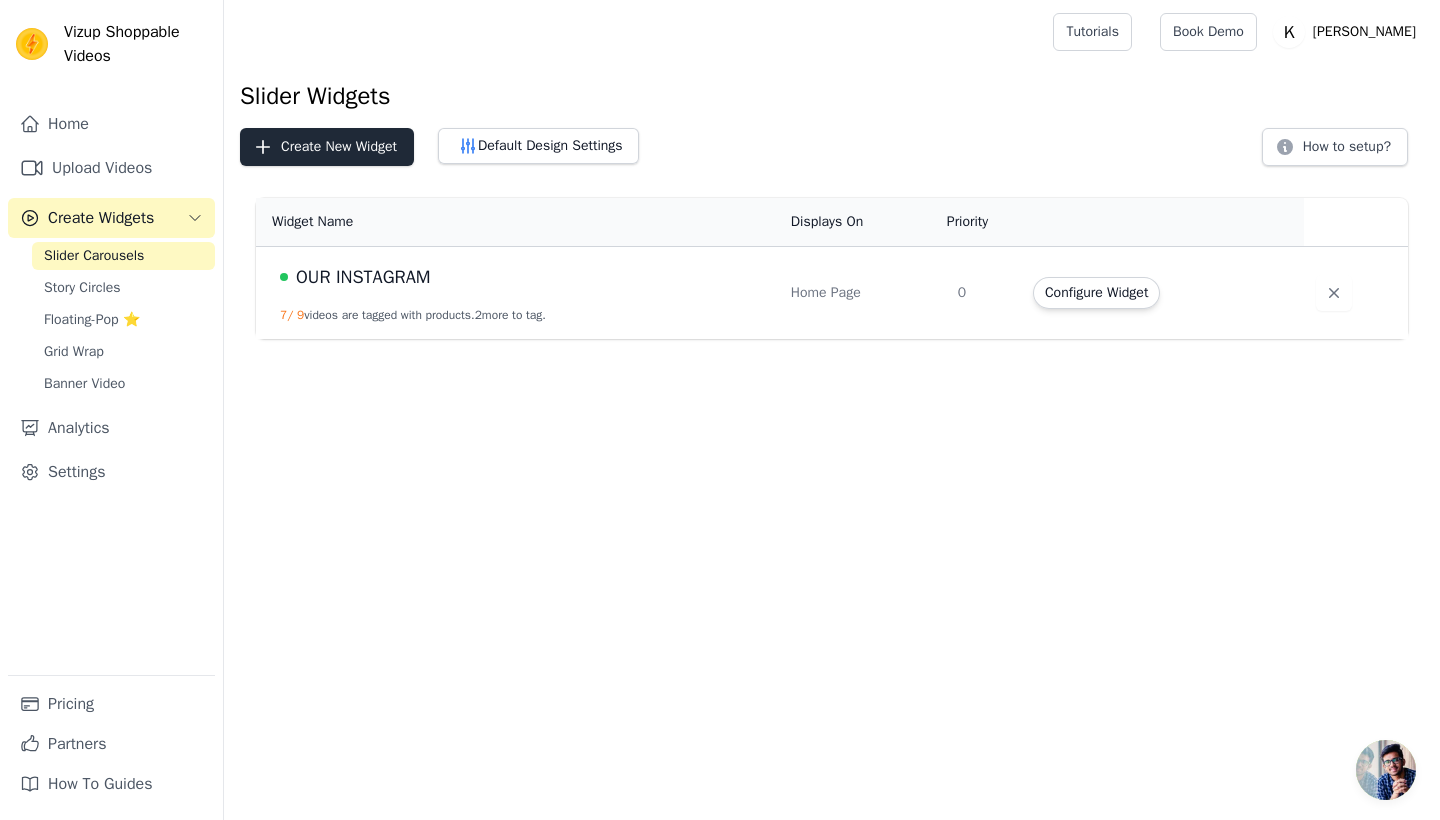 click on "Create New Widget" at bounding box center [327, 147] 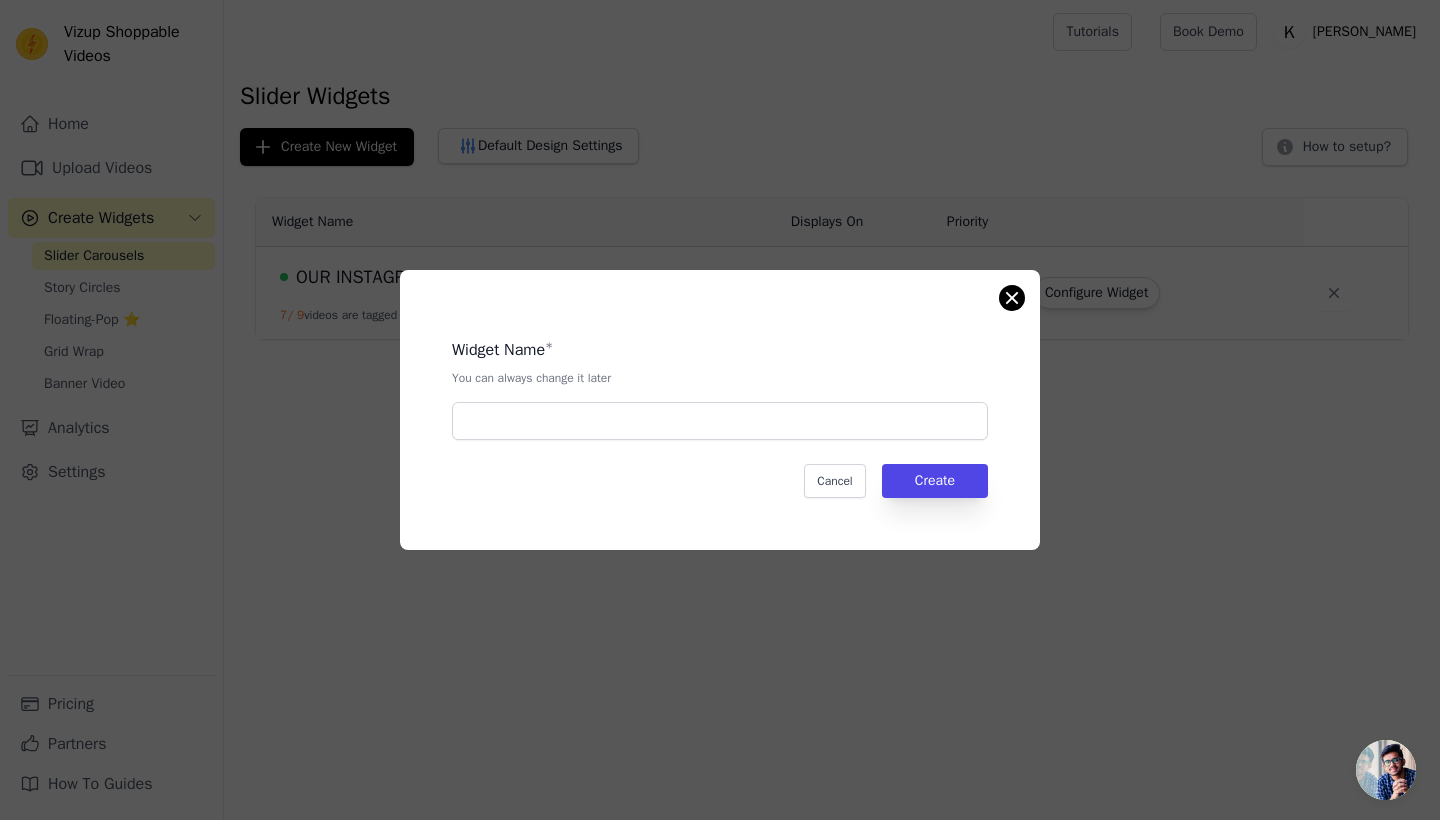 click at bounding box center [1012, 298] 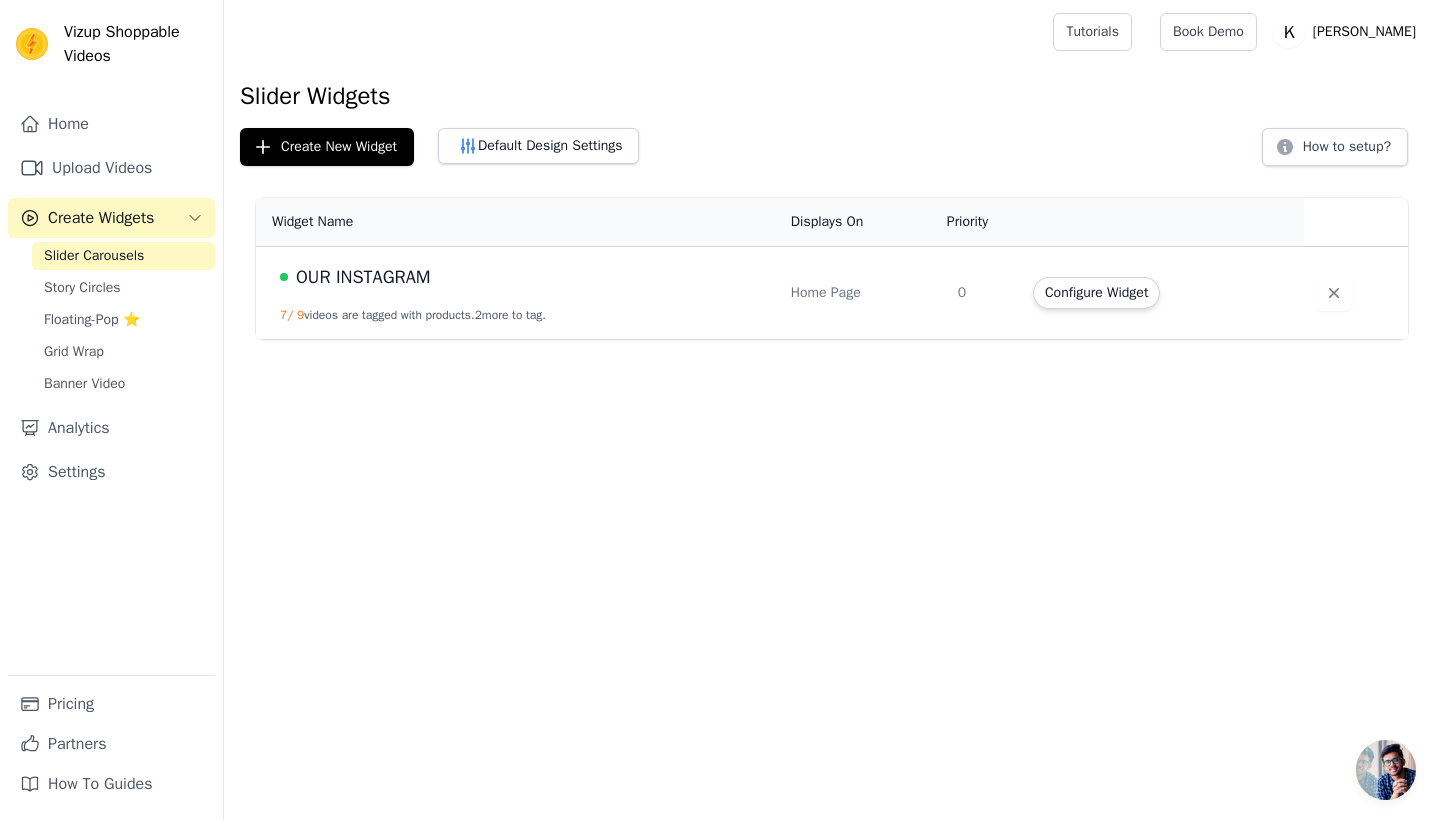 scroll, scrollTop: 0, scrollLeft: 0, axis: both 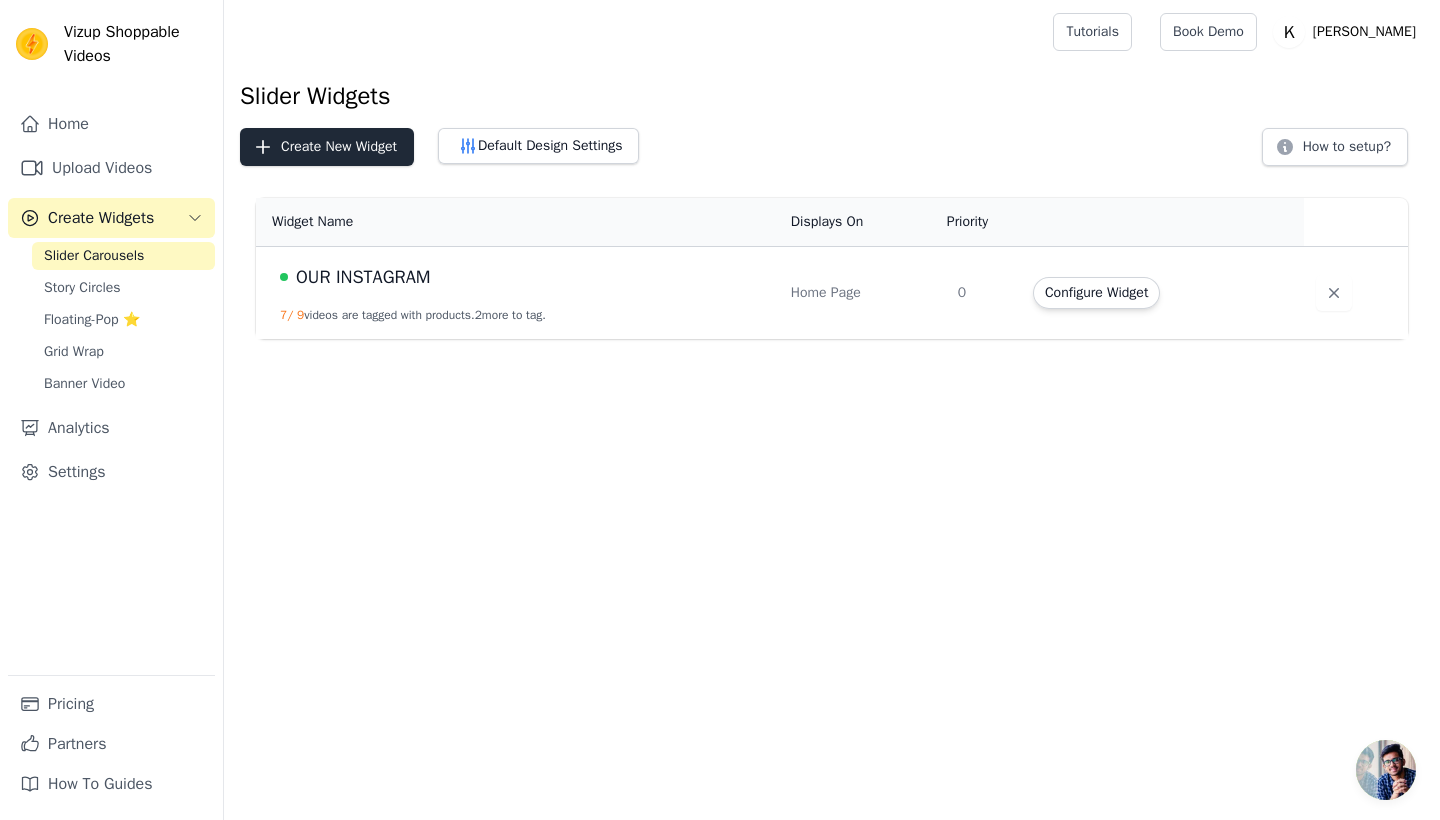 click on "Create New Widget" at bounding box center [327, 147] 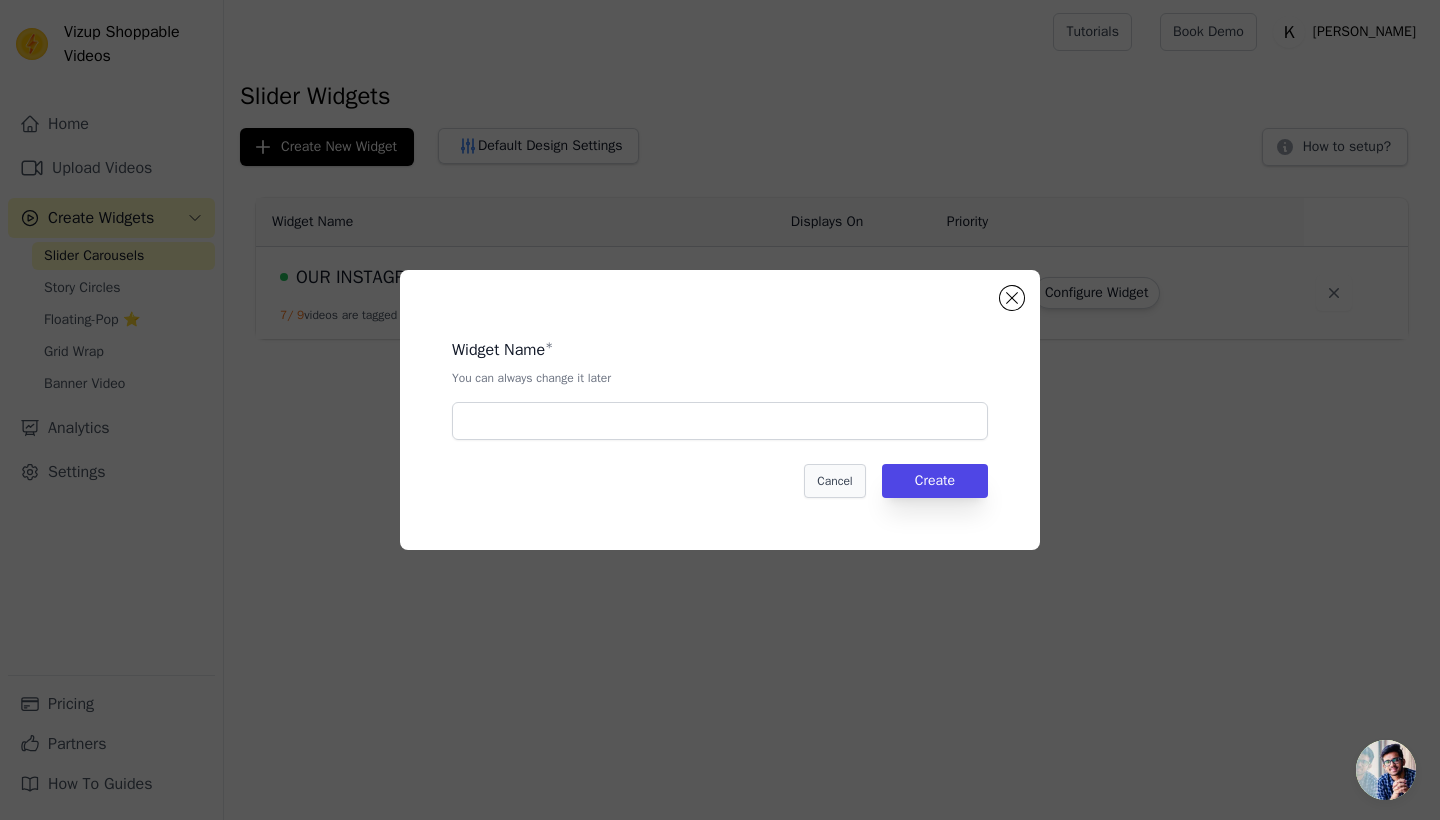 click on "Cancel" at bounding box center (834, 481) 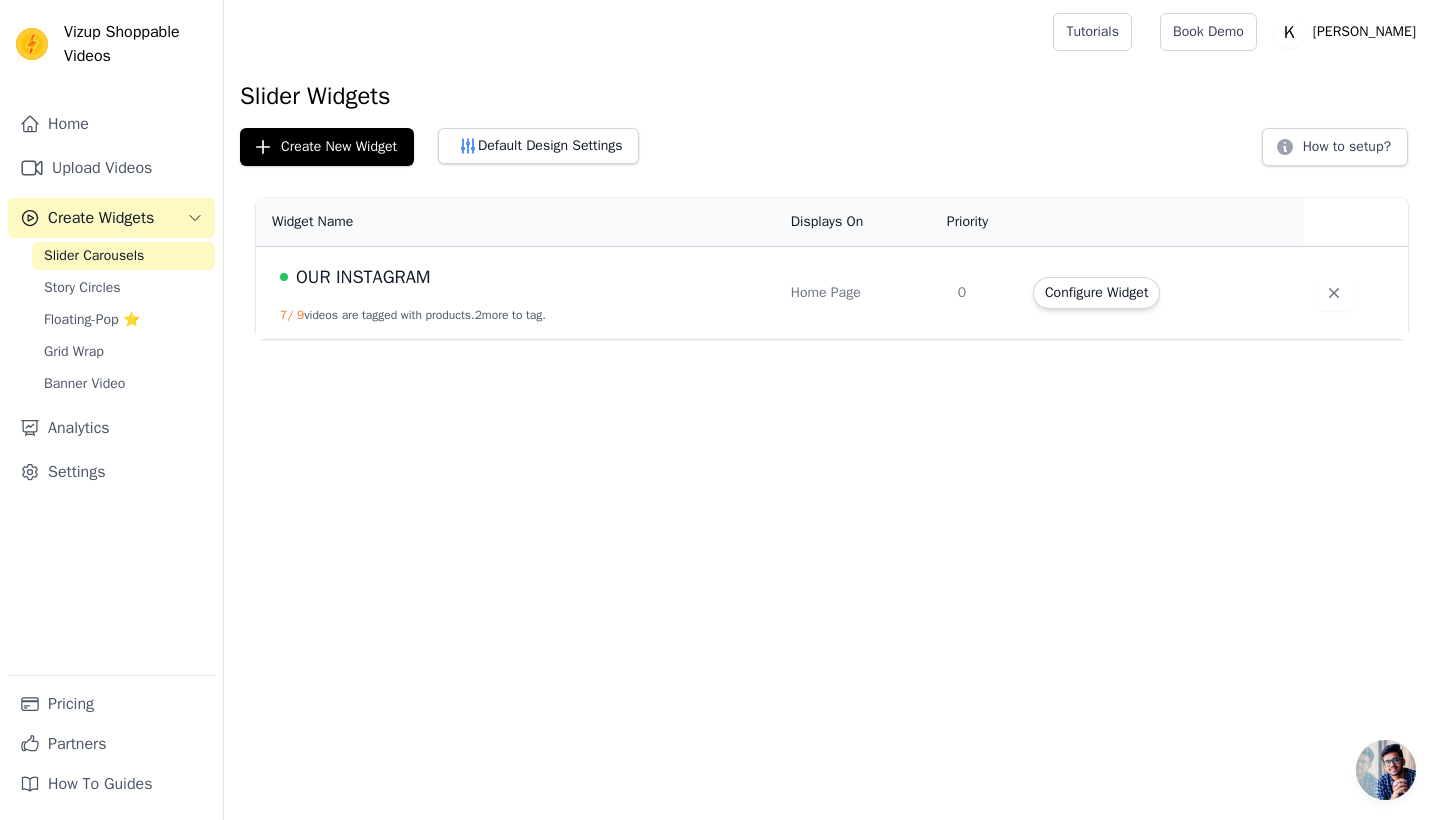 click on "OUR INSTAGRAM" at bounding box center (363, 277) 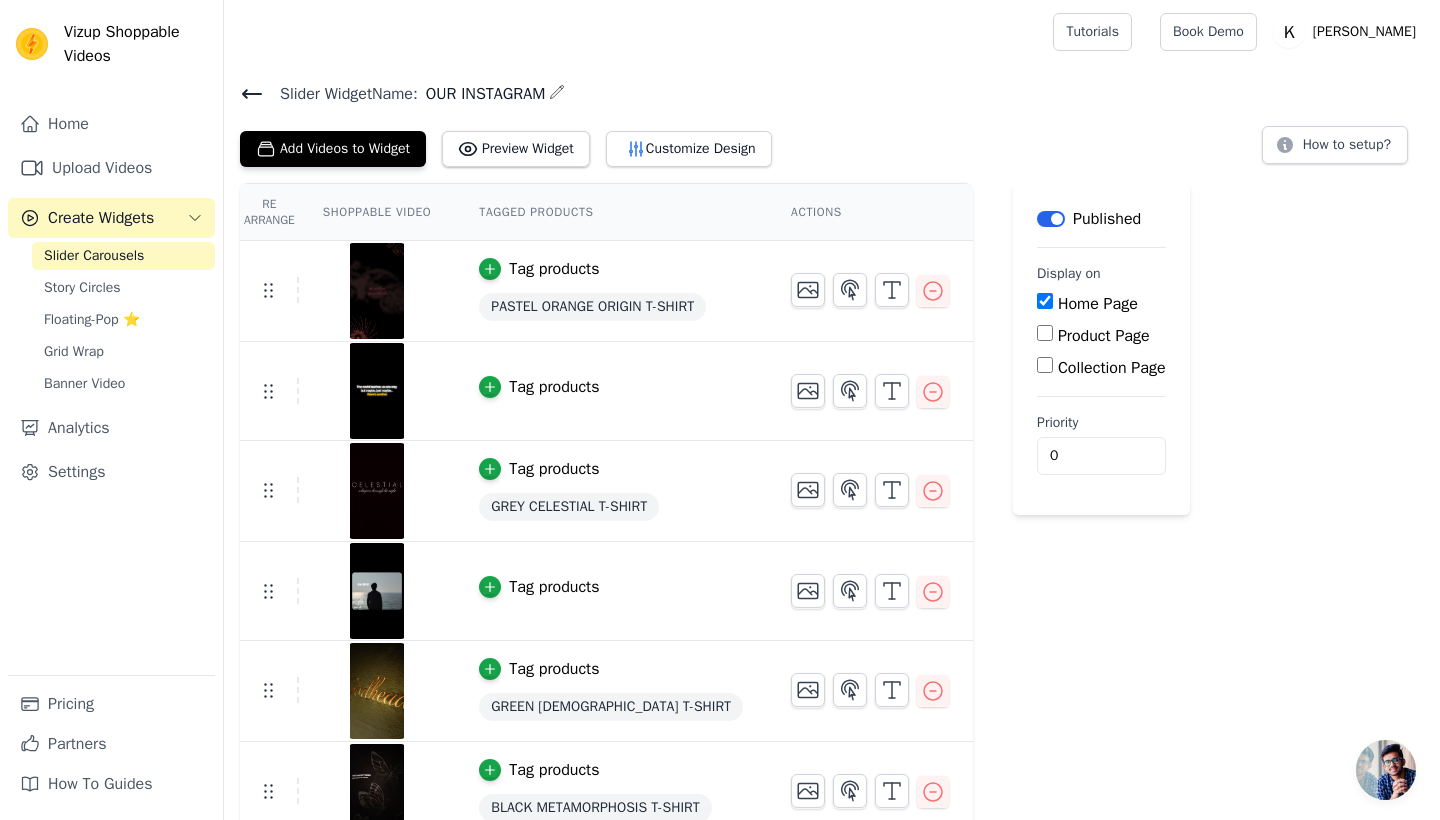 scroll, scrollTop: 0, scrollLeft: 0, axis: both 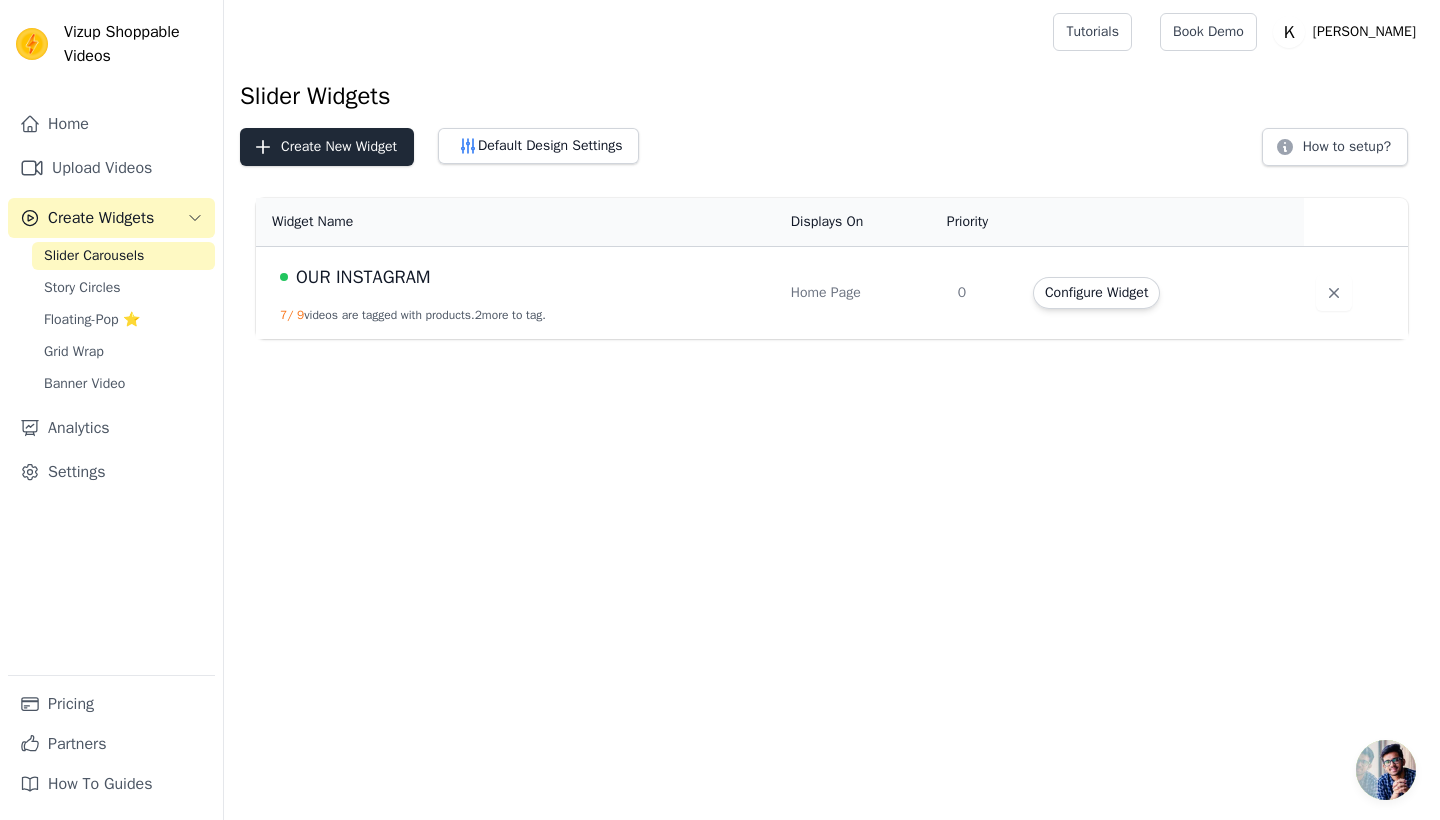 click on "Create New Widget" at bounding box center [327, 147] 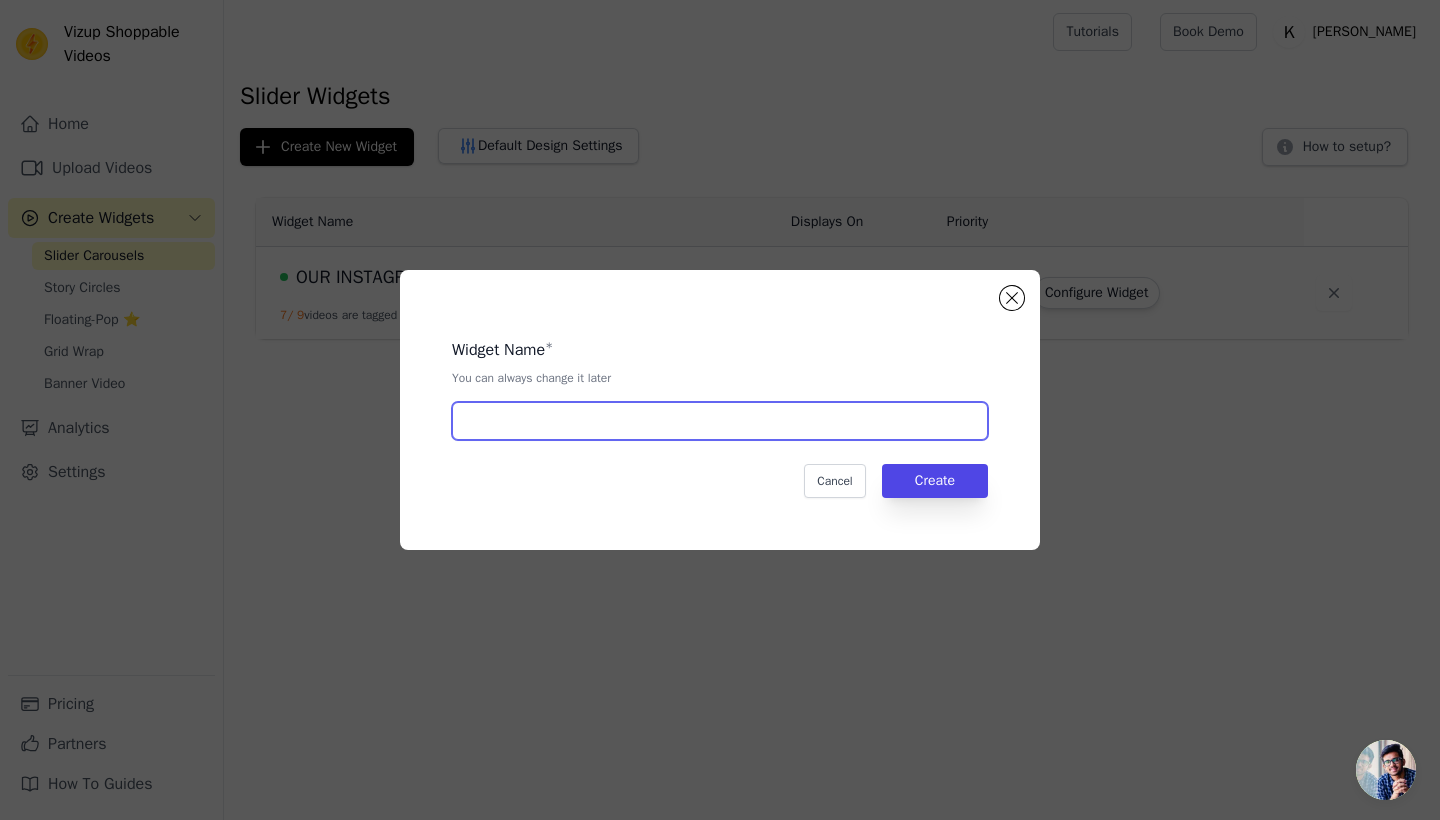 click at bounding box center (720, 421) 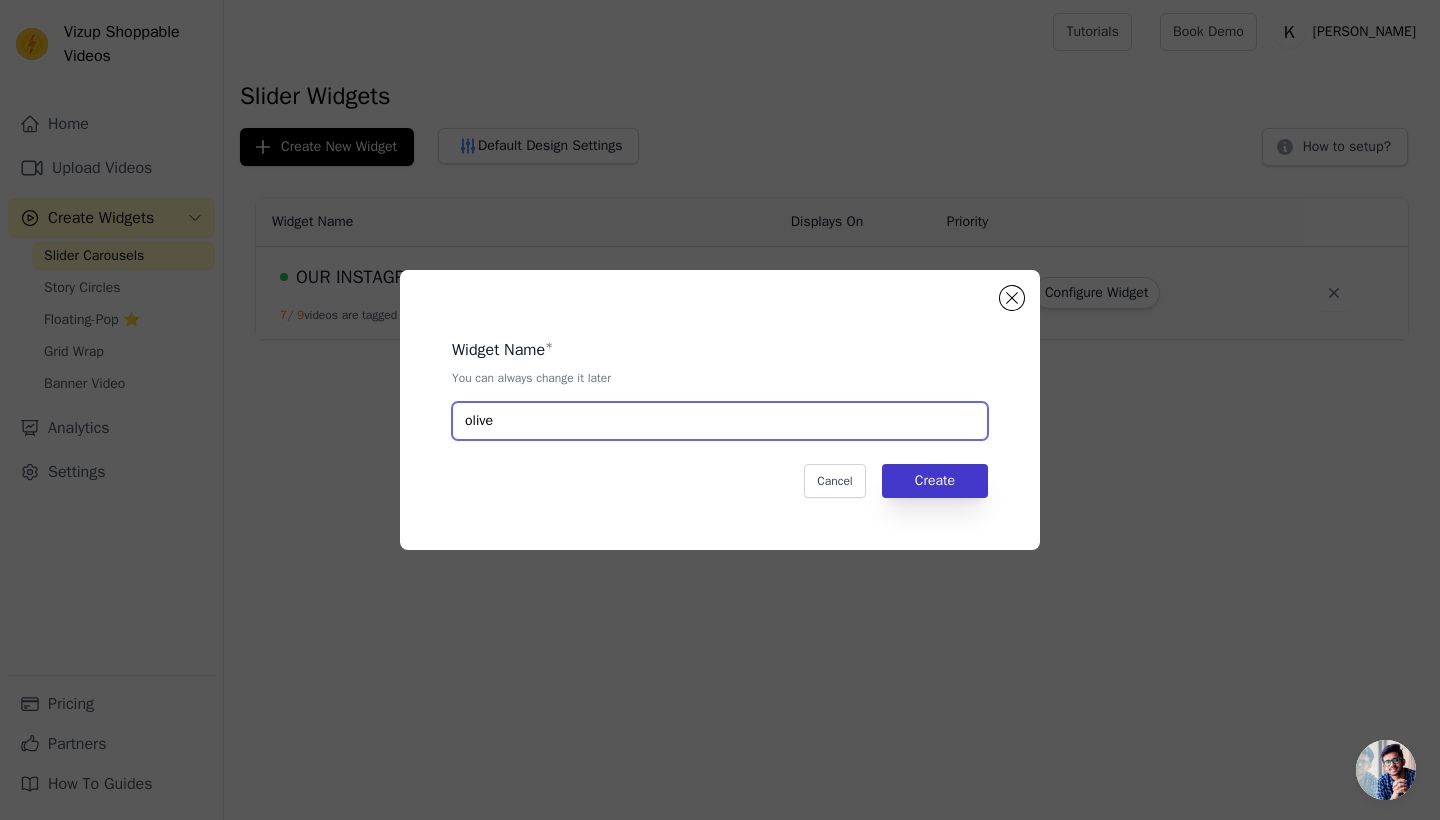 type on "olive" 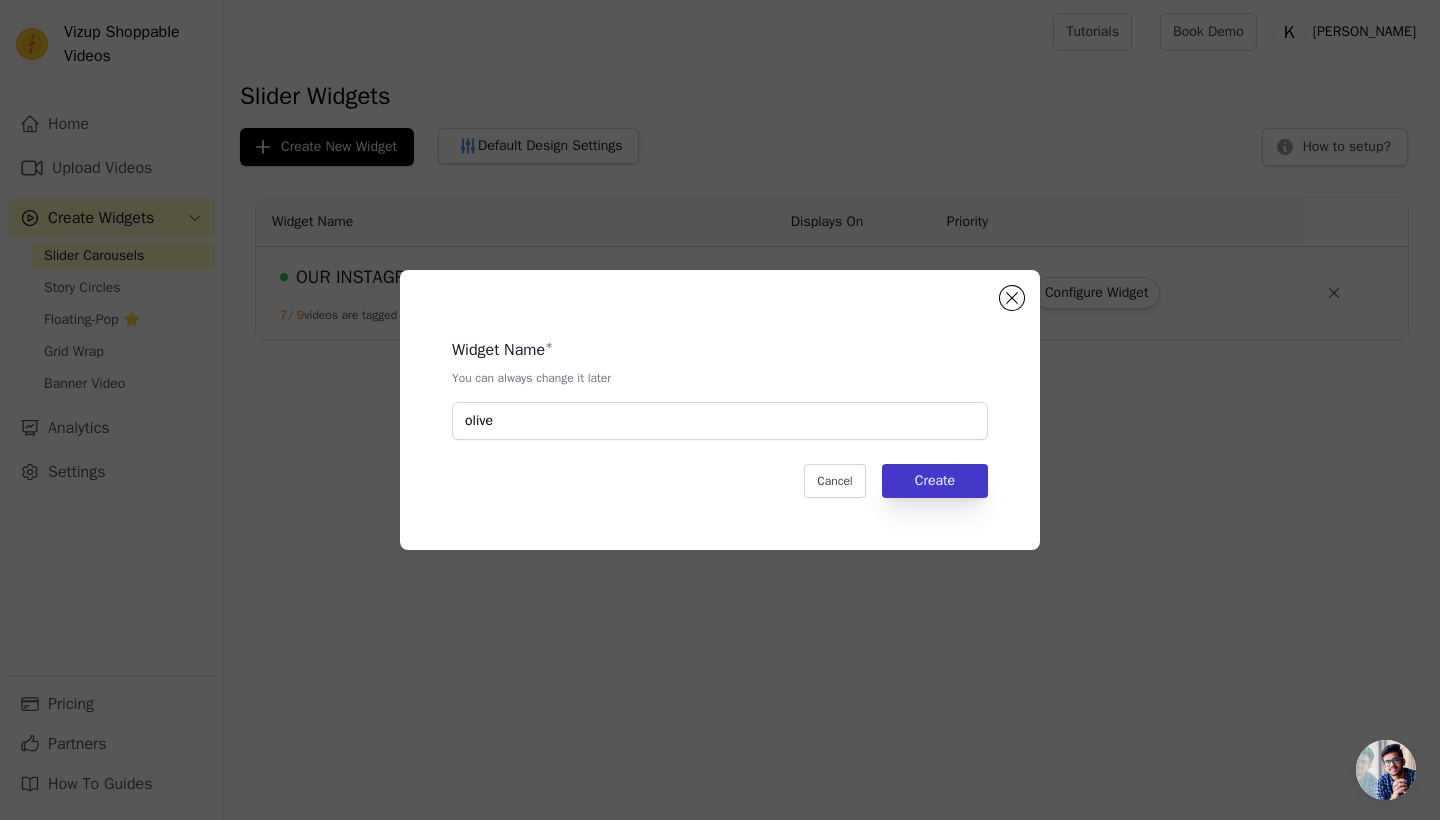 click on "Create" at bounding box center [935, 481] 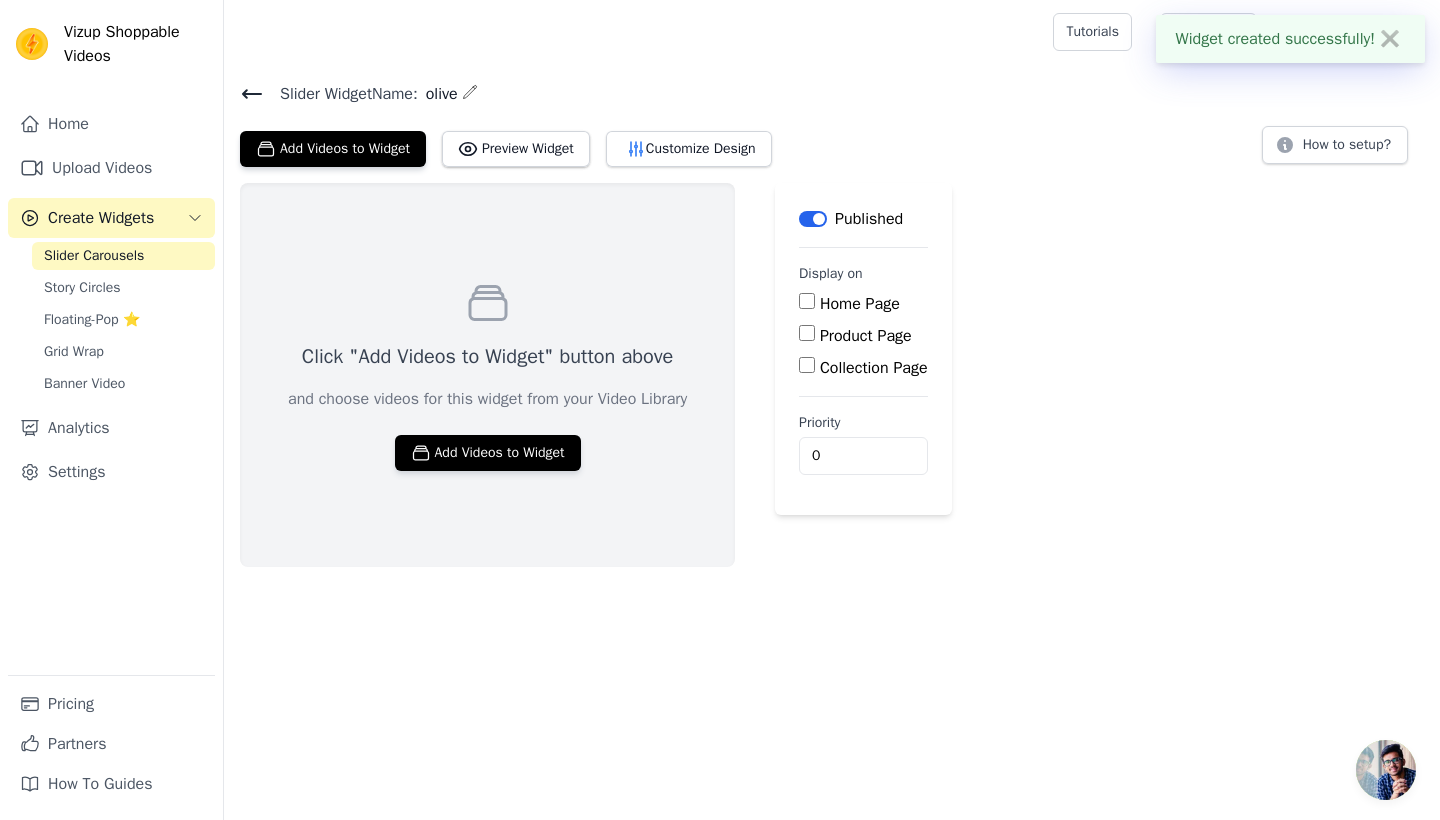 click on "Product Page" at bounding box center (866, 336) 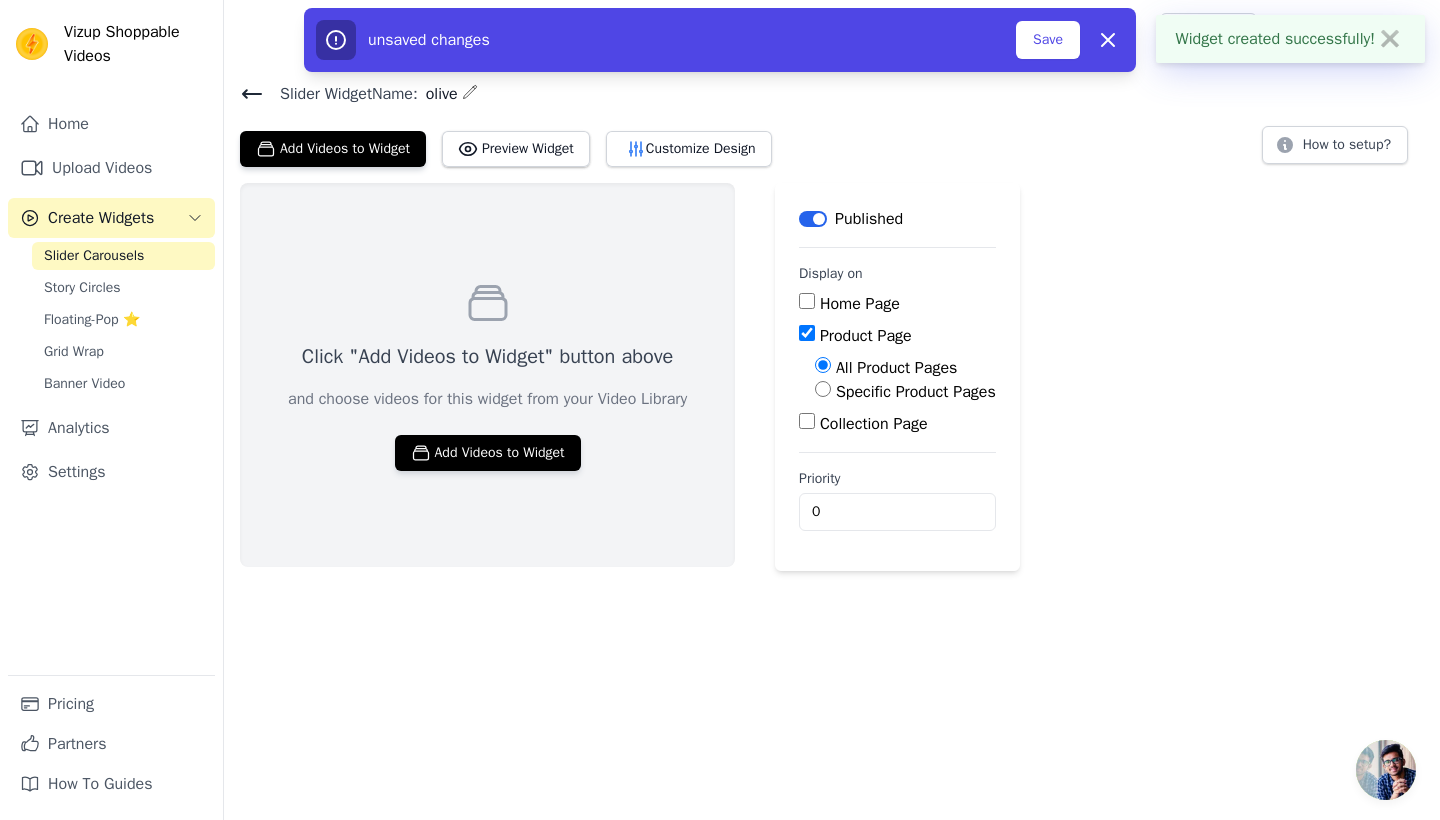 click on "Specific Product Pages" at bounding box center [916, 392] 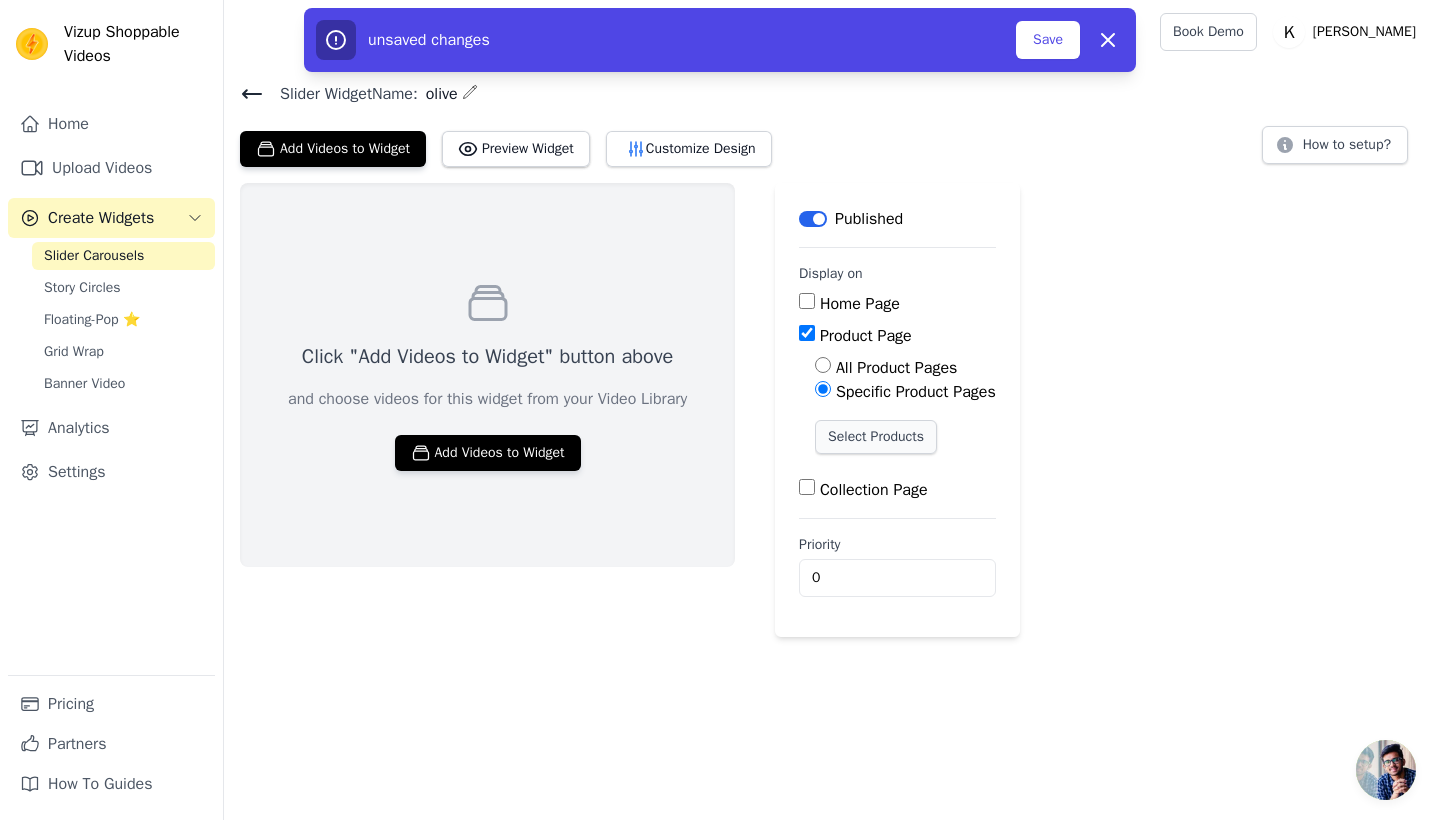 click on "Select Products" at bounding box center (876, 437) 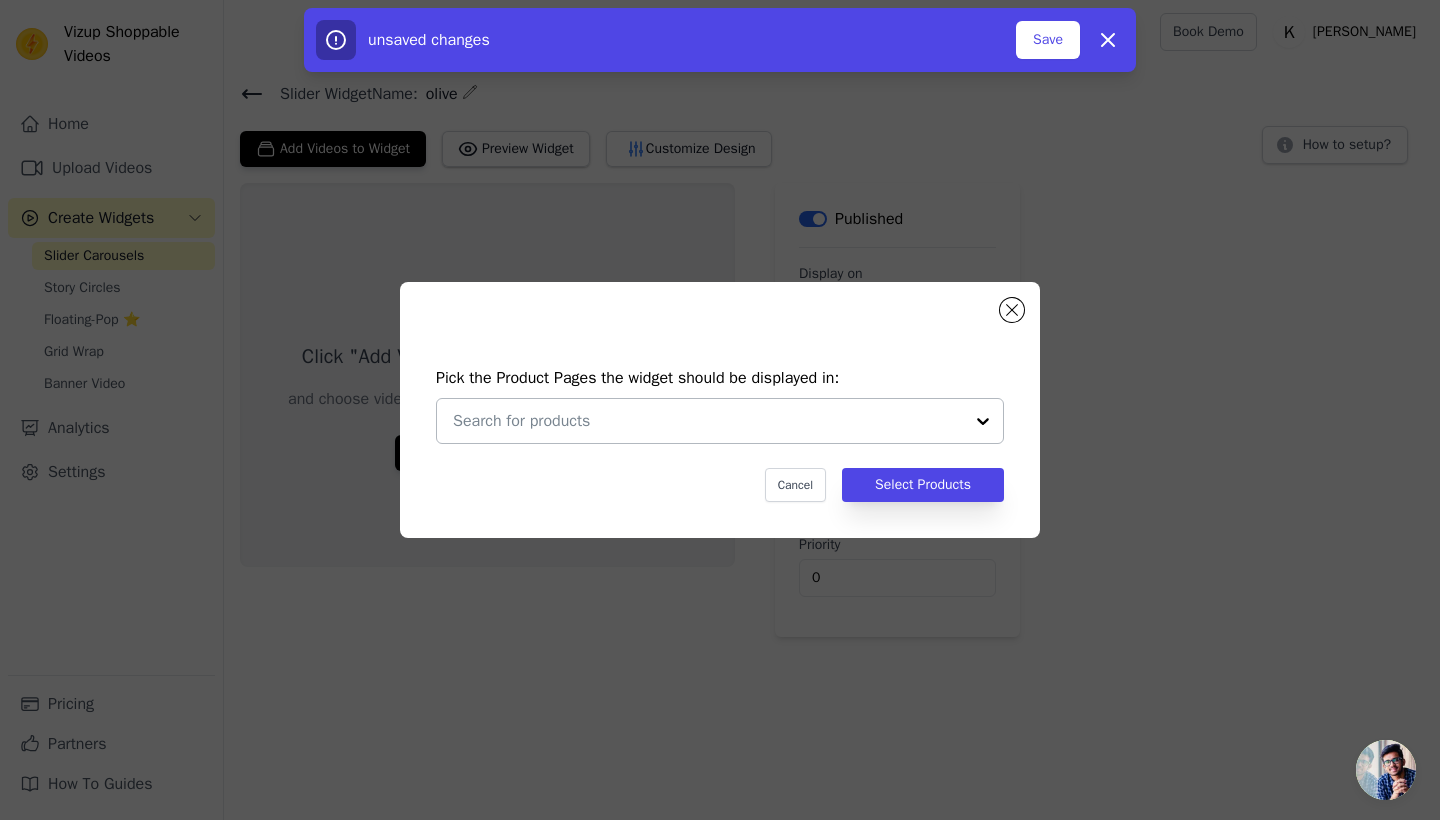 click at bounding box center [708, 421] 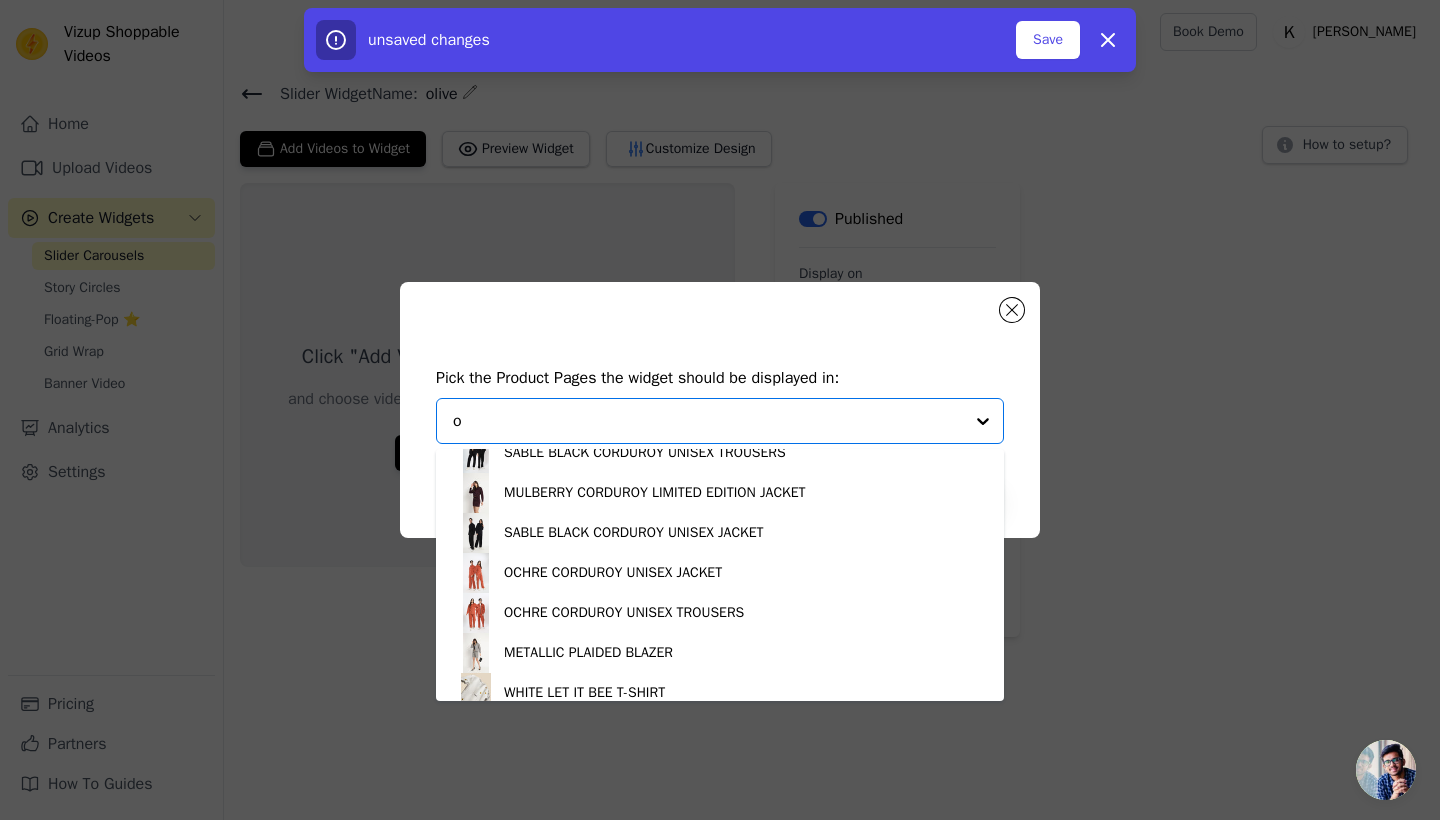 scroll, scrollTop: 24, scrollLeft: 0, axis: vertical 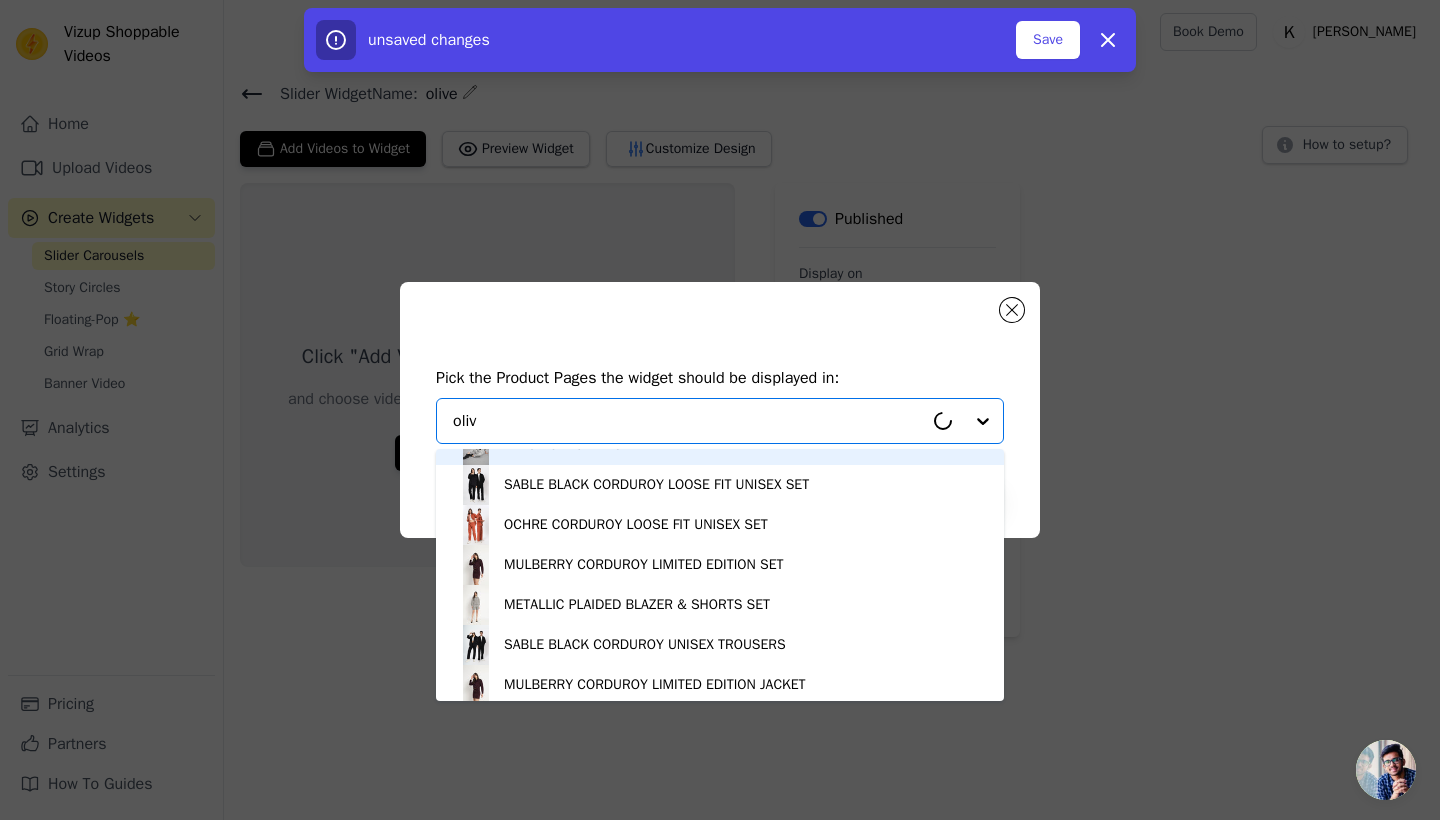type on "olive" 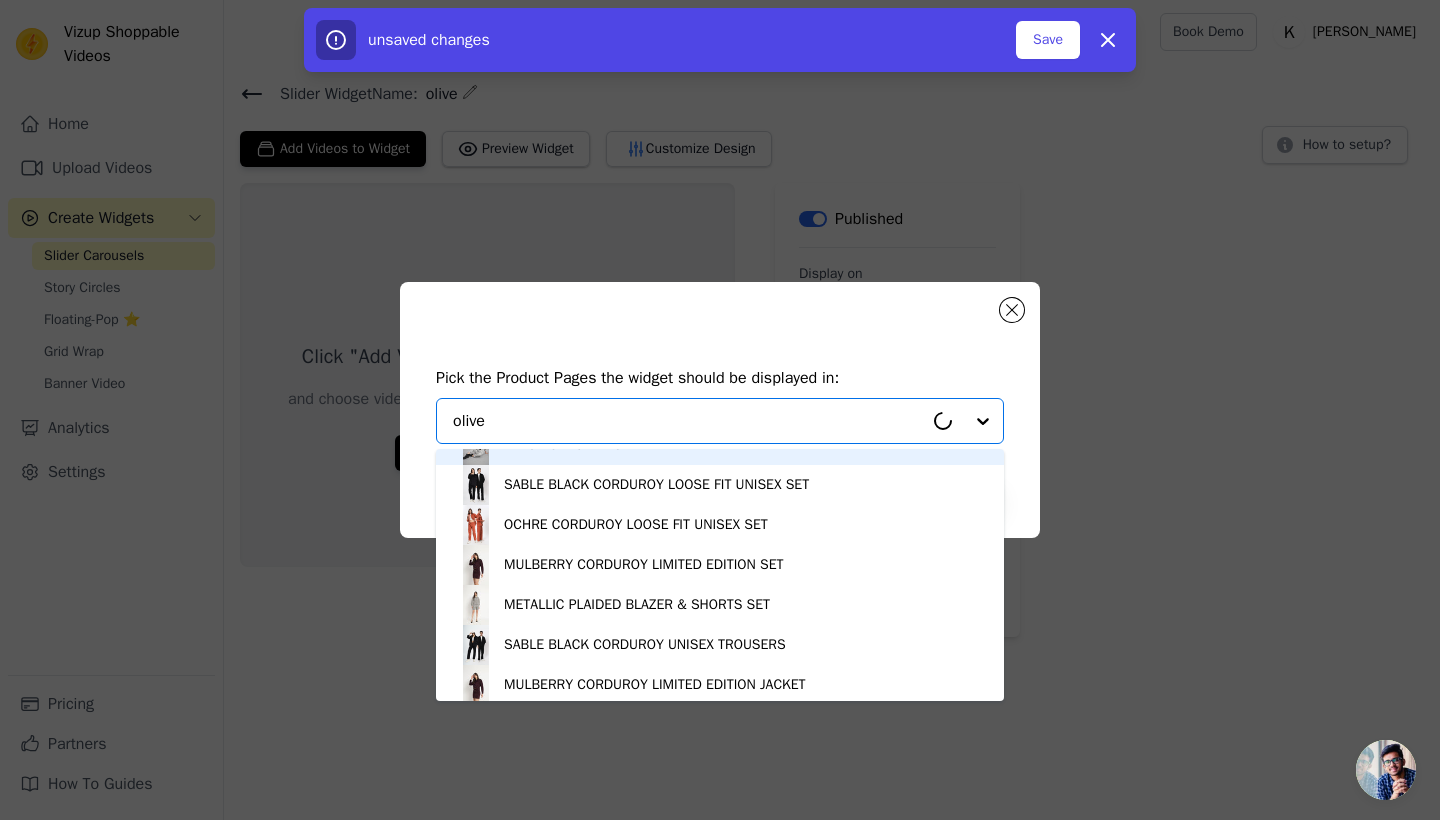 scroll, scrollTop: 0, scrollLeft: 0, axis: both 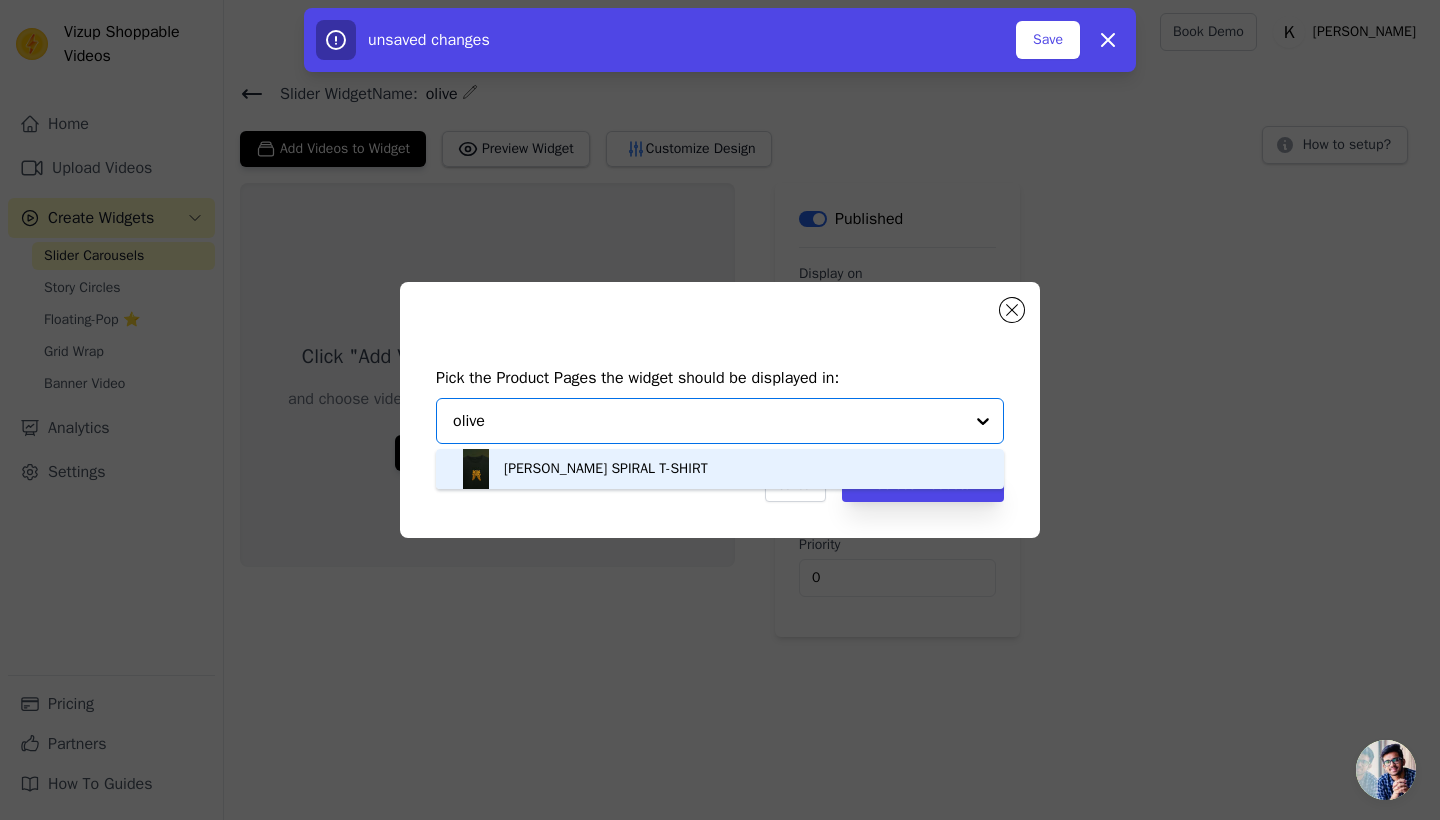 click on "[PERSON_NAME] SPIRAL T-SHIRT" at bounding box center [606, 469] 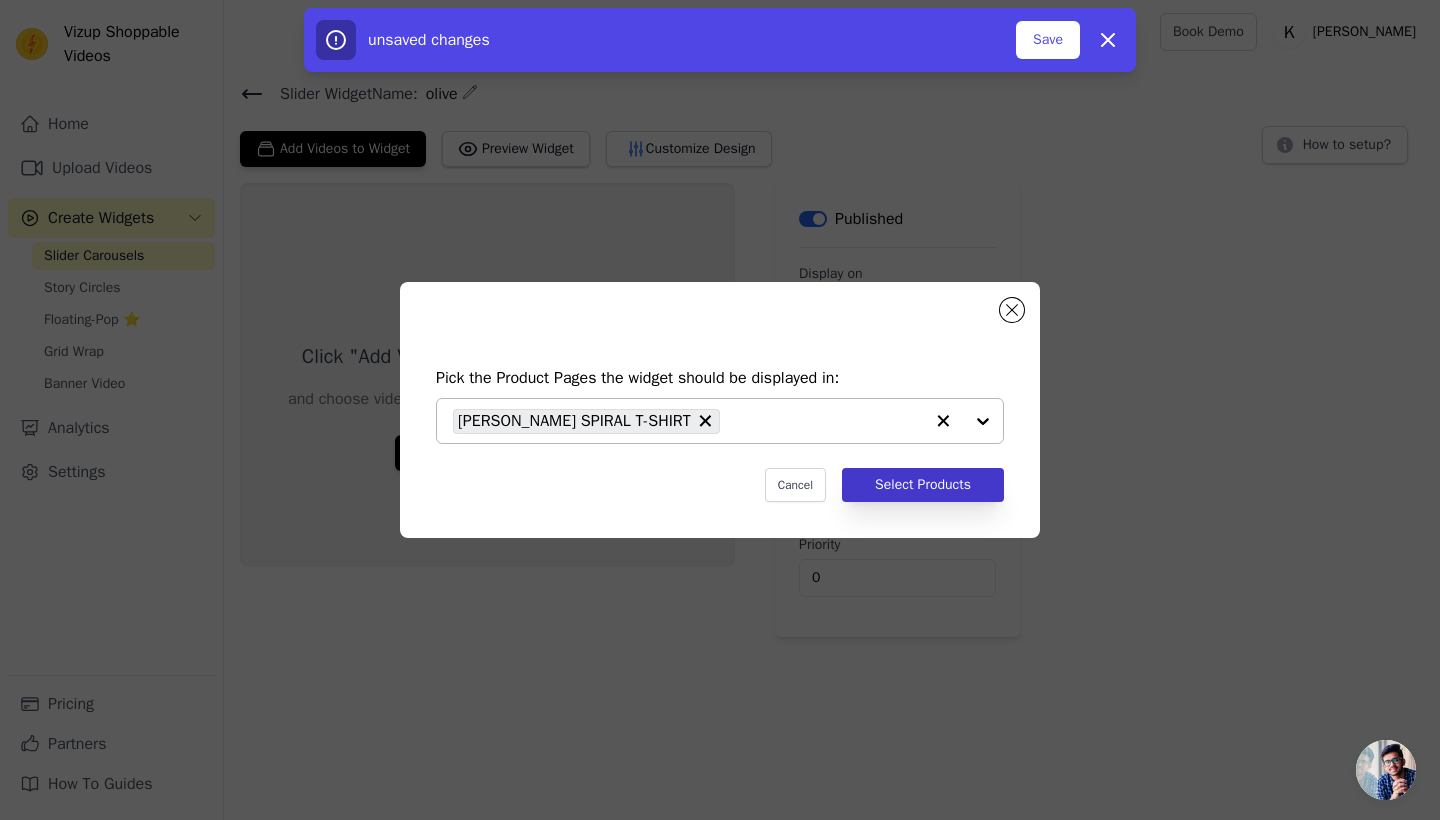 click on "Select Products" at bounding box center (923, 485) 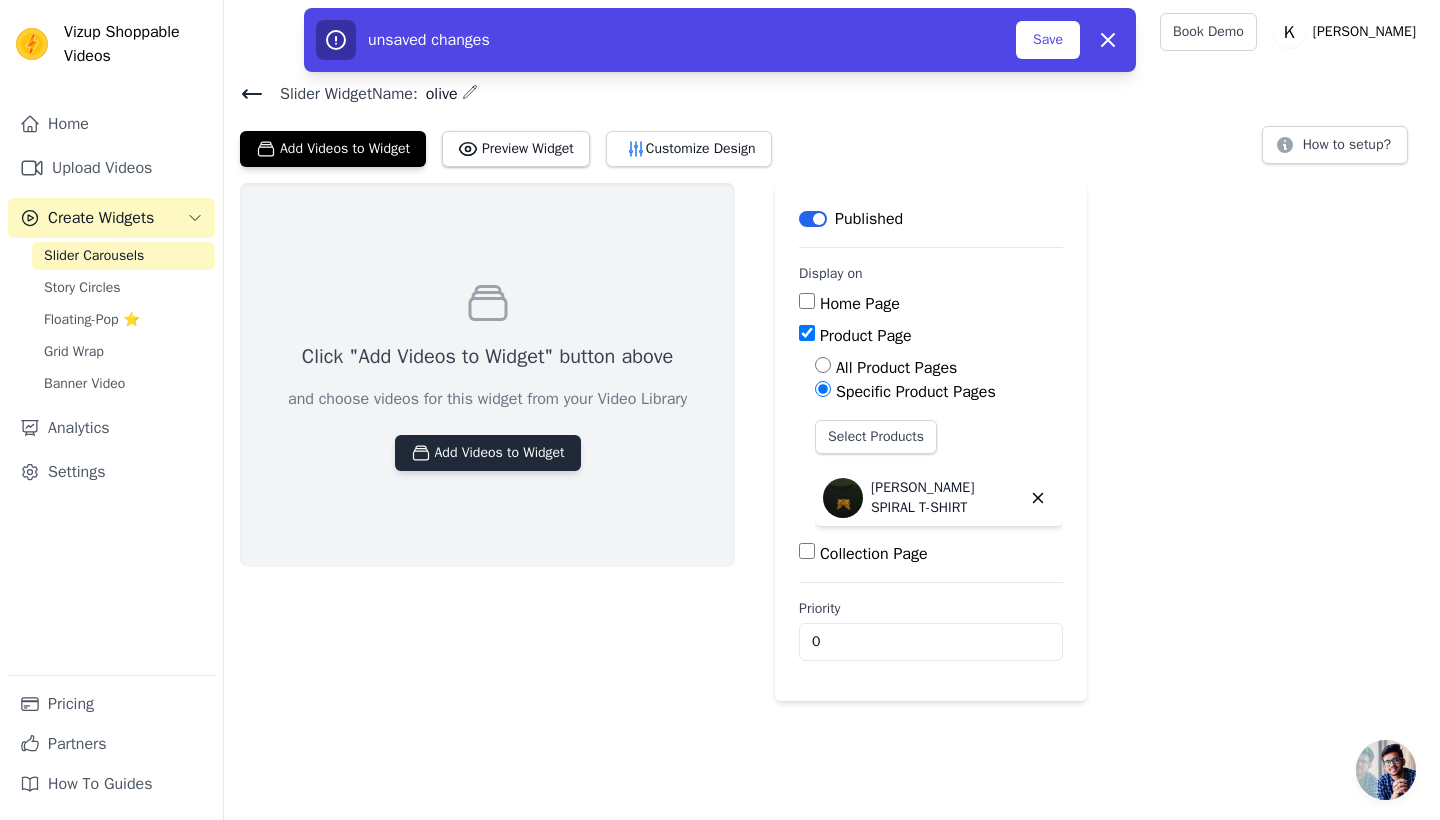click on "Add Videos to Widget" at bounding box center [488, 453] 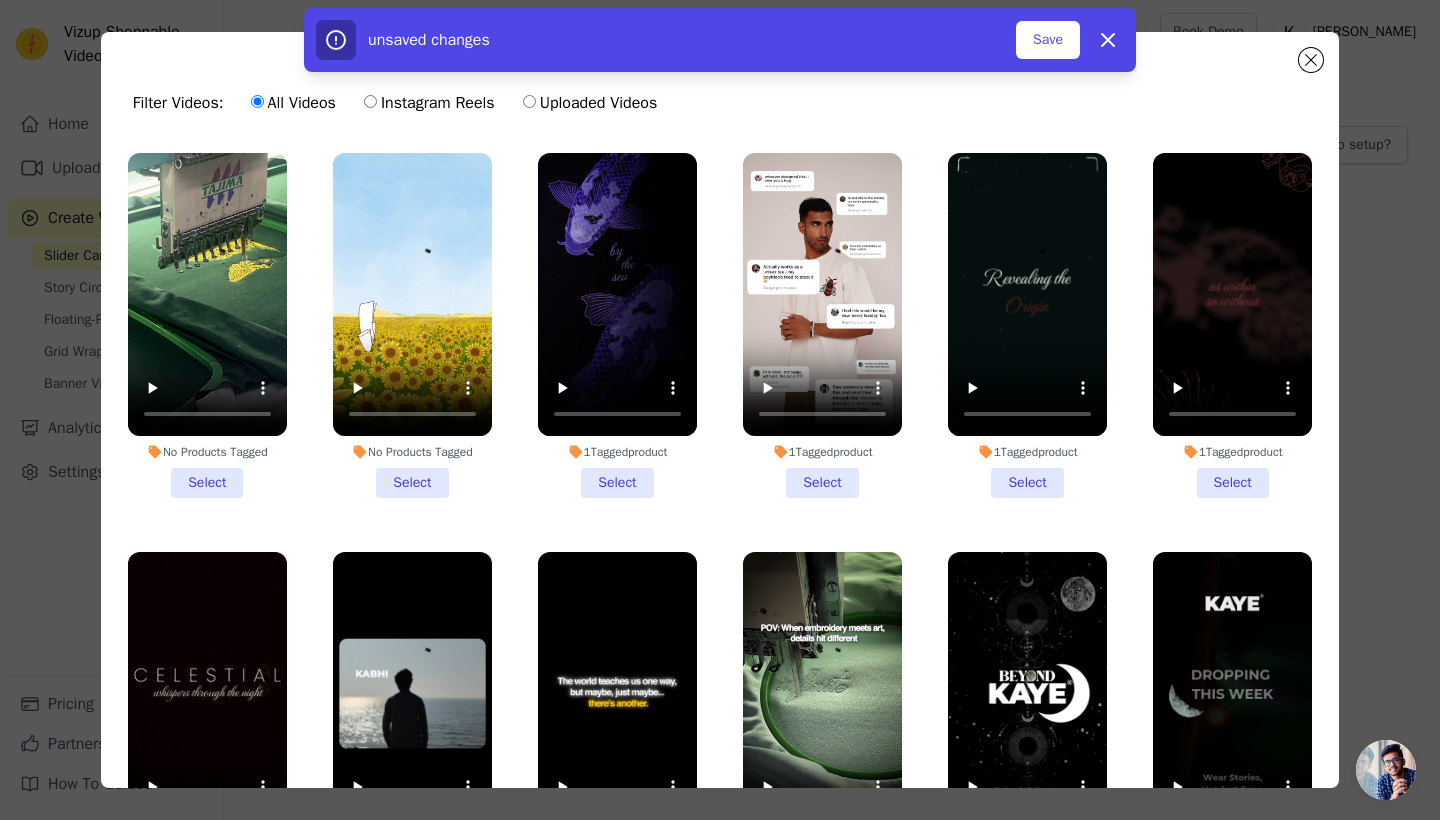 scroll, scrollTop: 0, scrollLeft: 0, axis: both 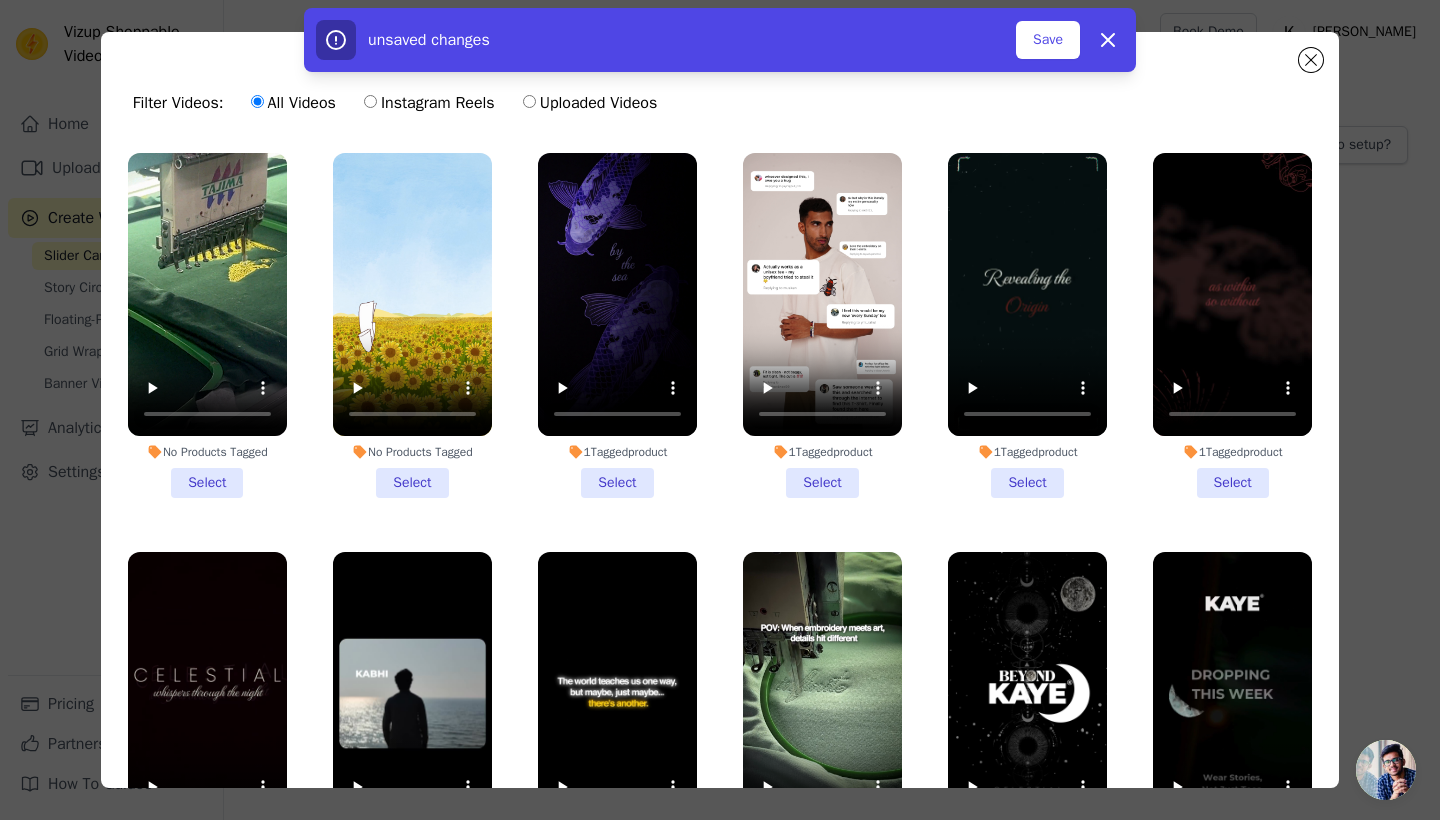 click on "unsaved changes   Save   Dismiss" at bounding box center (720, 40) 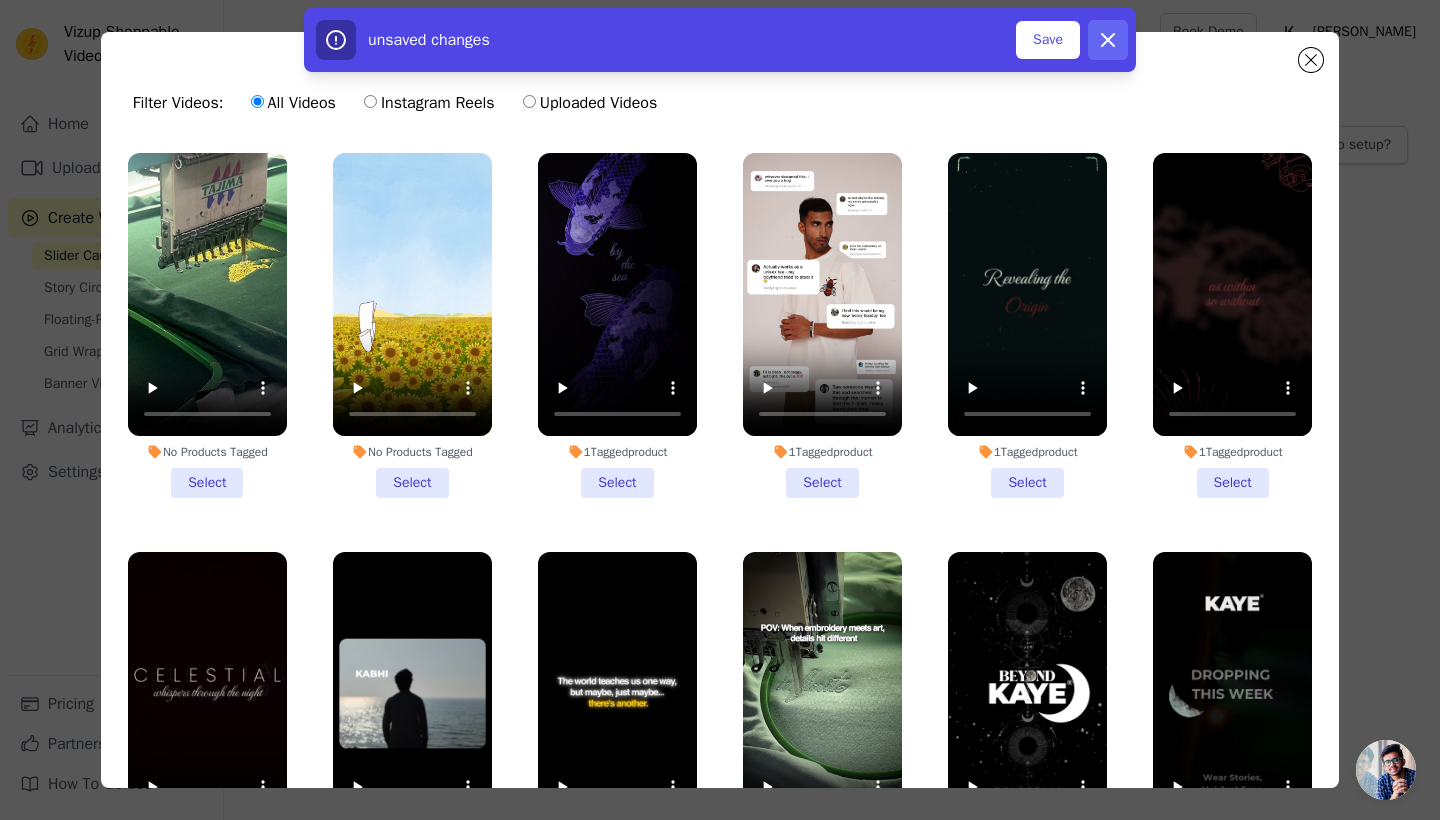 click 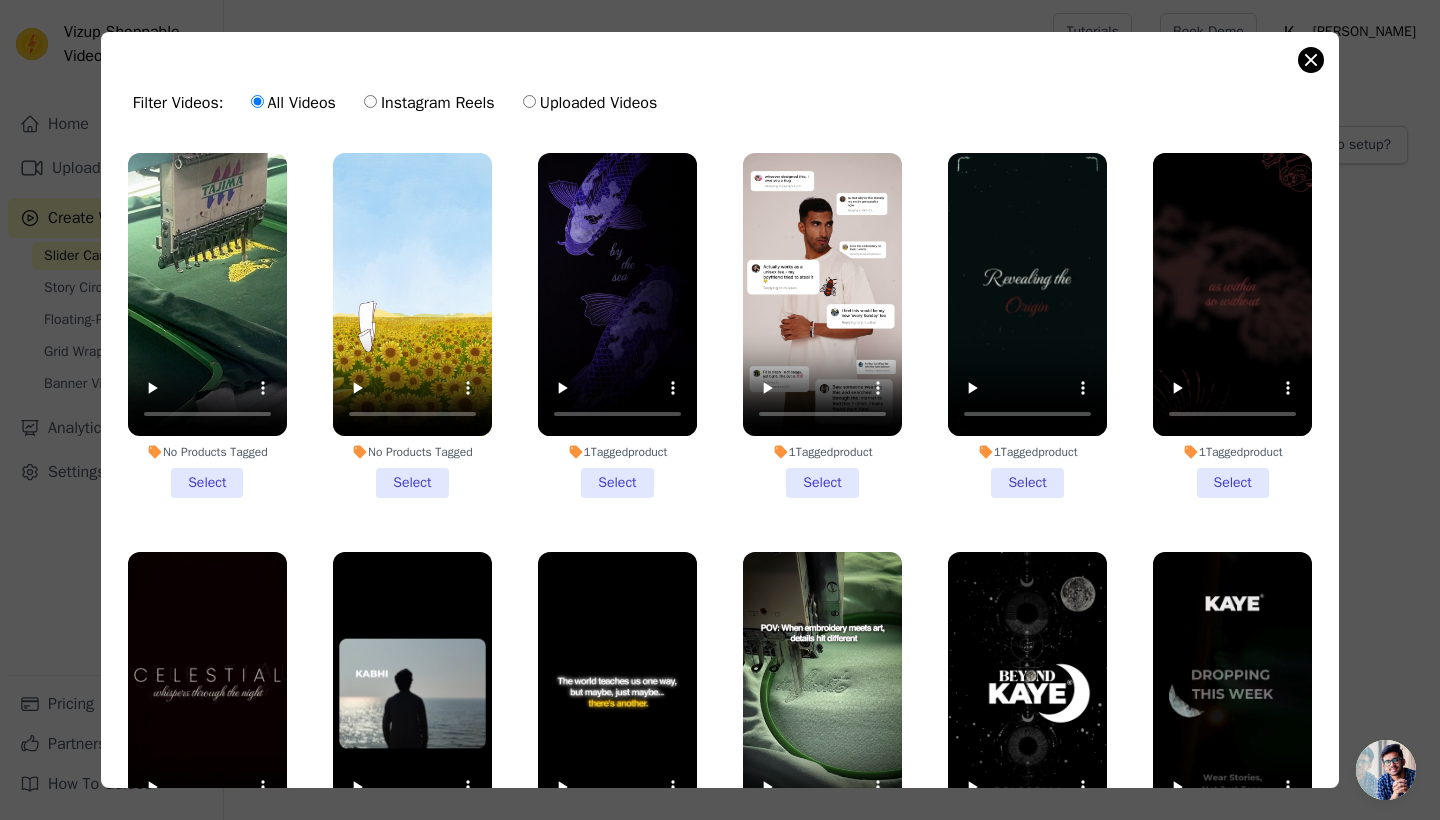 click at bounding box center [1311, 60] 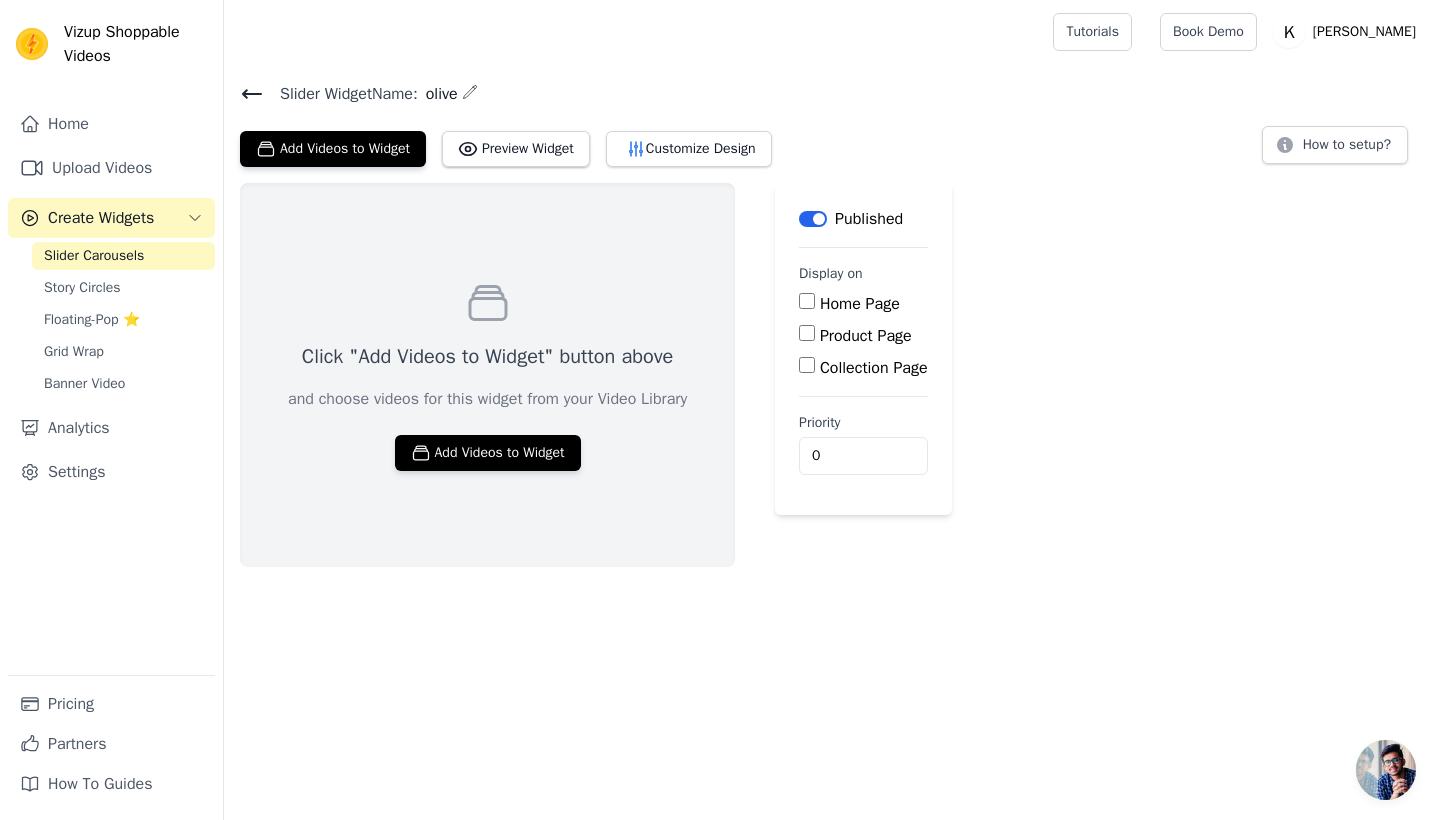 scroll, scrollTop: 0, scrollLeft: 0, axis: both 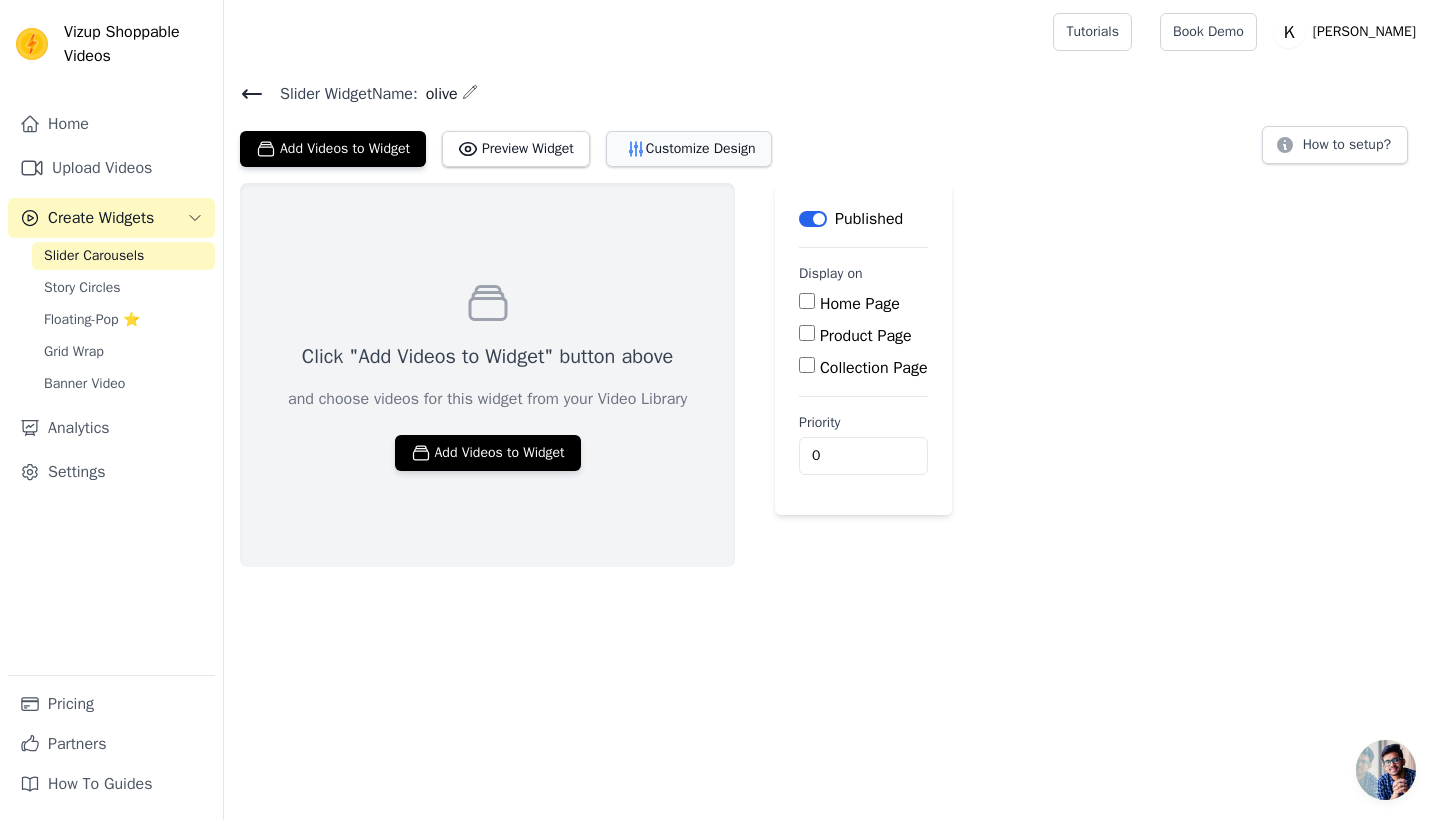 click on "Customize Design" at bounding box center (689, 149) 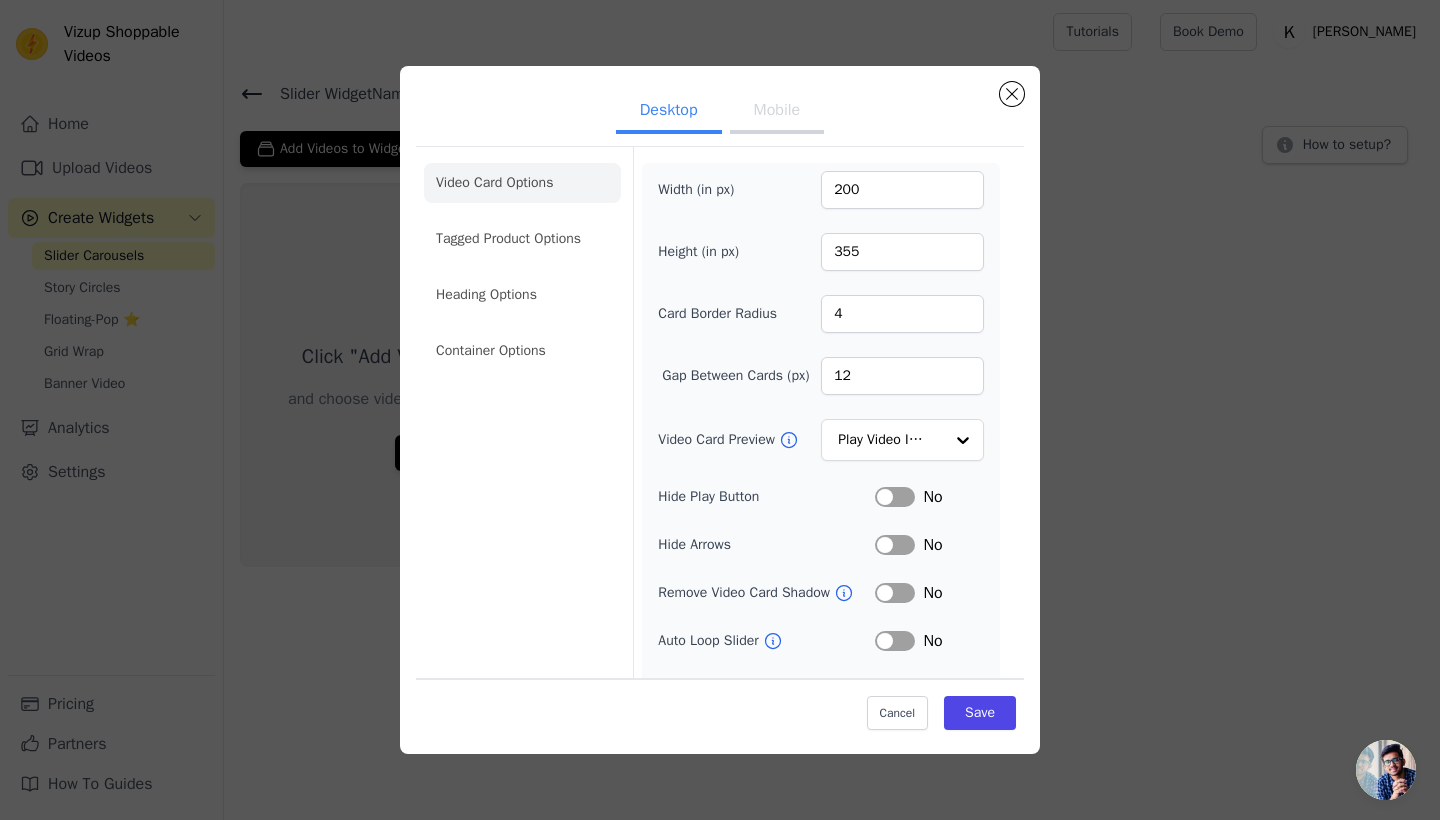 click on "Mobile" at bounding box center (777, 112) 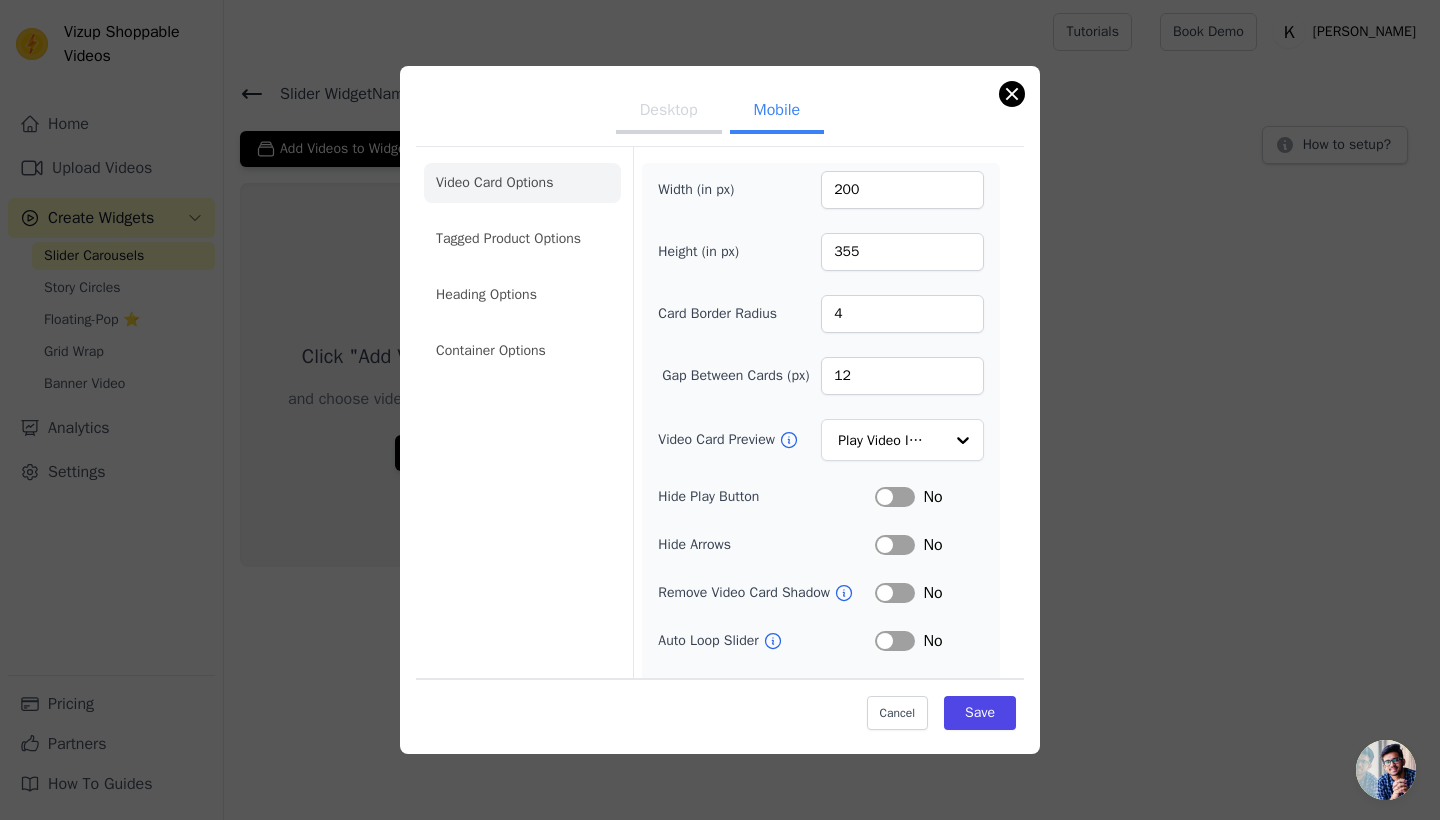 click at bounding box center (1012, 94) 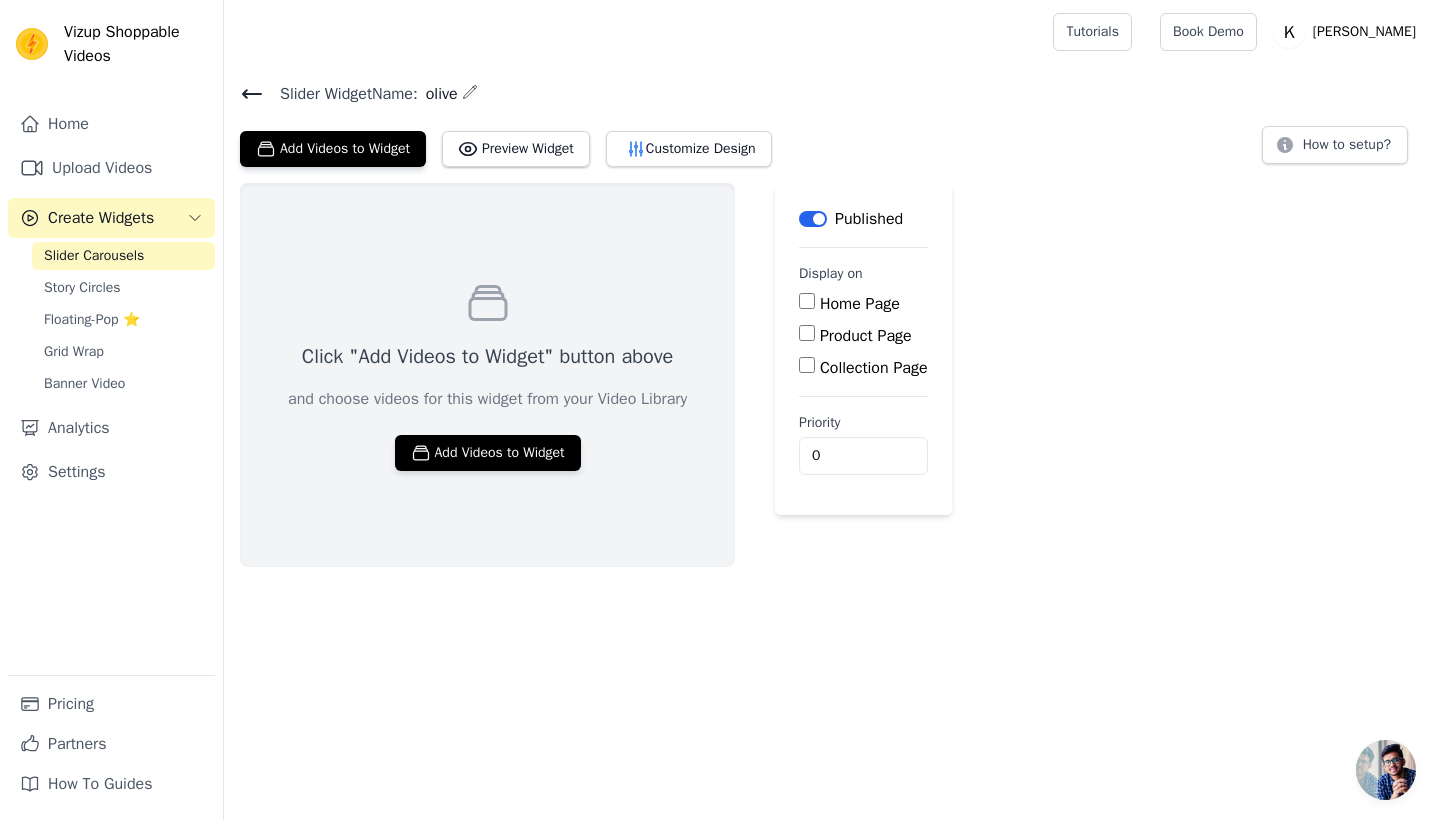 scroll, scrollTop: 0, scrollLeft: 0, axis: both 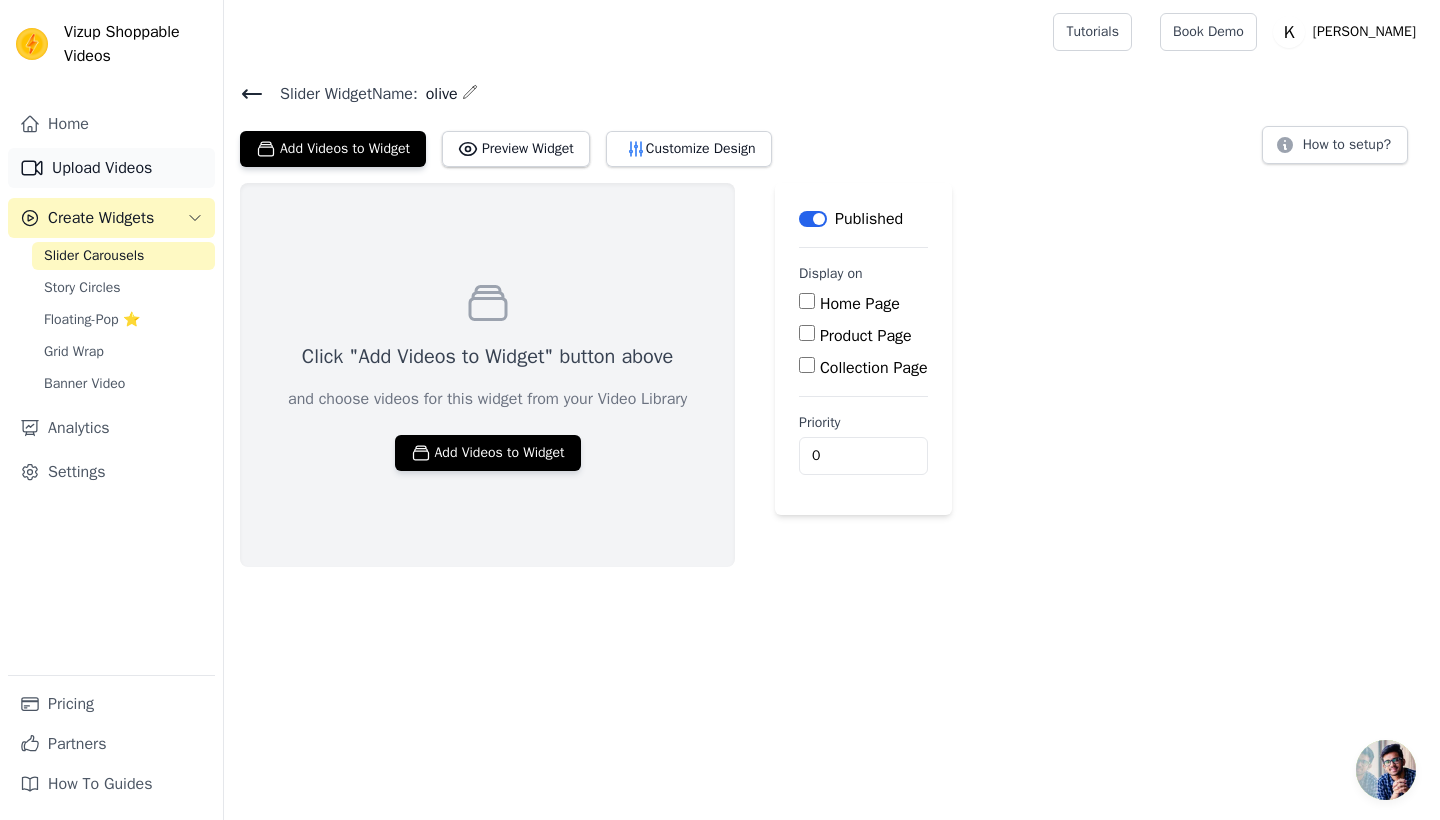 click on "Upload Videos" at bounding box center (111, 168) 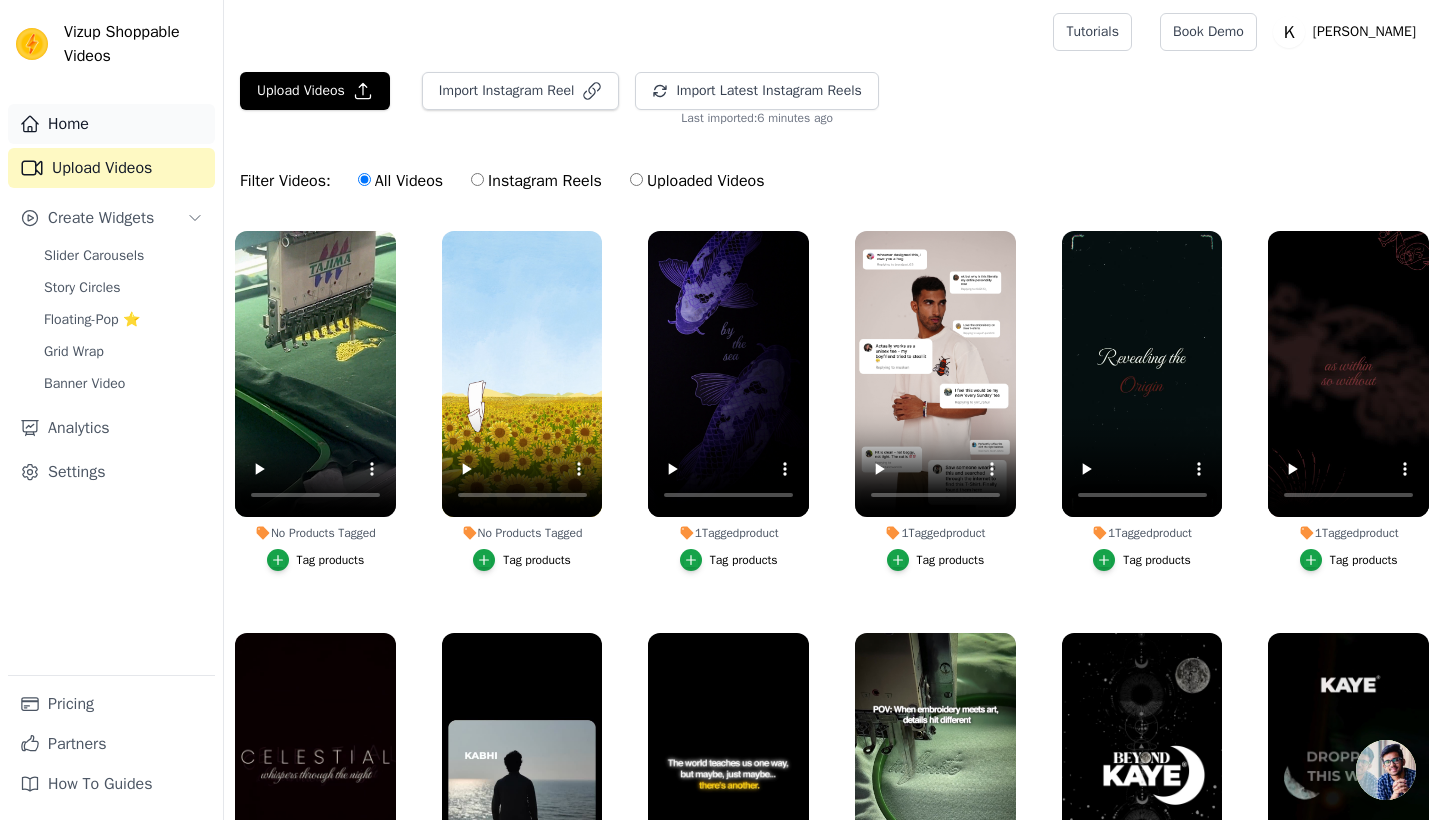 click on "Home" at bounding box center [111, 124] 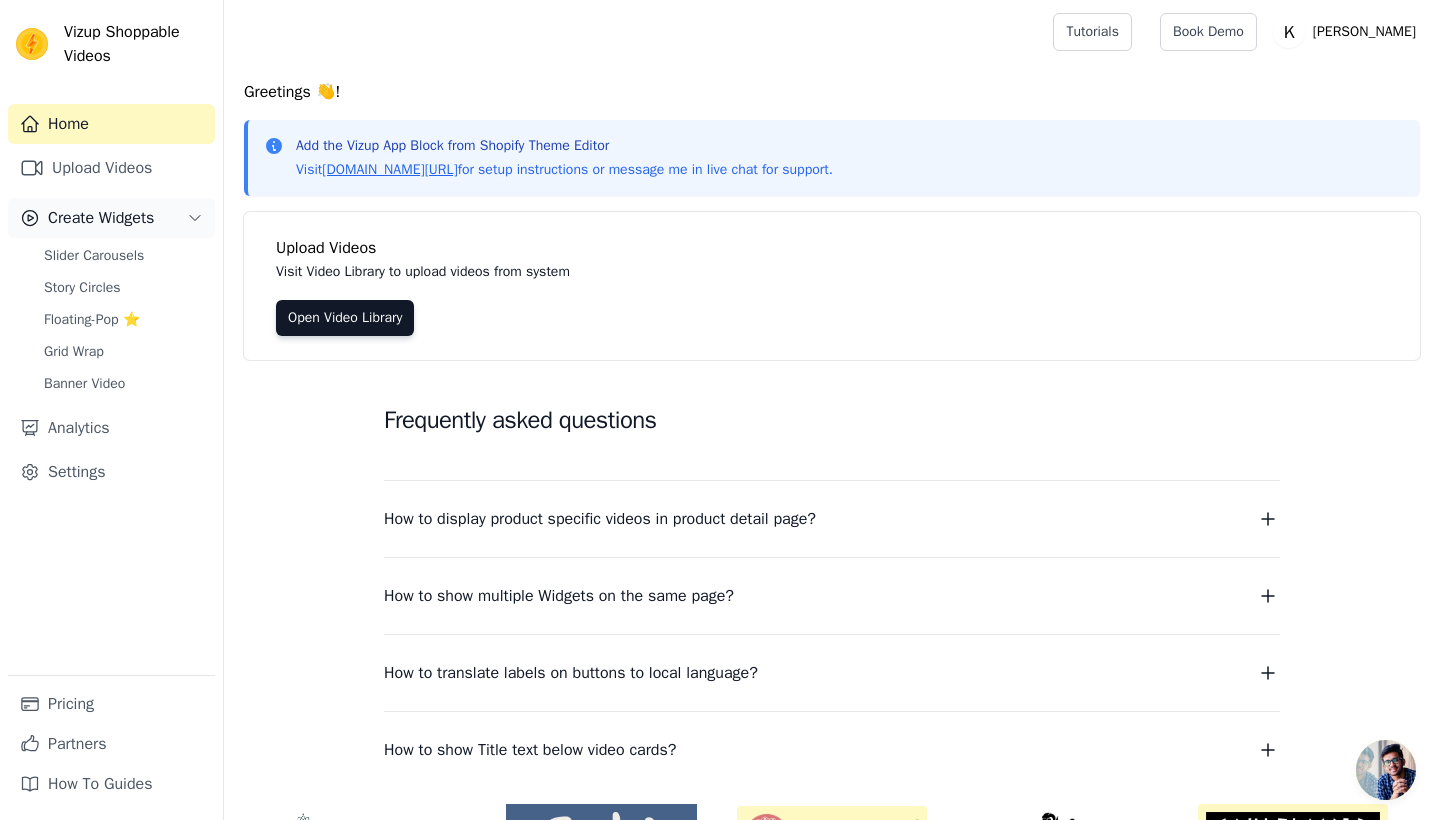 scroll, scrollTop: 0, scrollLeft: 0, axis: both 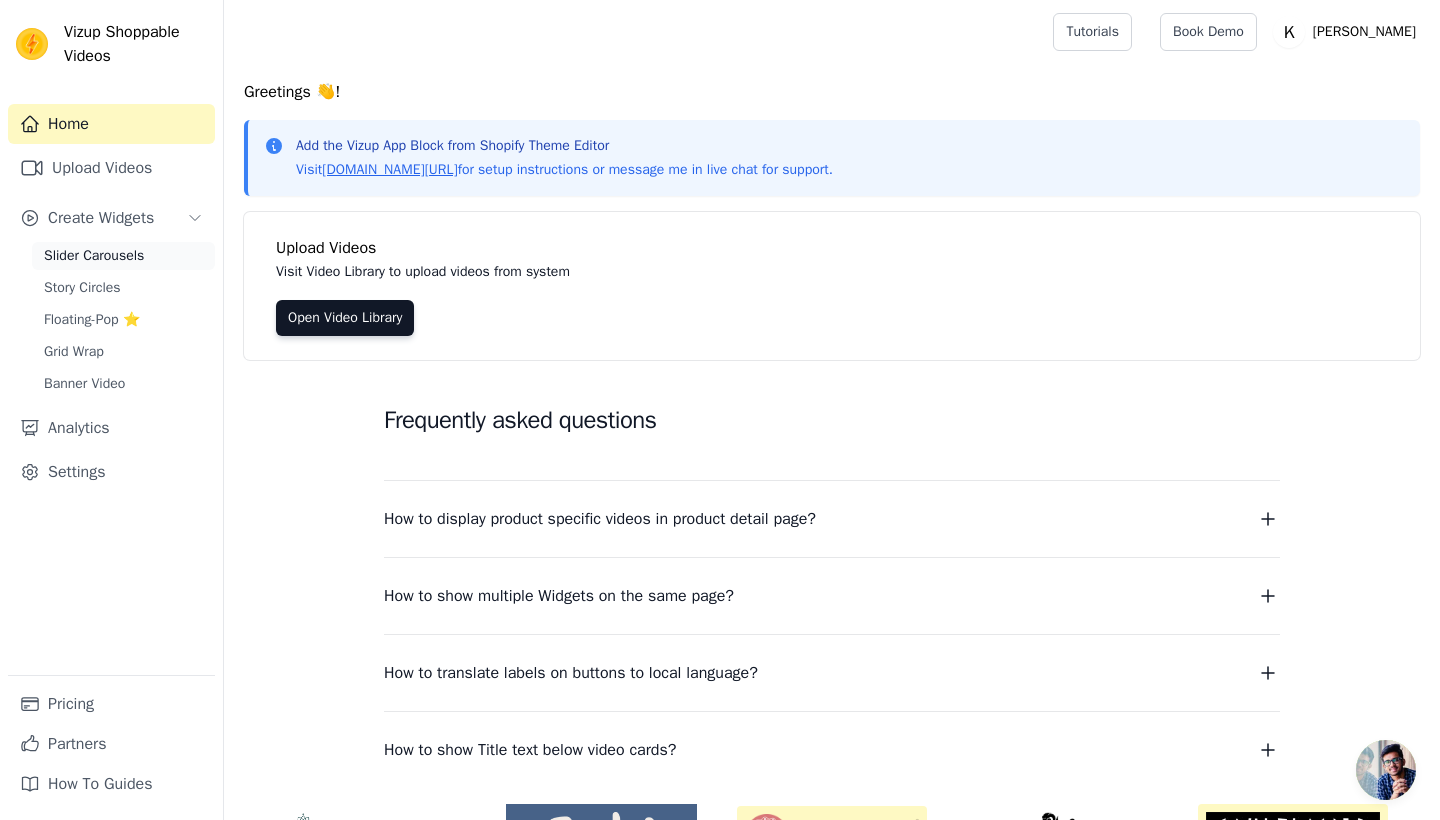 click on "Slider Carousels" at bounding box center (94, 256) 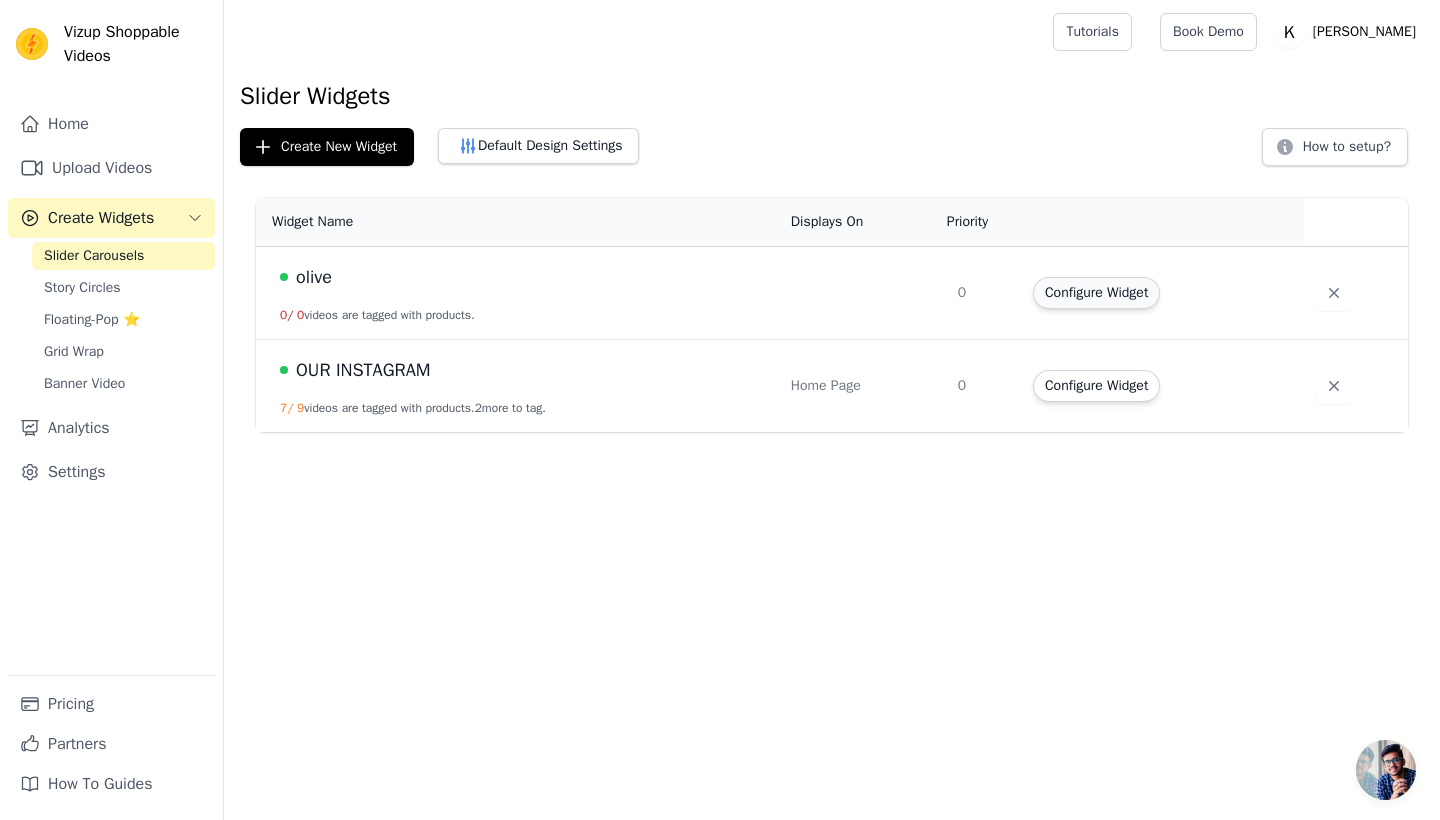 click on "Configure Widget" at bounding box center (1096, 293) 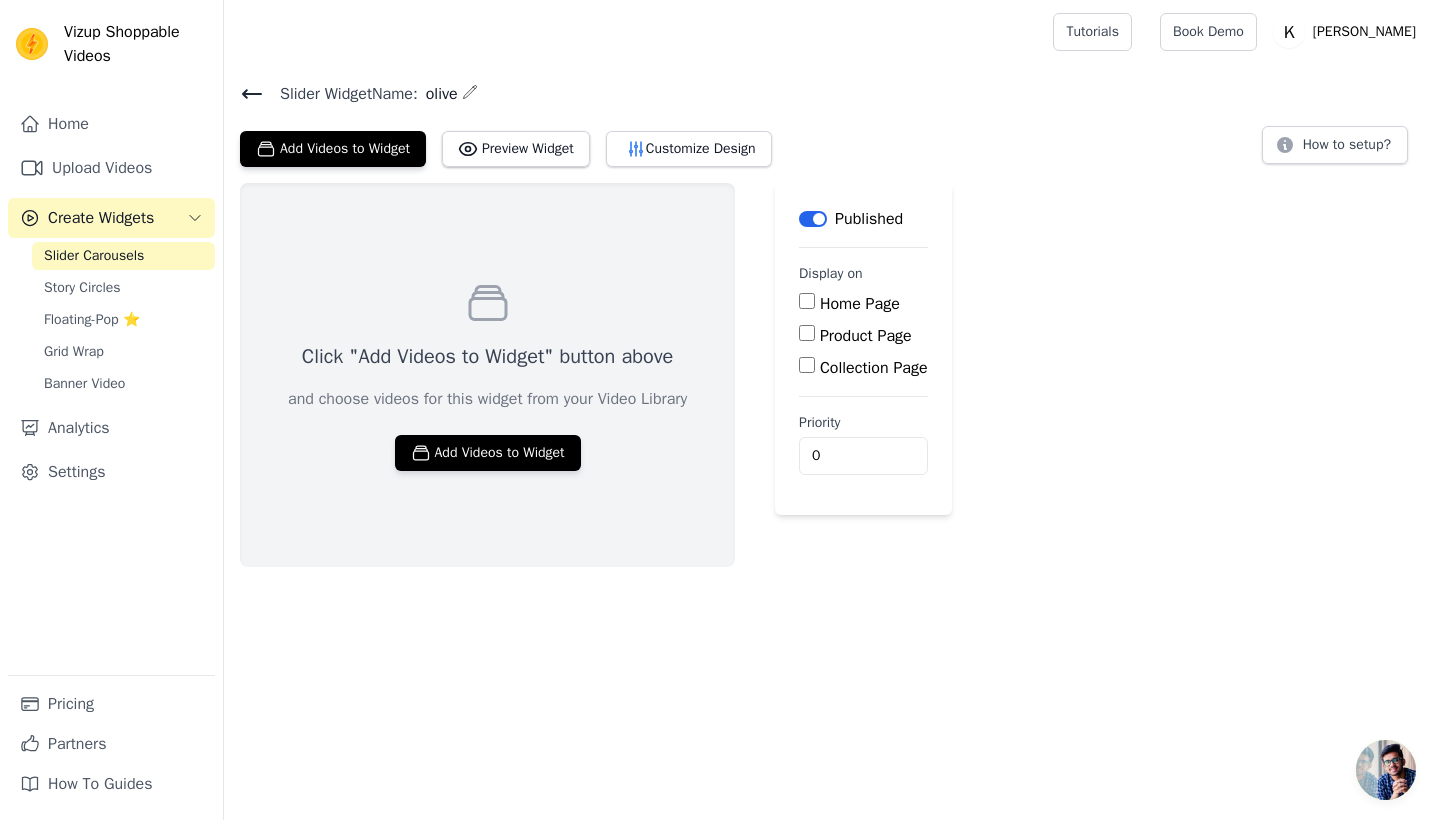 click on "Product Page" at bounding box center [866, 336] 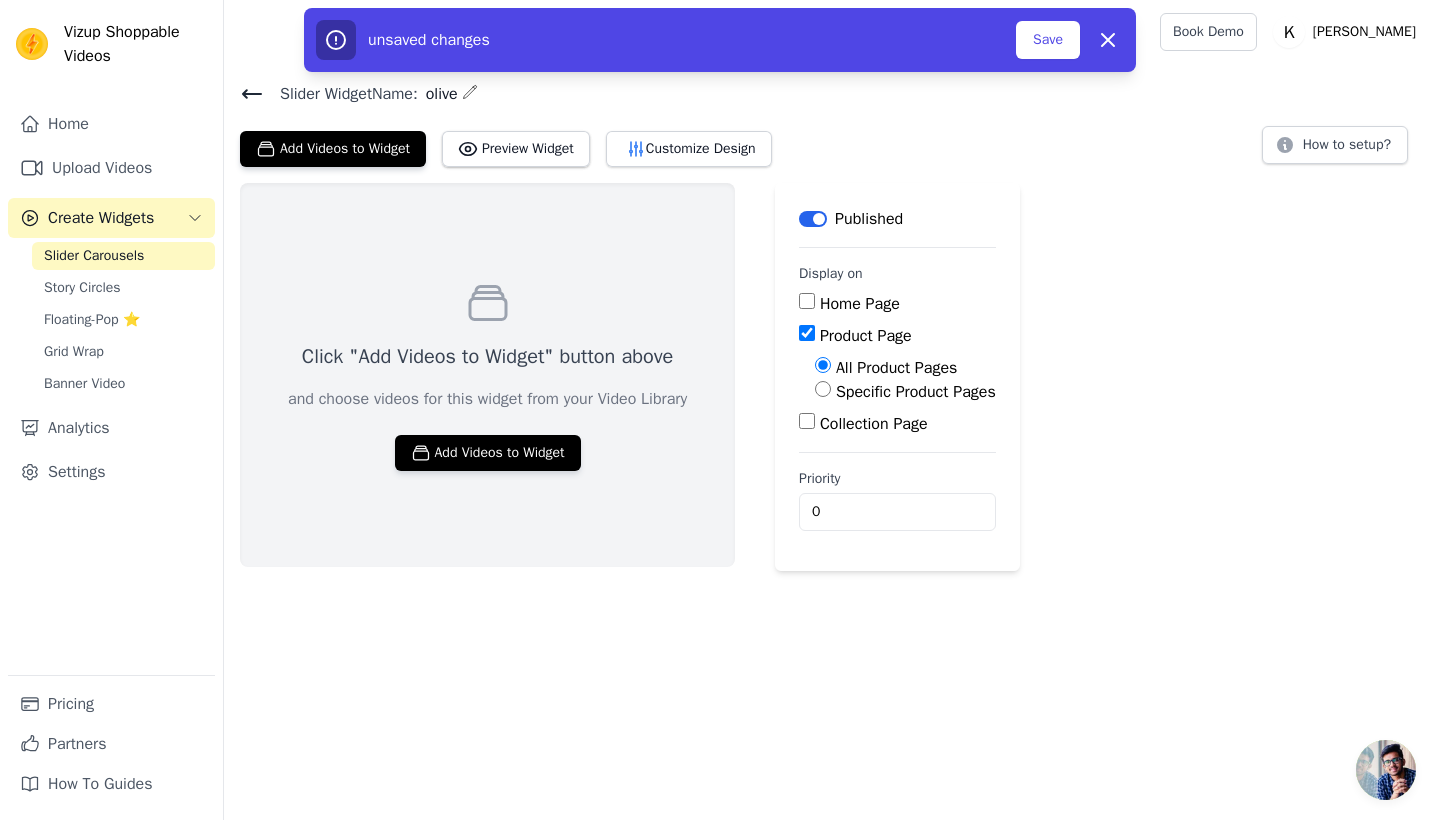 click on "Specific Product Pages" at bounding box center [916, 392] 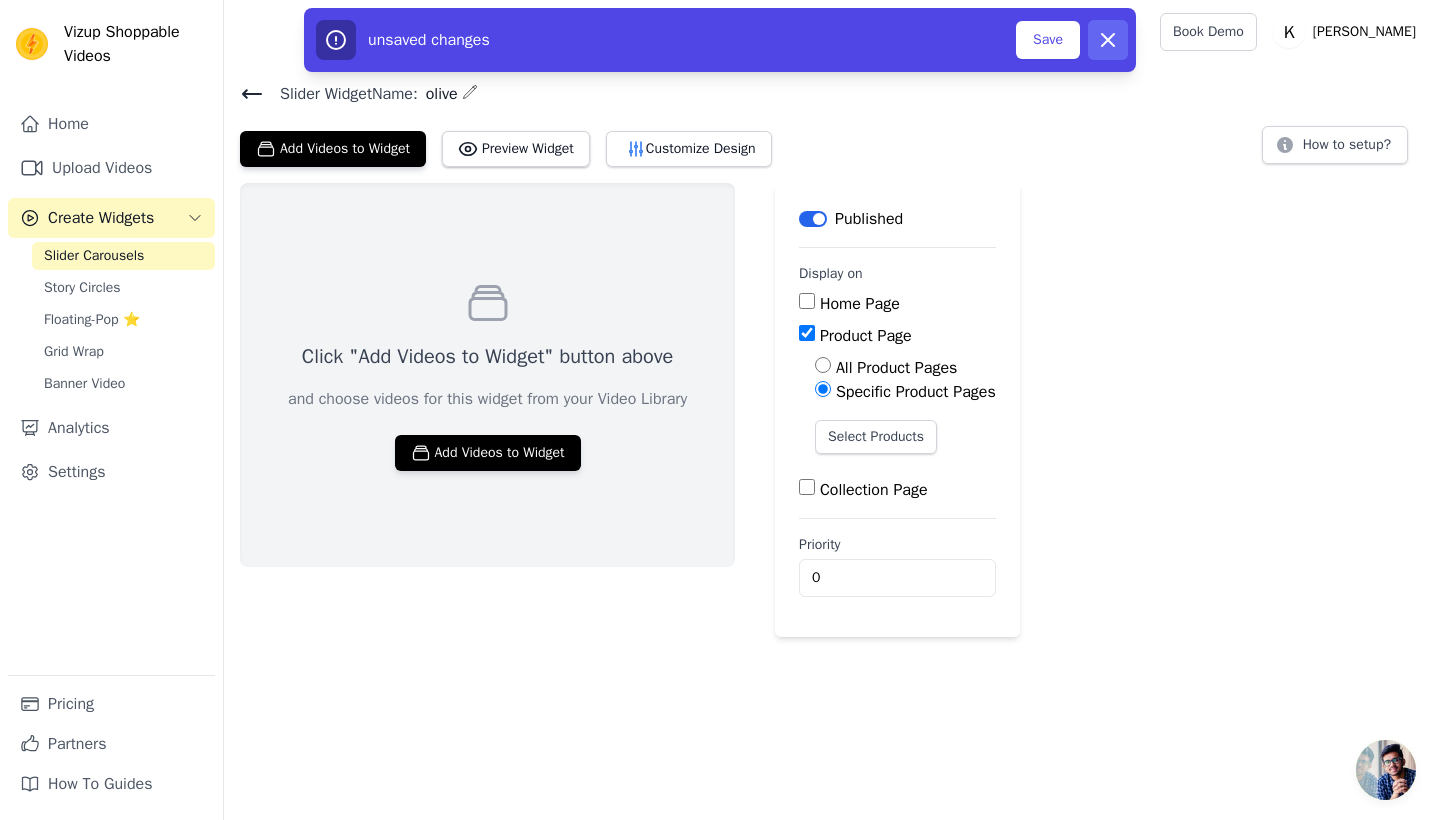 click 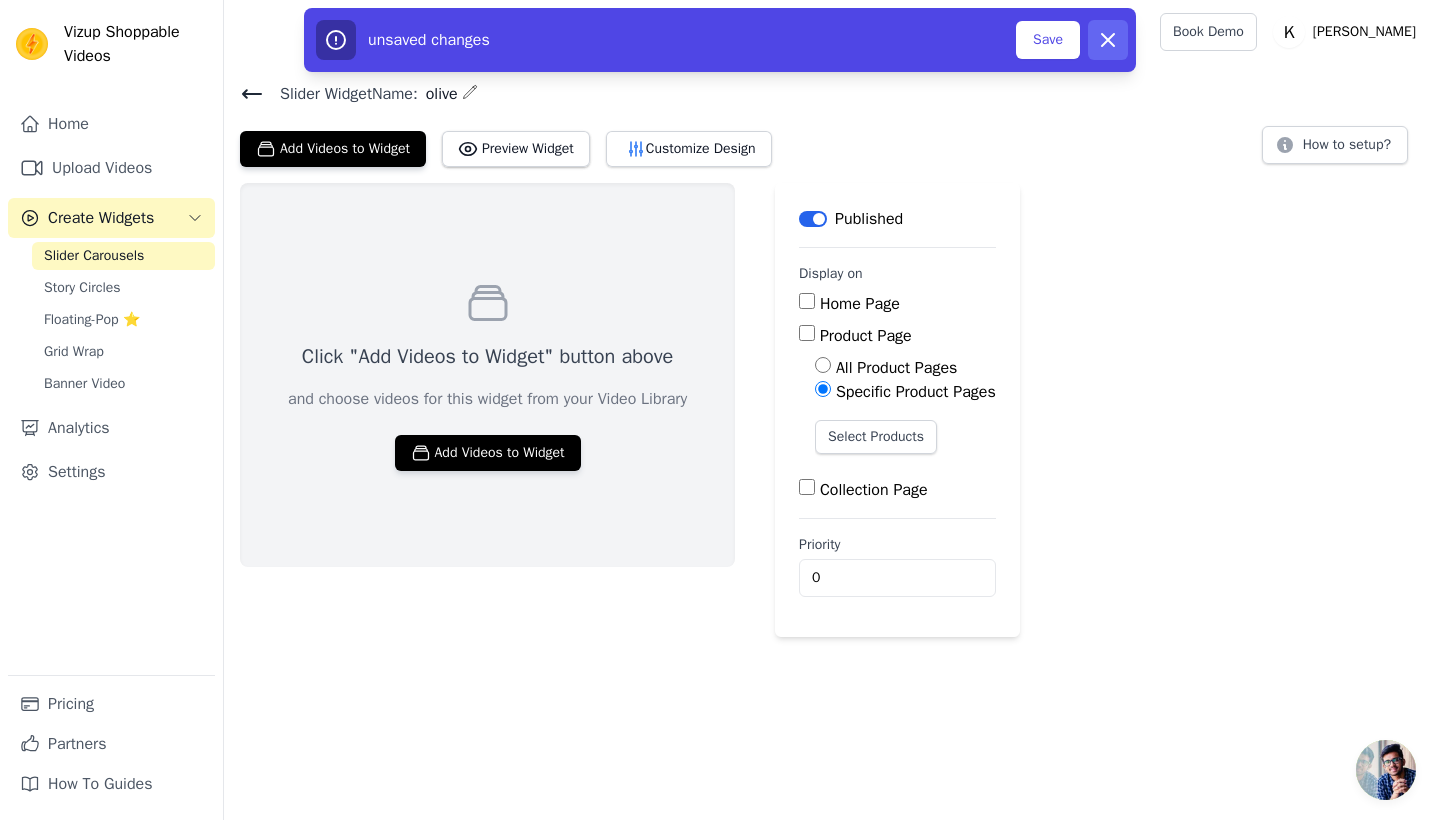 checkbox on "false" 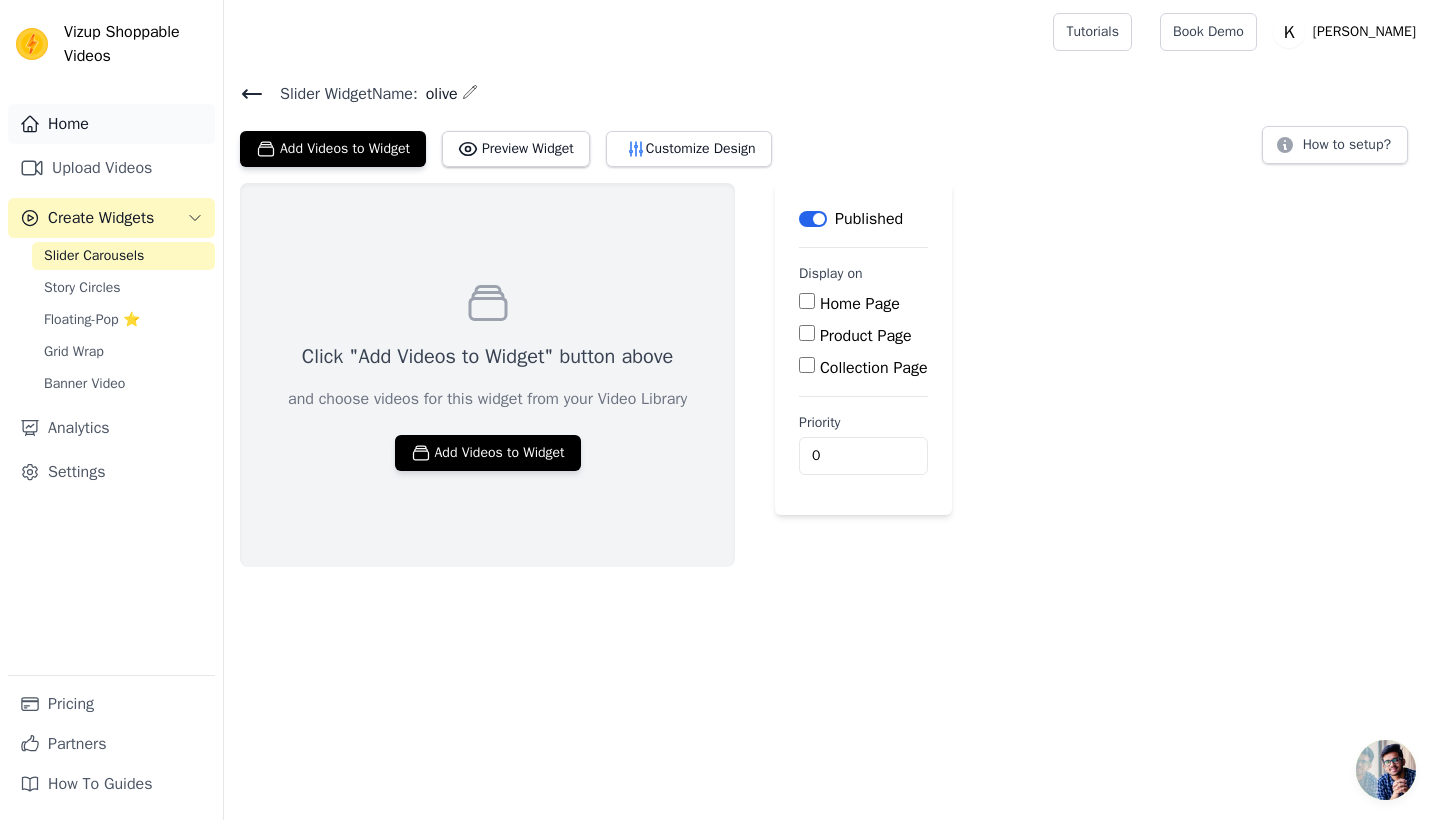 click on "Home" at bounding box center (111, 124) 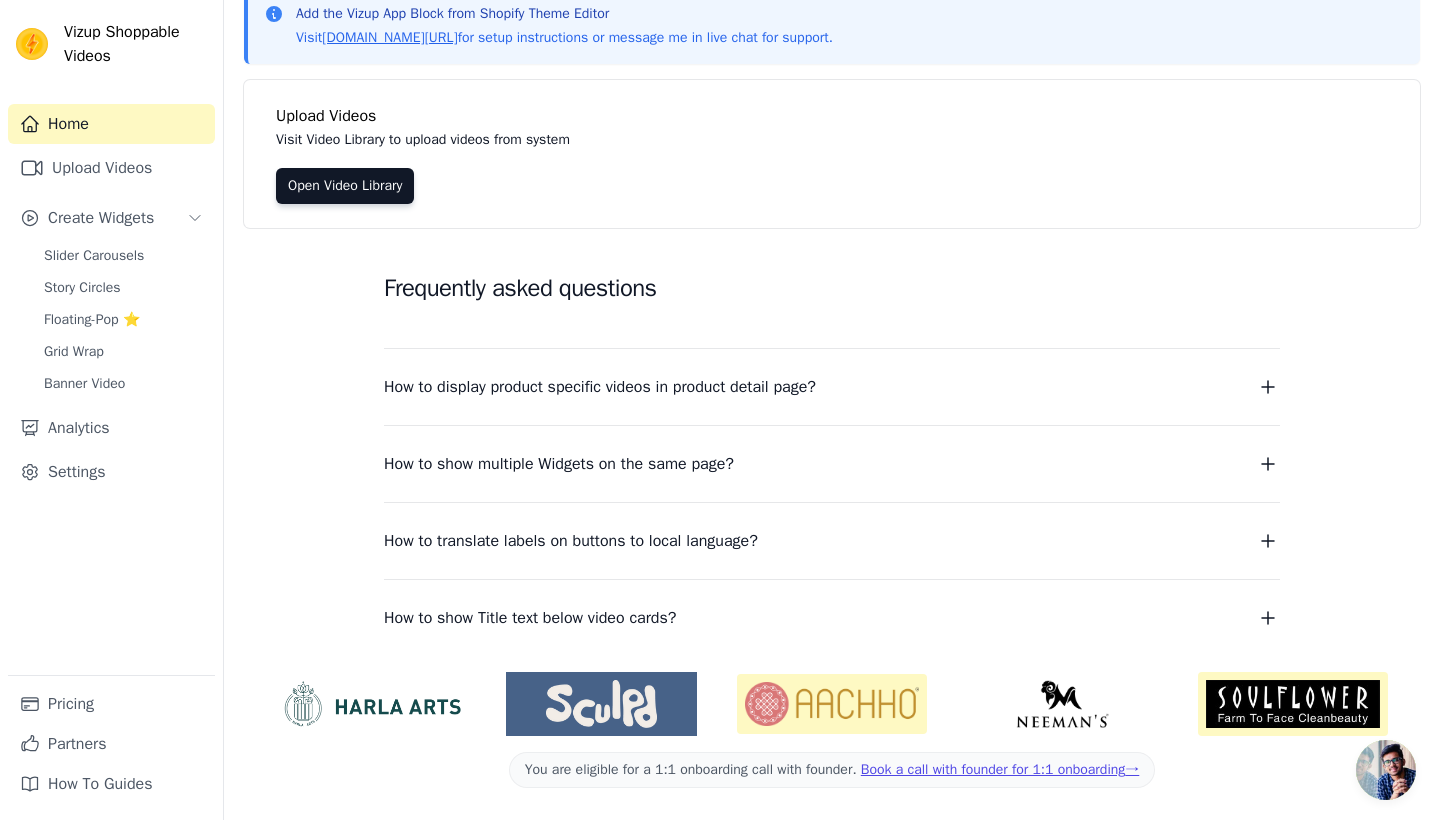 scroll, scrollTop: 132, scrollLeft: 0, axis: vertical 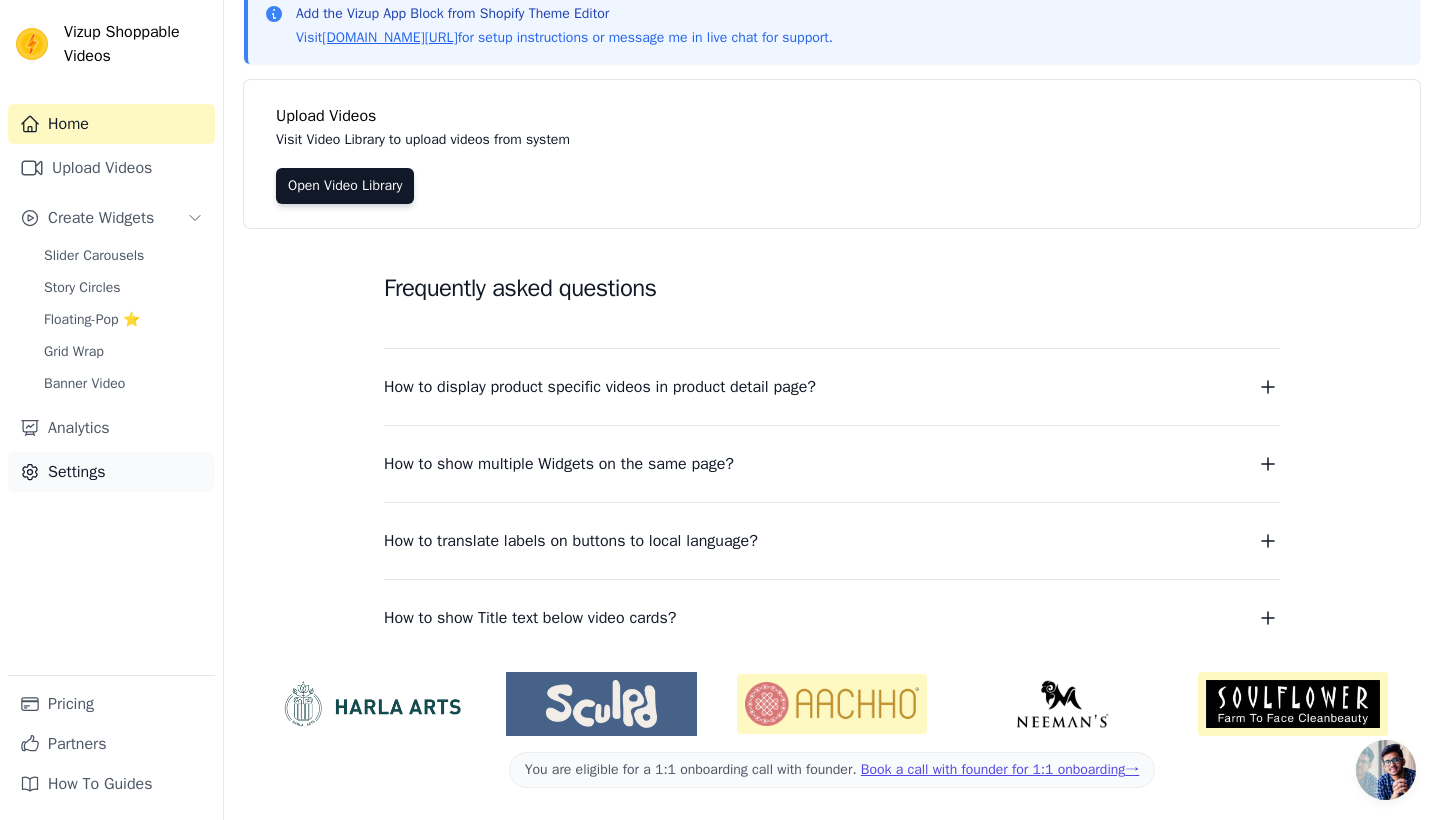 click on "Settings" at bounding box center [111, 472] 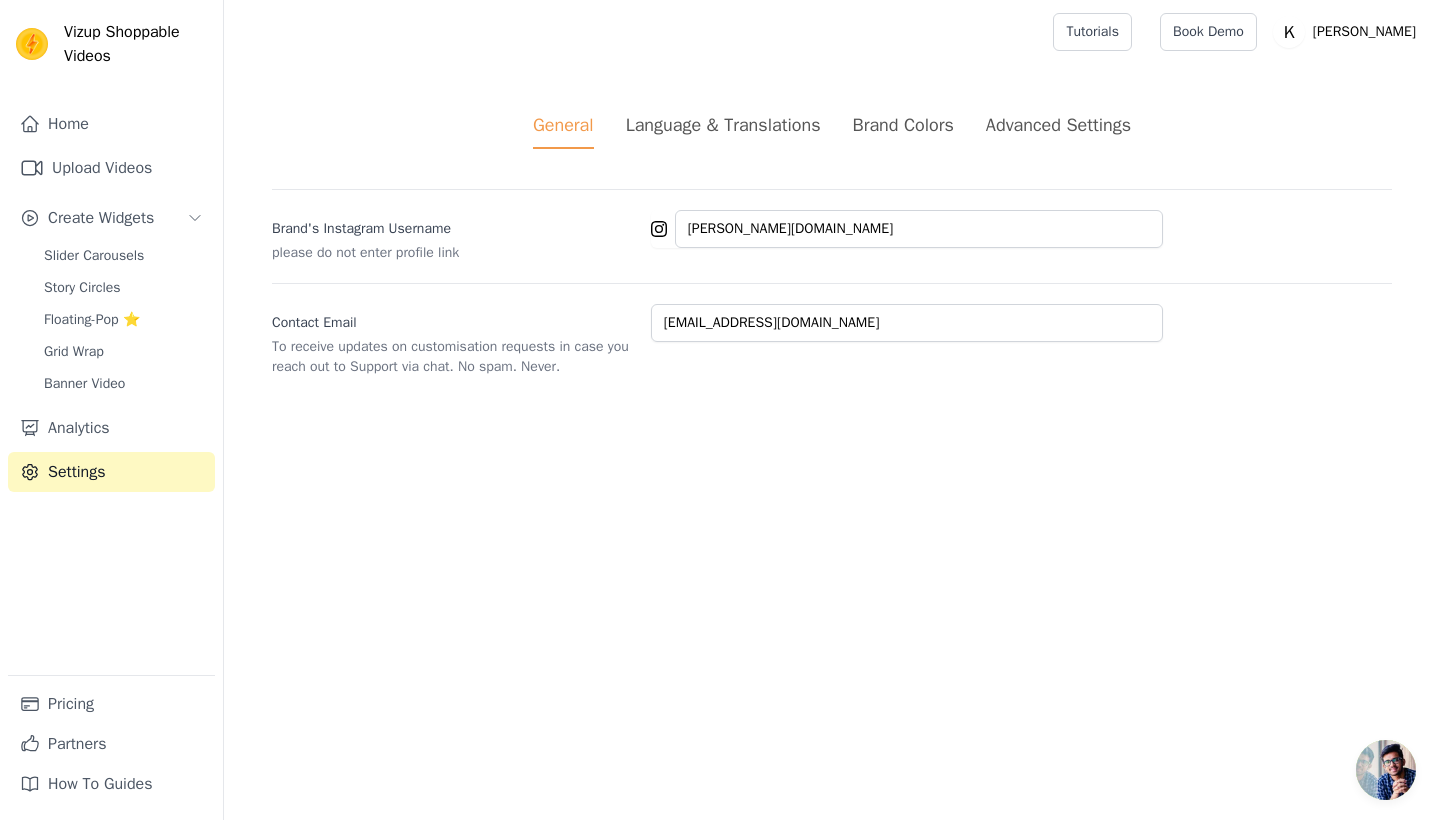 scroll, scrollTop: 0, scrollLeft: 0, axis: both 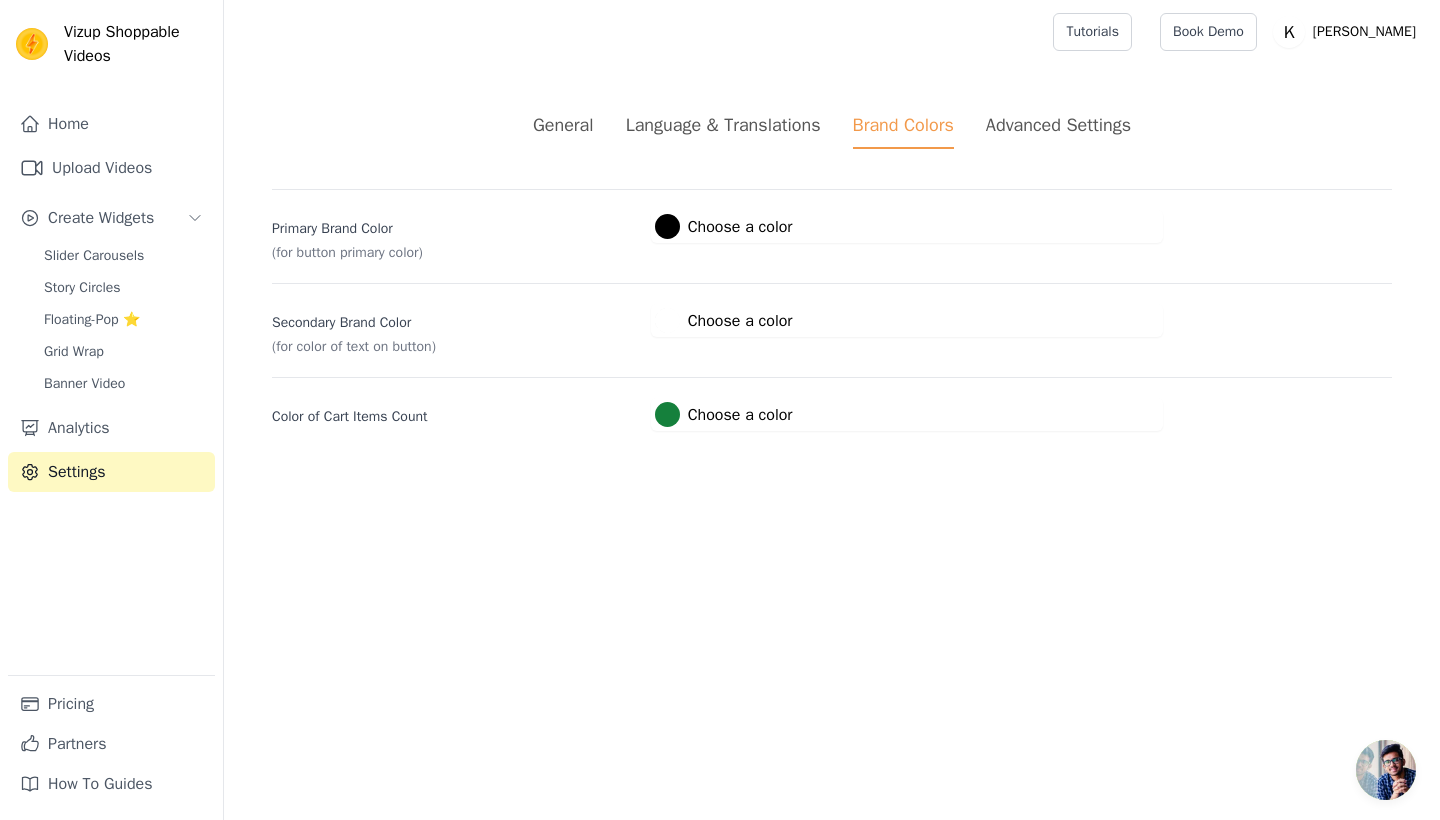 click on "General   Language & Translations   Brand Colors   Advanced Settings       unsaved changes   Save   Dismiss     Primary Brand Color   (for button primary color)   #000000       Choose a color                               #000000   1   hex   change to    rgb     Secondary Brand Color   (for color of text on button)   #ffffff       Choose a color                               #ffffff   1   hex   change to    rgb     Color of Cart Items Count   #15803c       Choose a color                               #15803c   1   hex   change to    rgb" at bounding box center (832, 271) 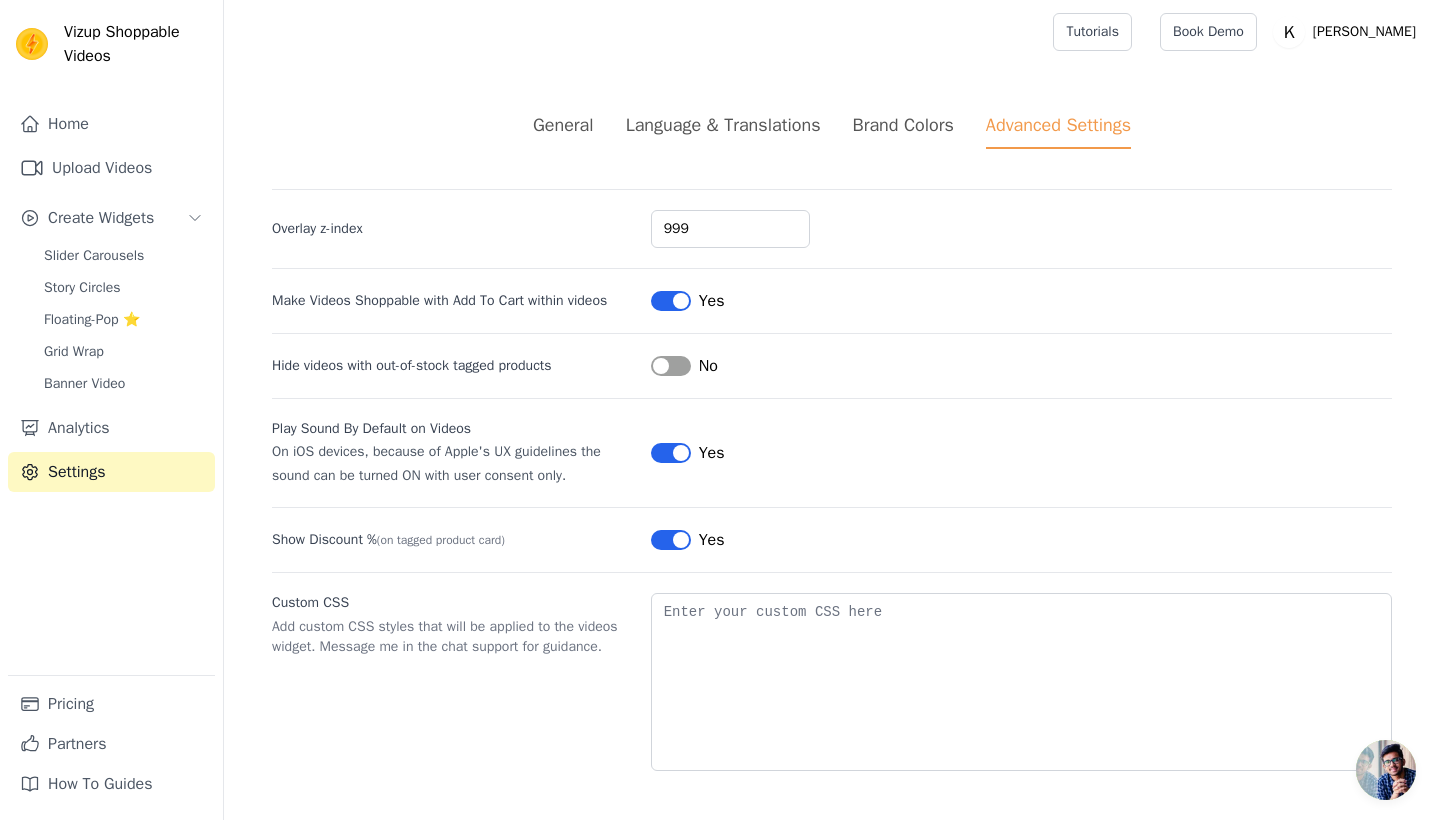click on "Language & Translations" at bounding box center [723, 125] 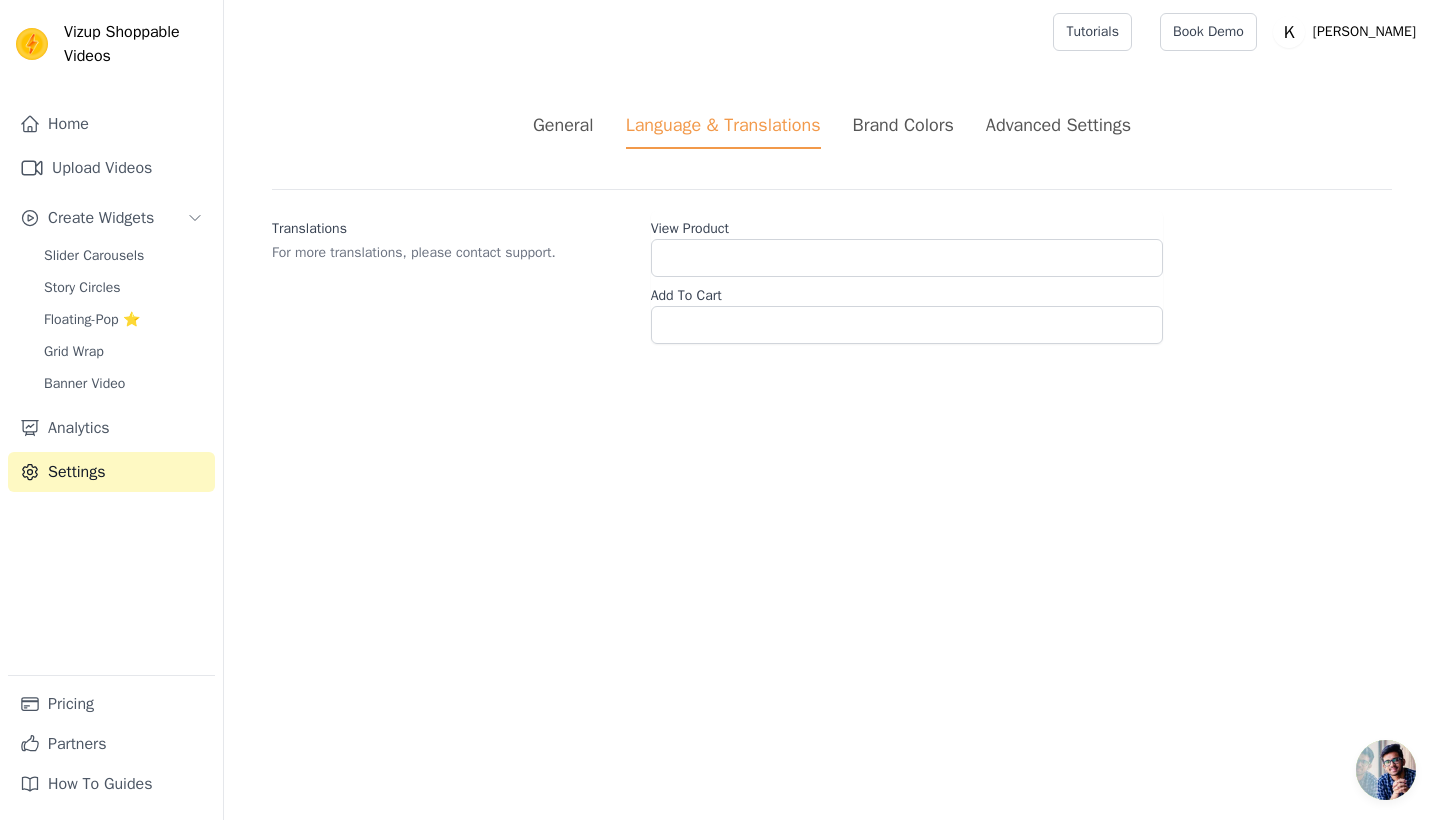click on "General" at bounding box center (563, 125) 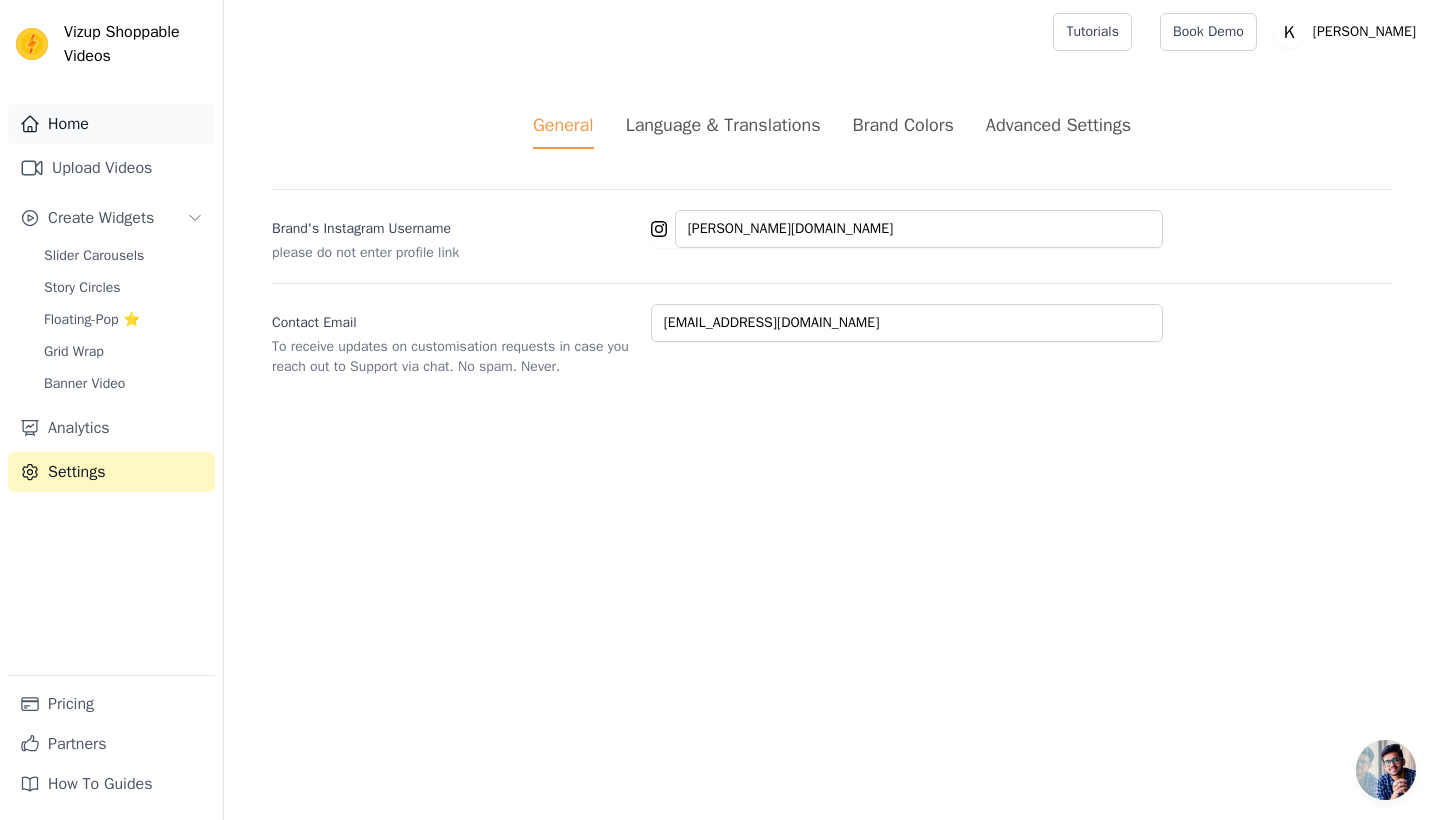 click on "Home" at bounding box center [111, 124] 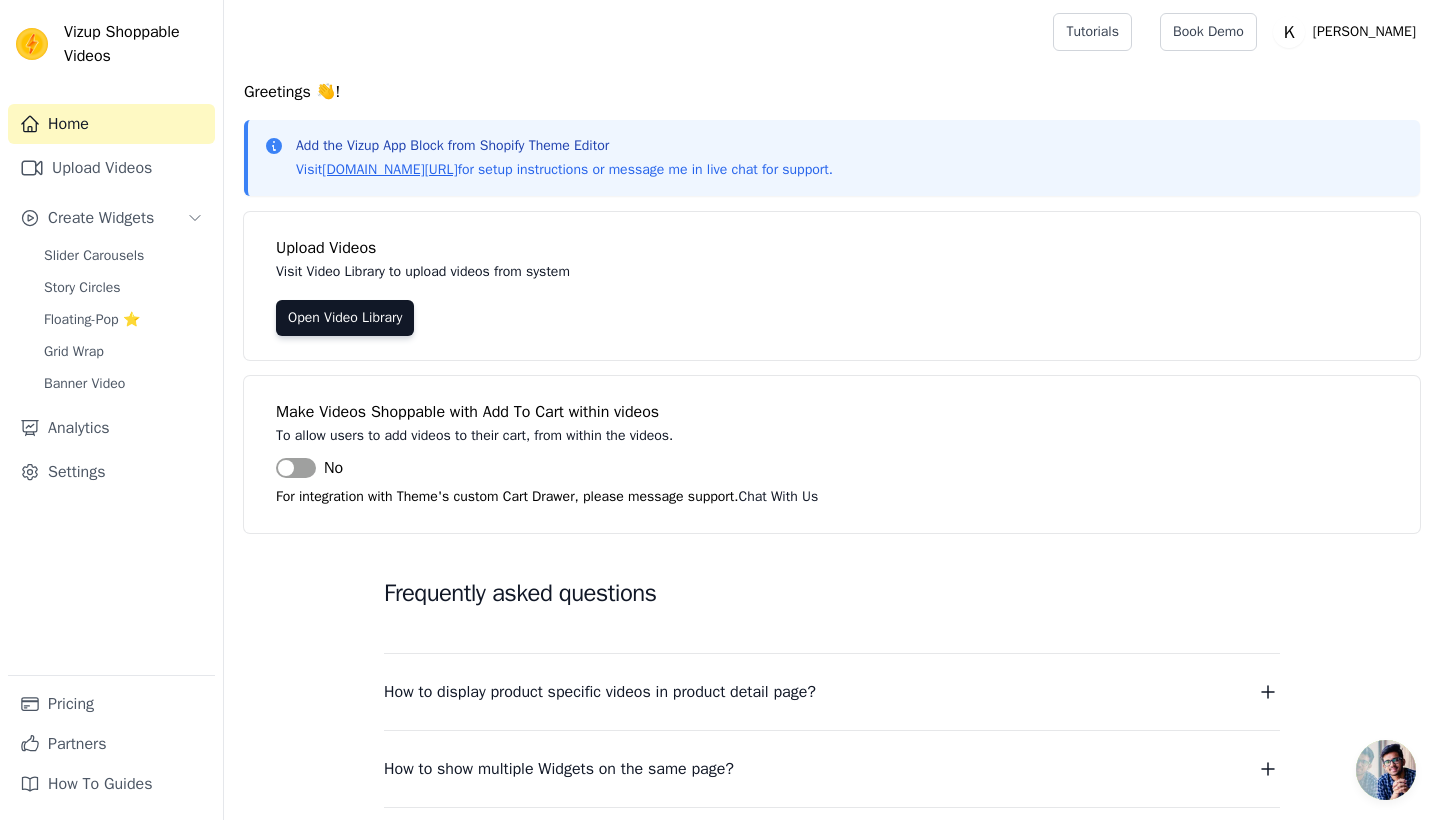 click on "Home" at bounding box center (111, 124) 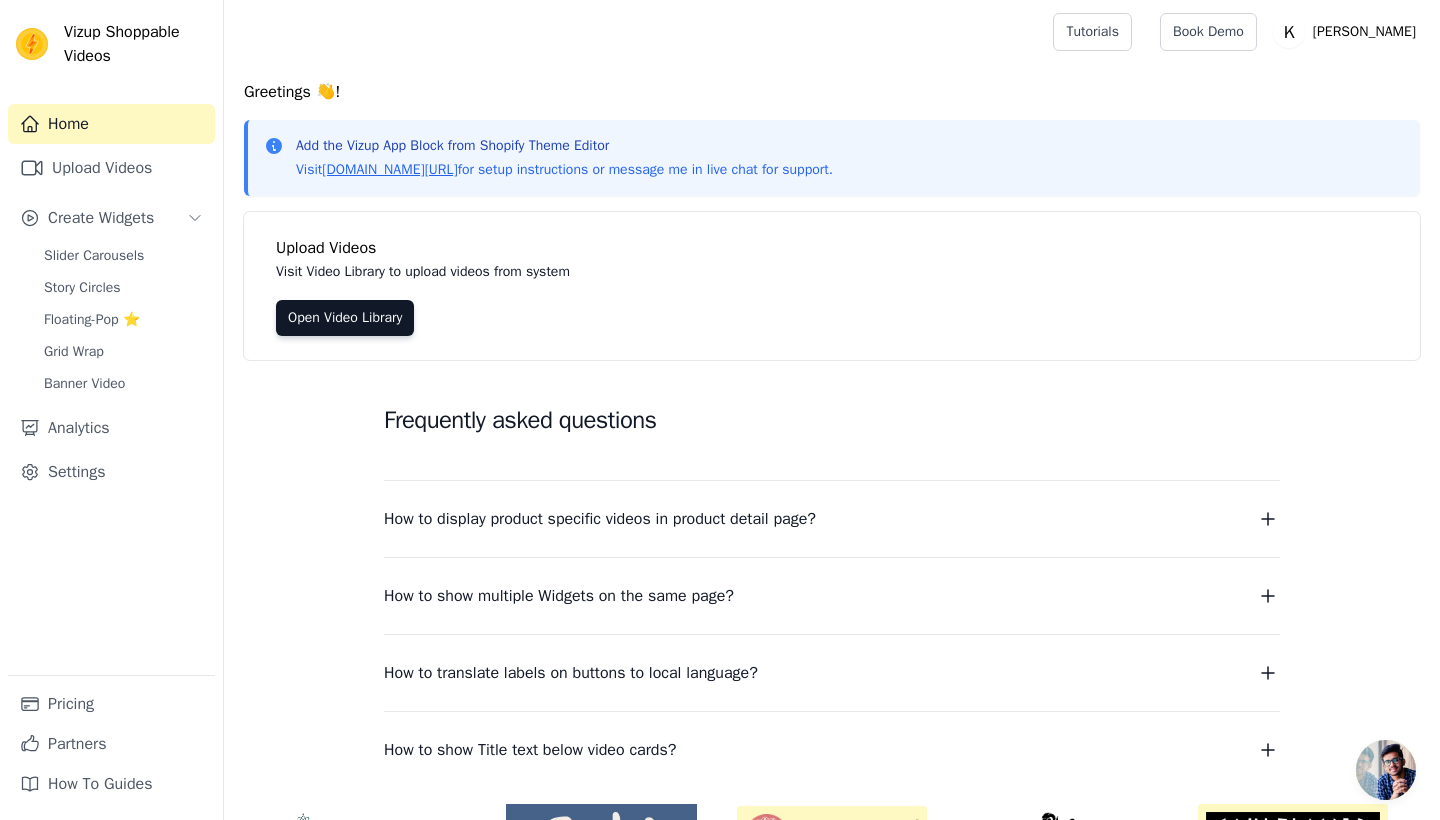 scroll, scrollTop: 0, scrollLeft: 0, axis: both 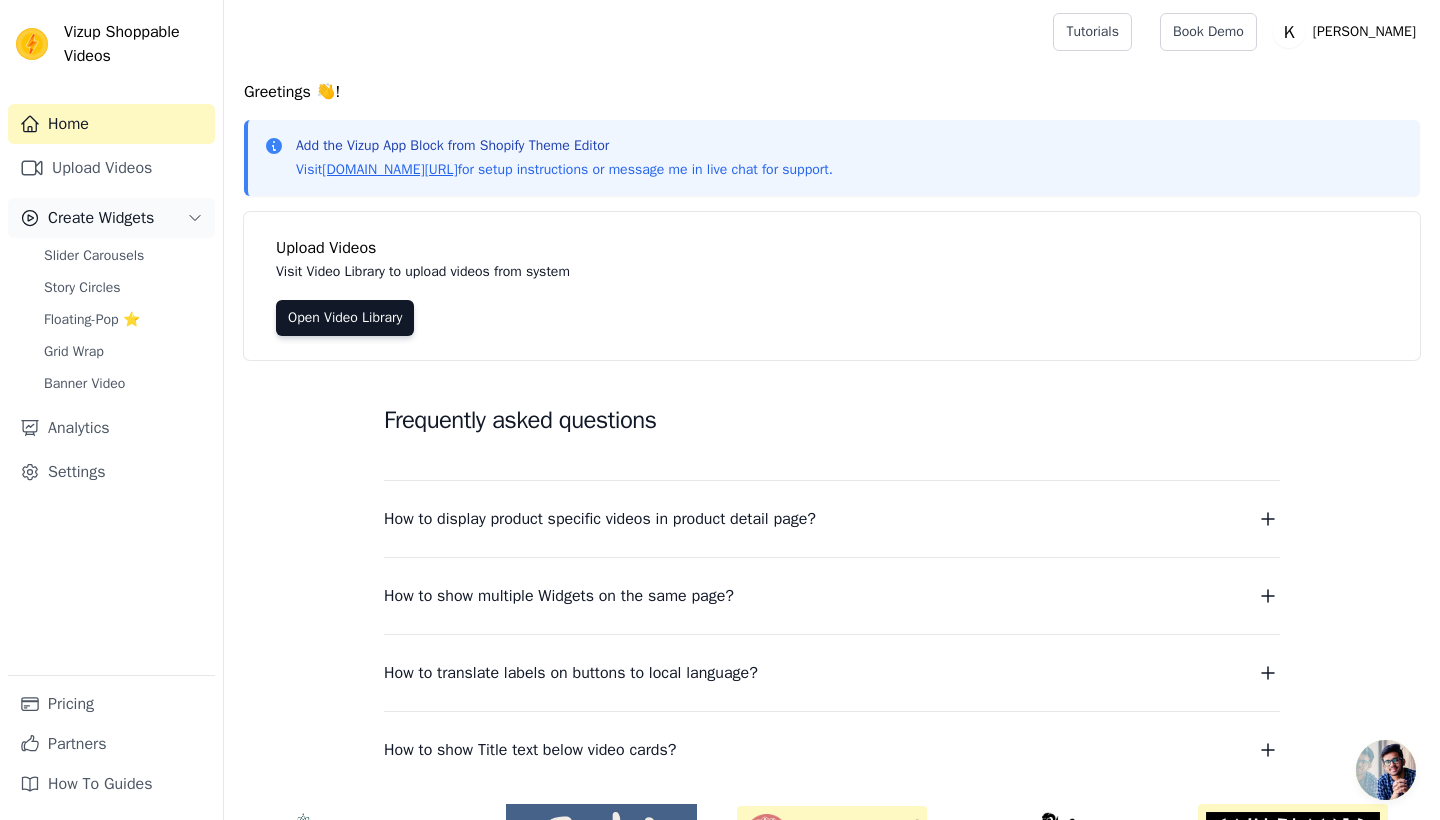 click on "Create Widgets" at bounding box center [101, 218] 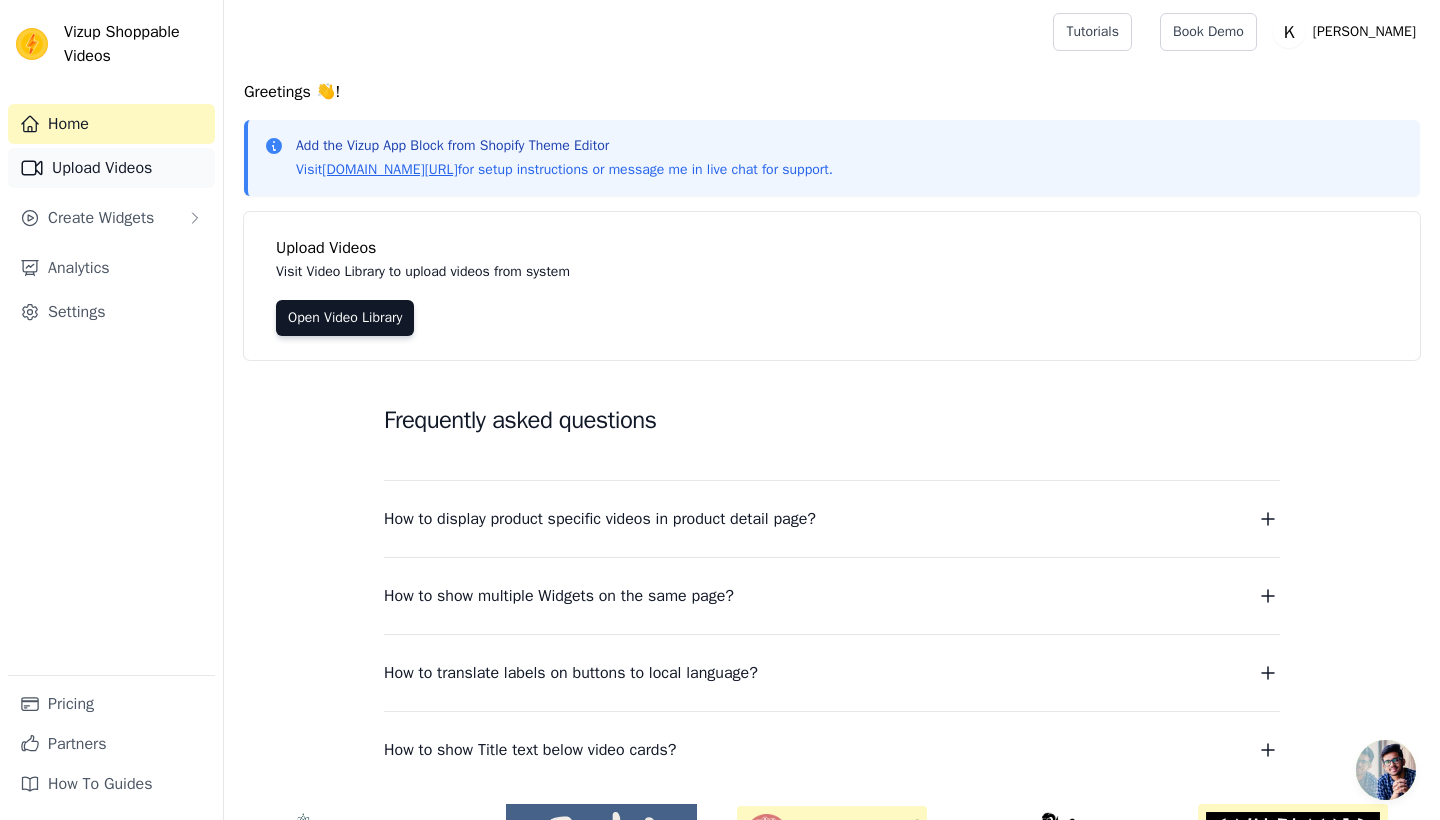 click on "Upload Videos" at bounding box center [111, 168] 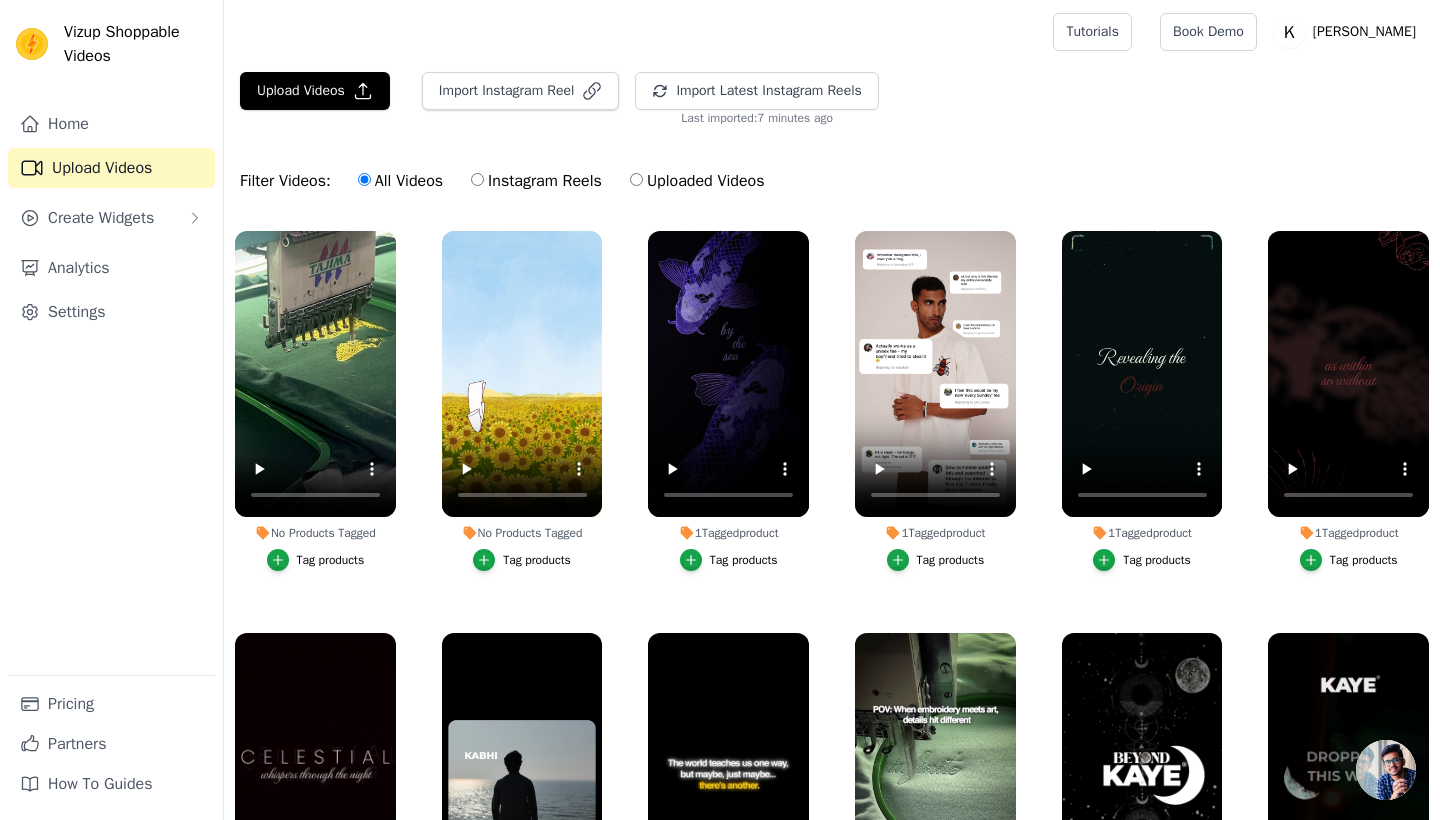 click on "Upload Videos" at bounding box center [111, 168] 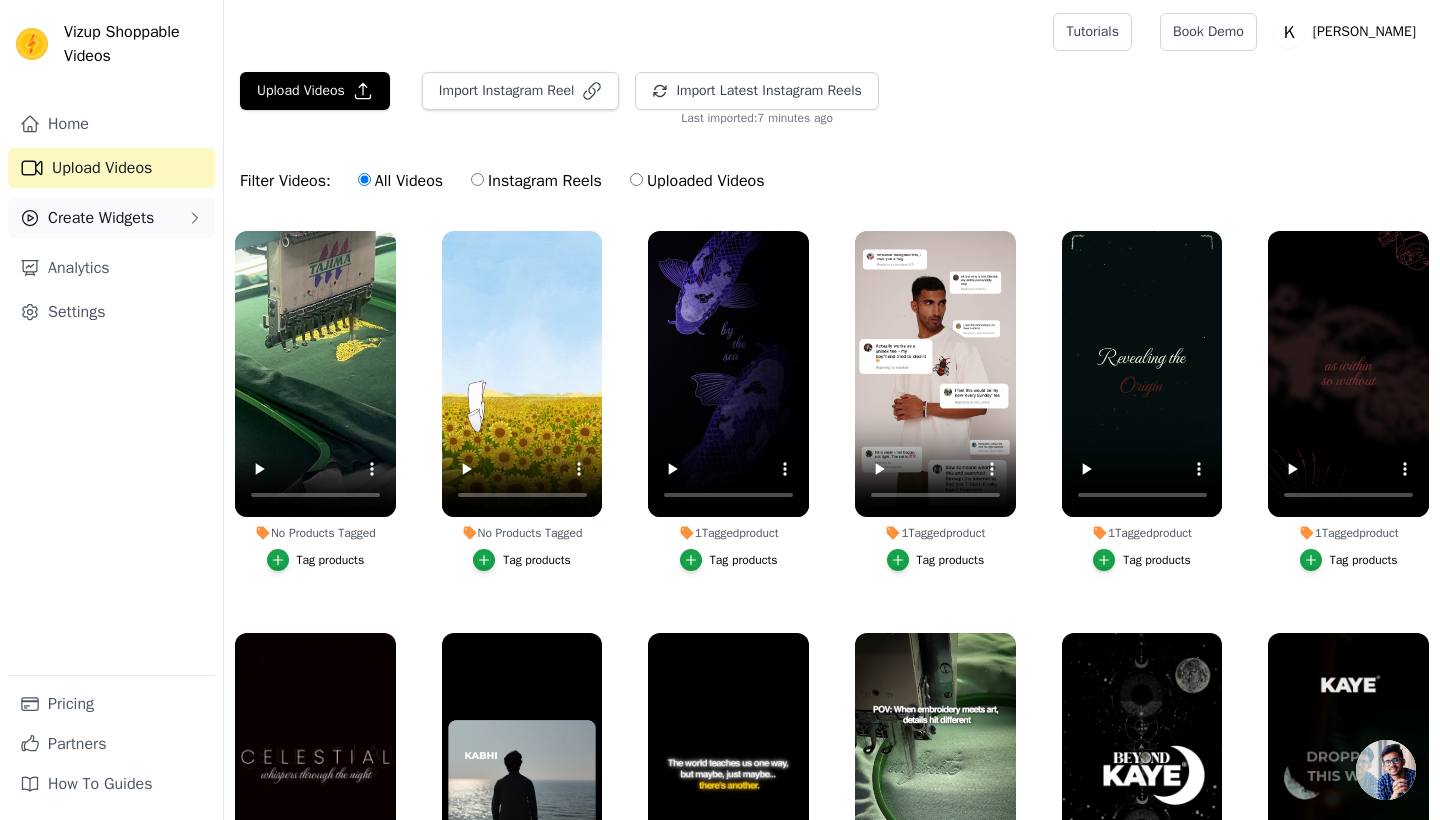 click on "Create Widgets" at bounding box center (111, 218) 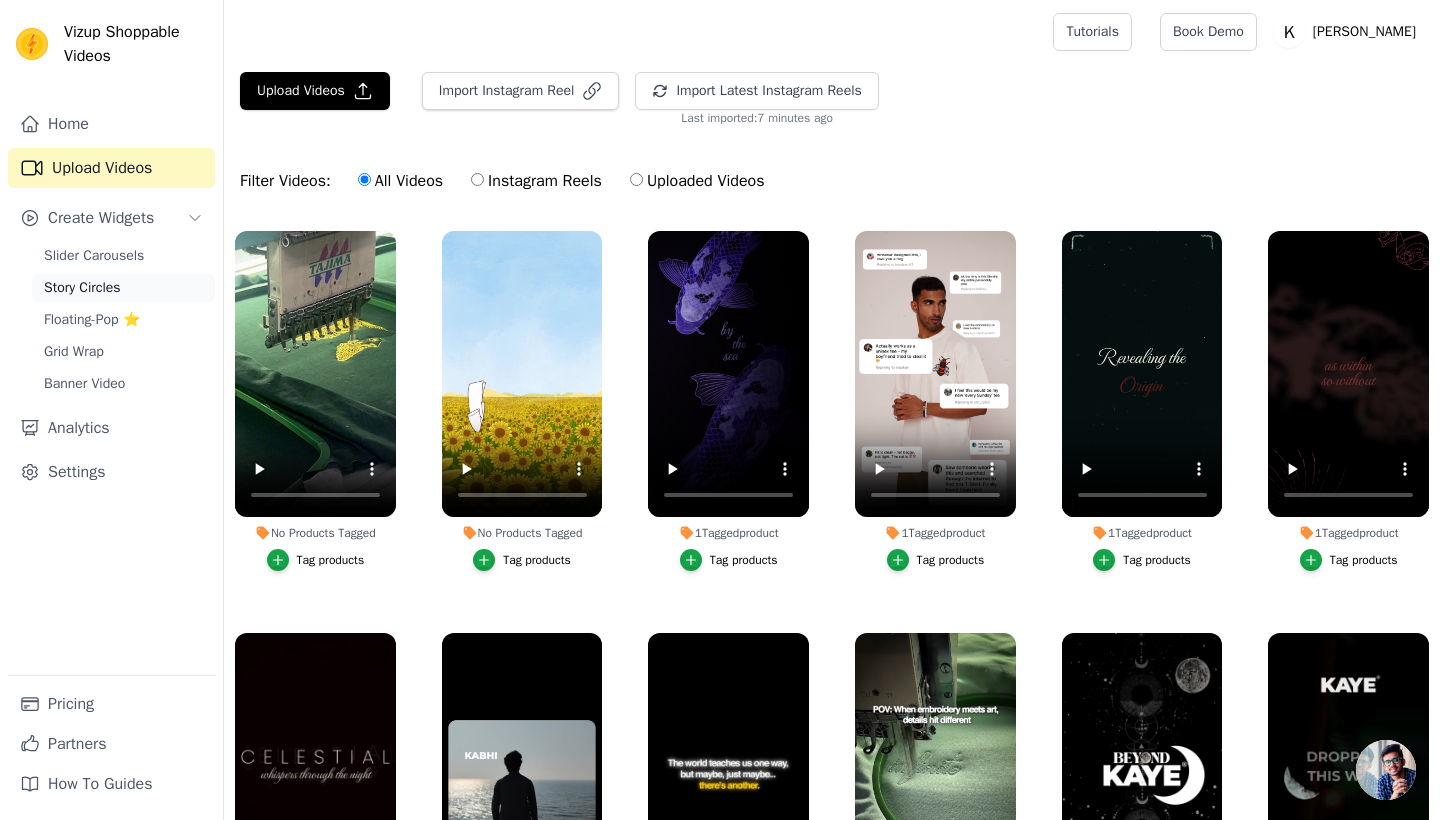 click on "Story Circles" at bounding box center [123, 288] 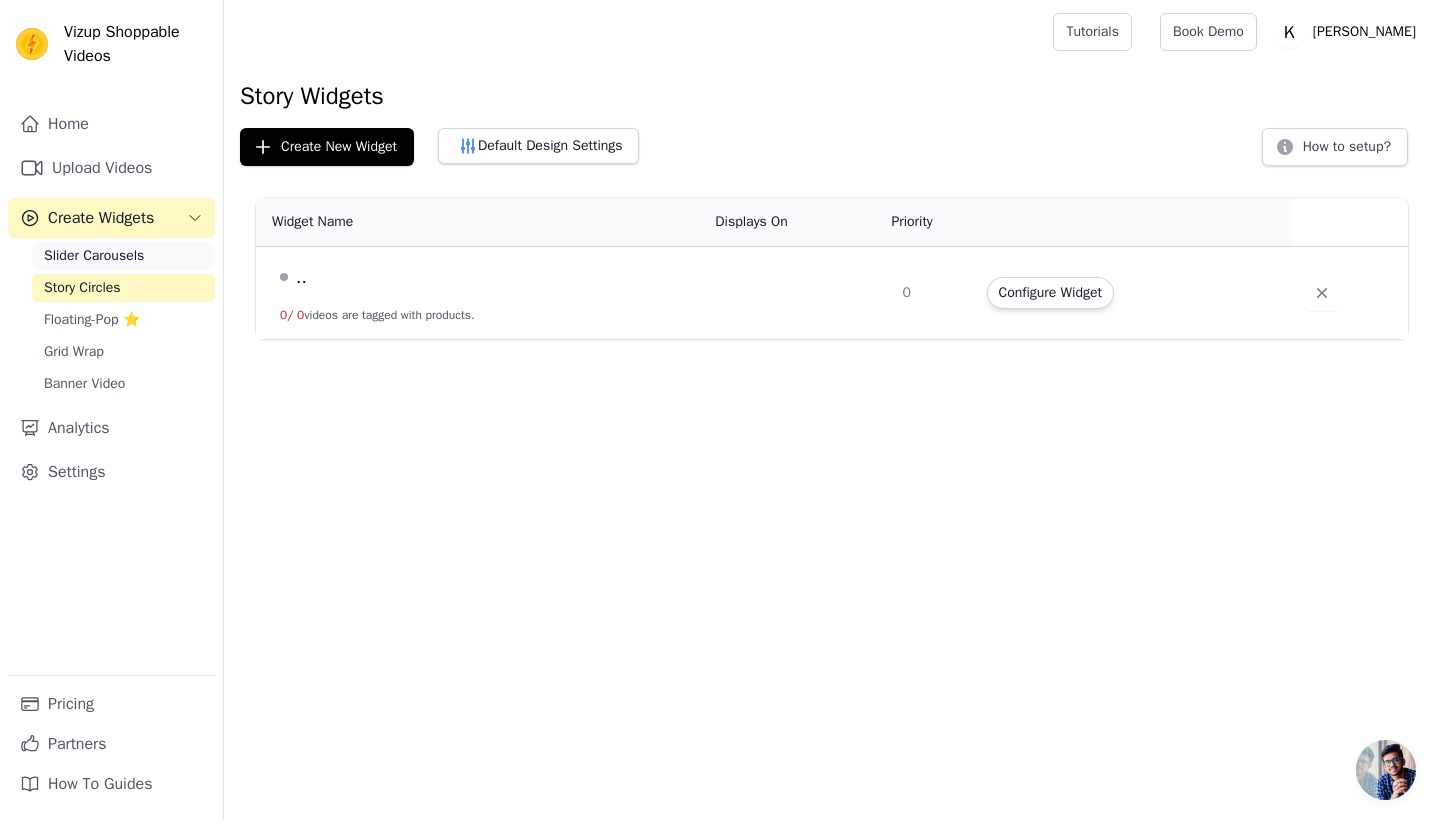 click on "Slider Carousels" at bounding box center (123, 256) 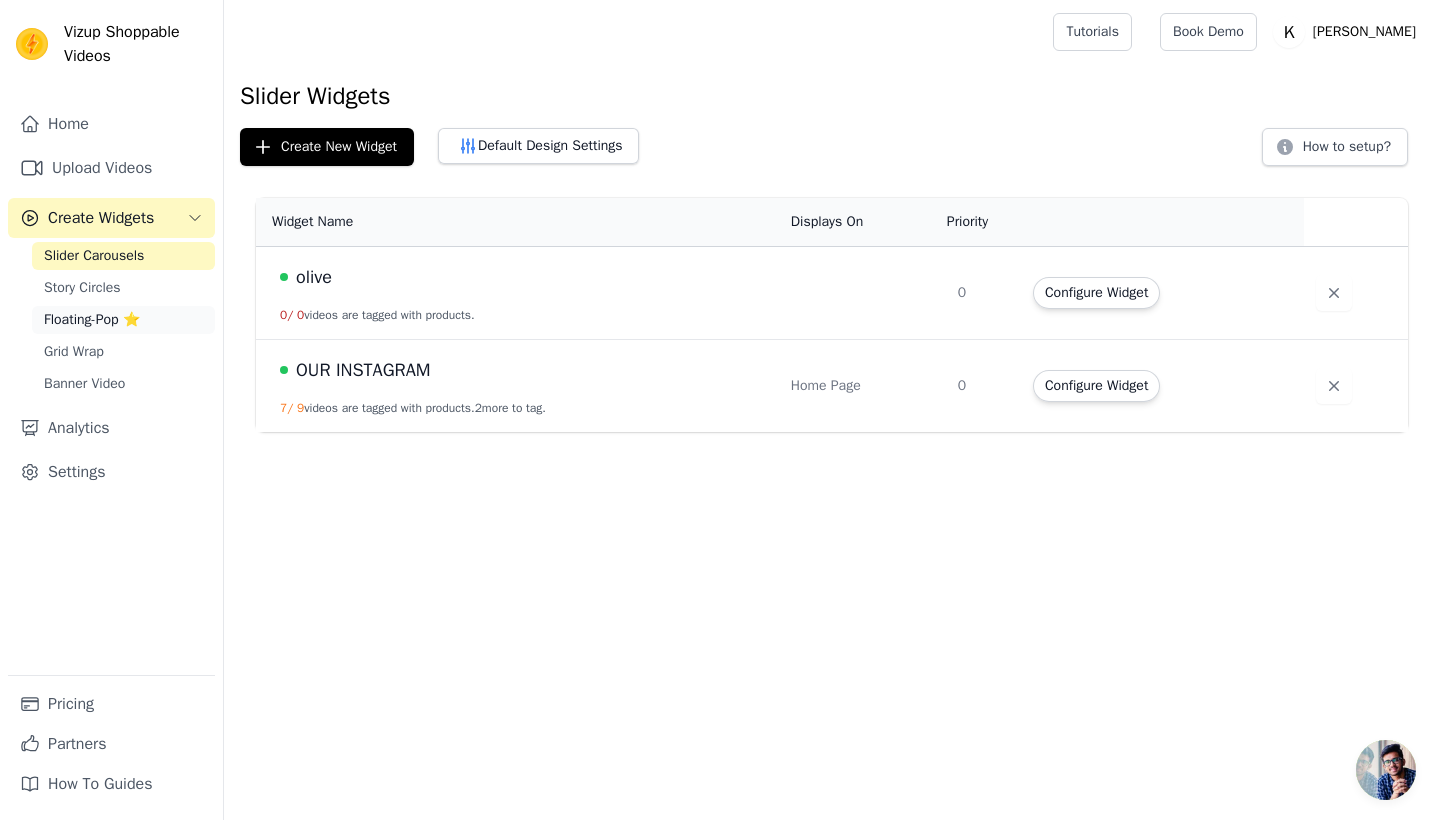 click on "Floating-Pop ⭐" at bounding box center (123, 320) 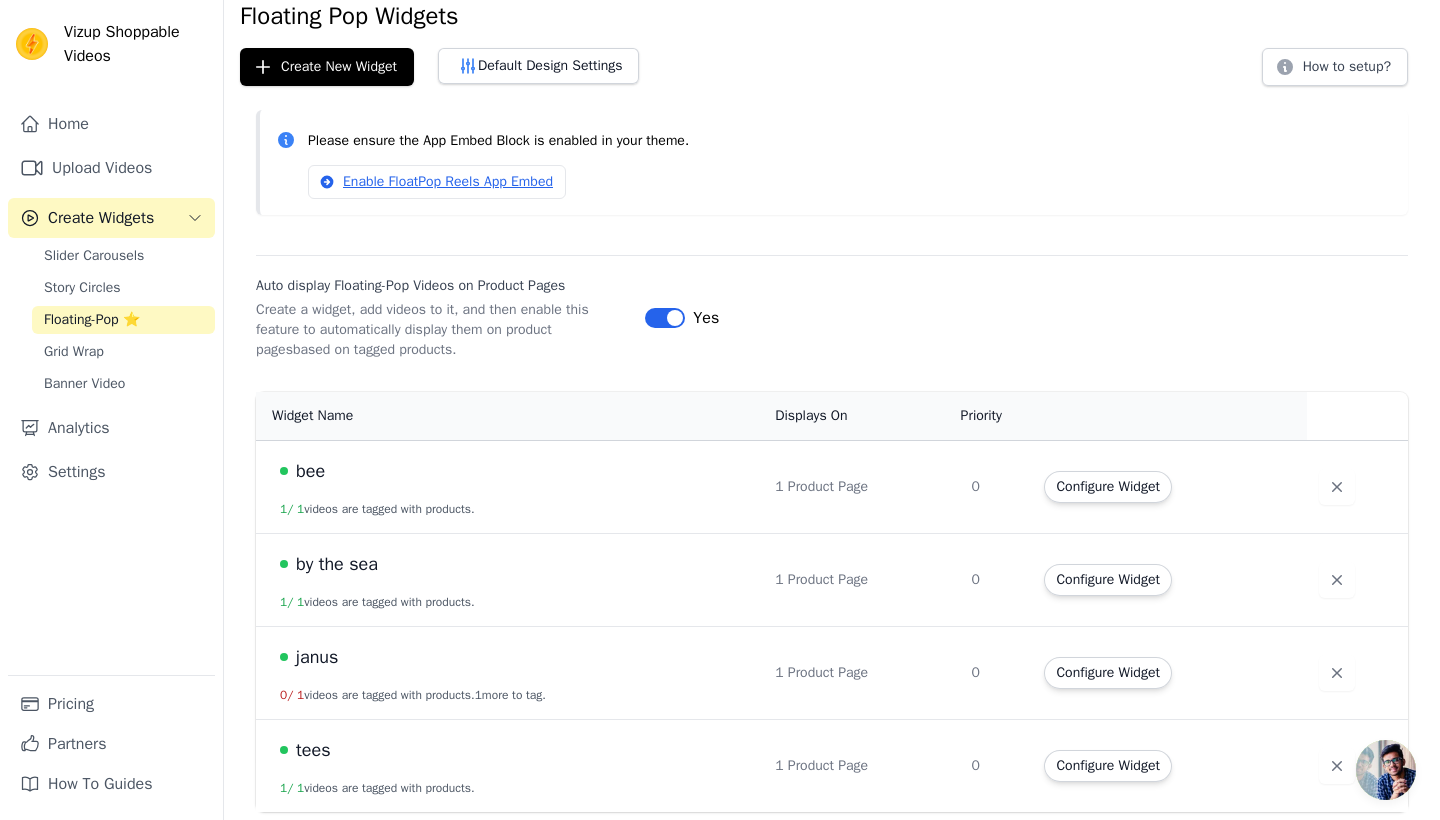 scroll, scrollTop: 79, scrollLeft: 0, axis: vertical 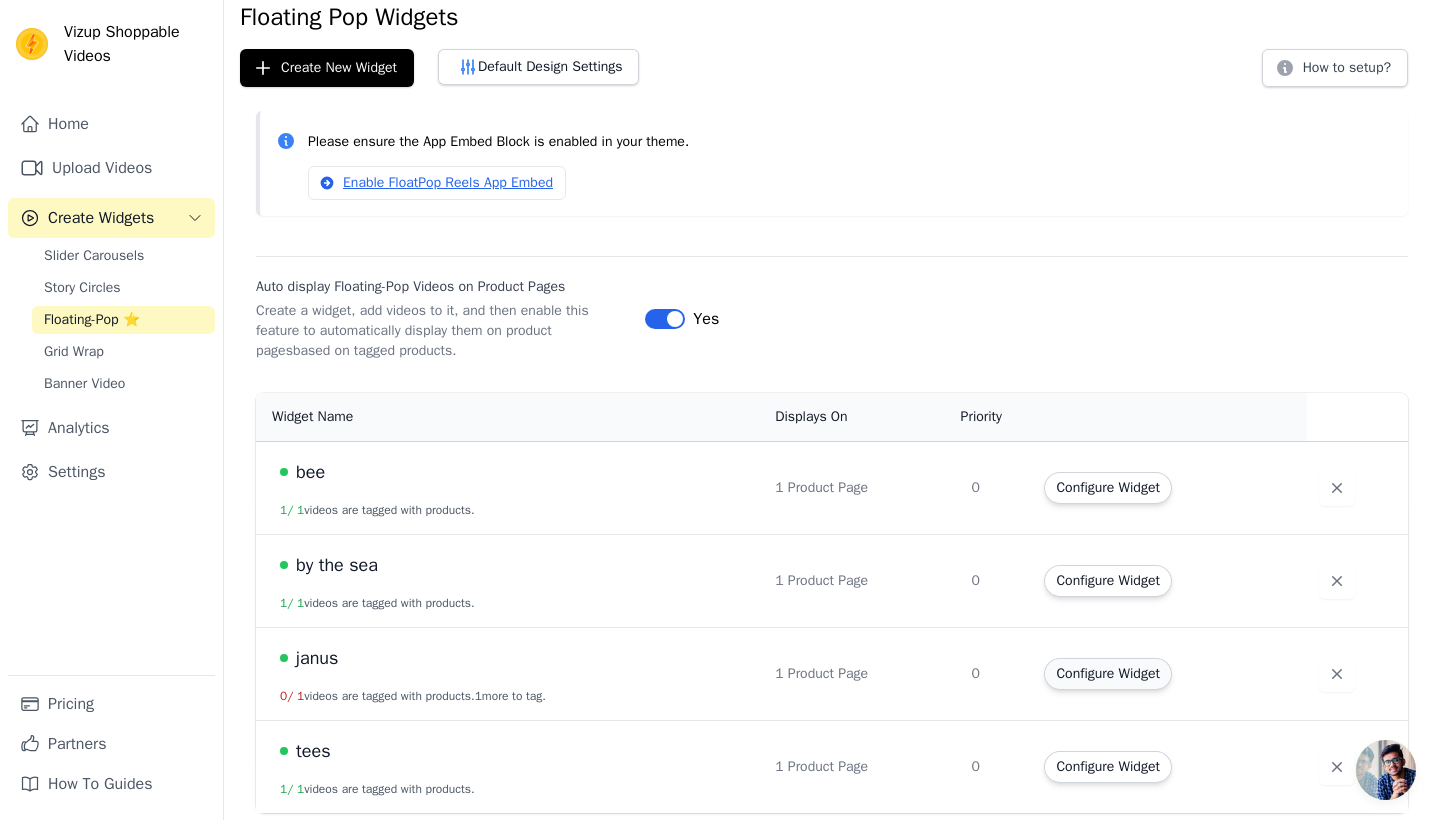 click on "Configure Widget" at bounding box center [1107, 674] 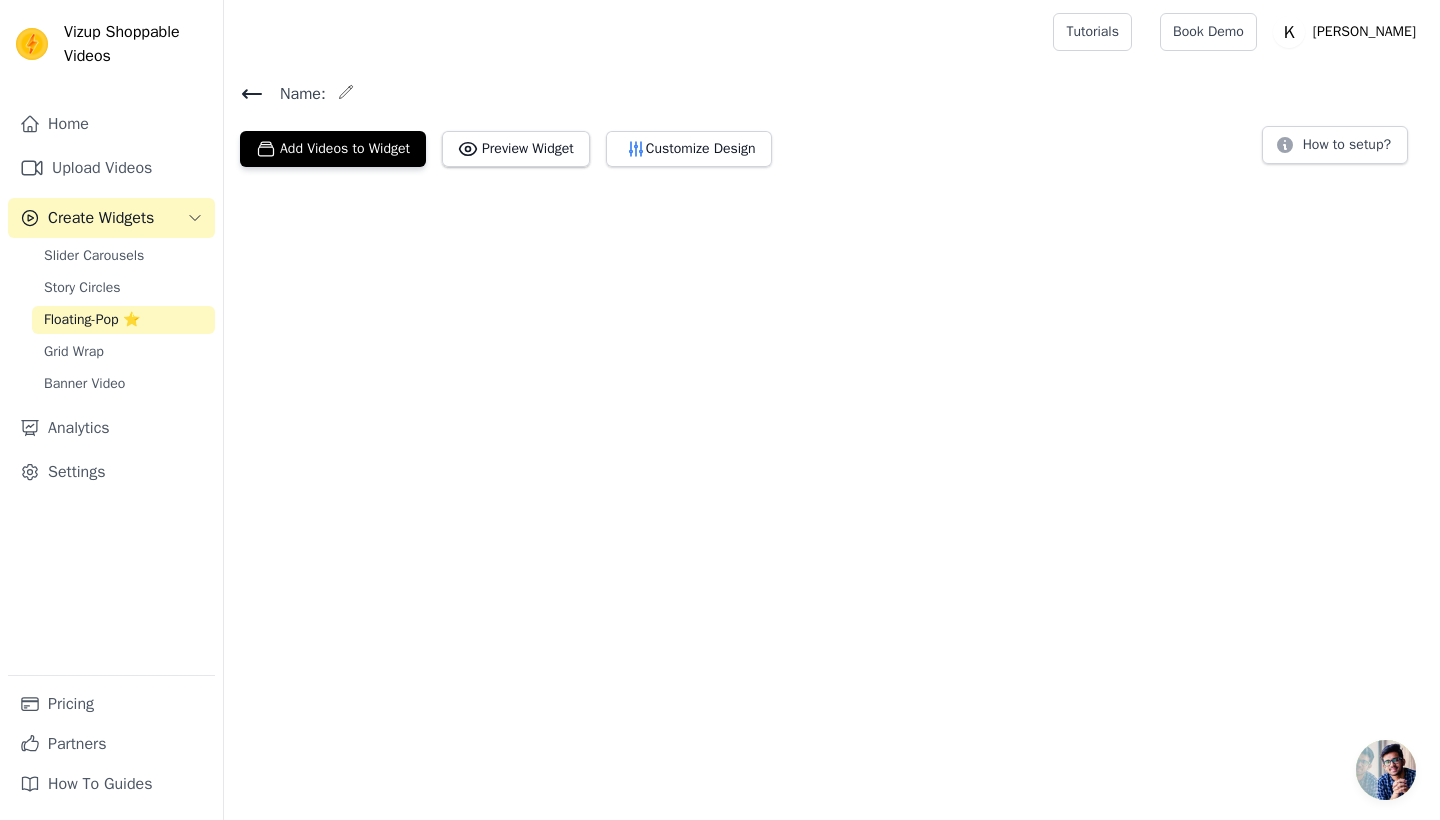 scroll, scrollTop: 0, scrollLeft: 0, axis: both 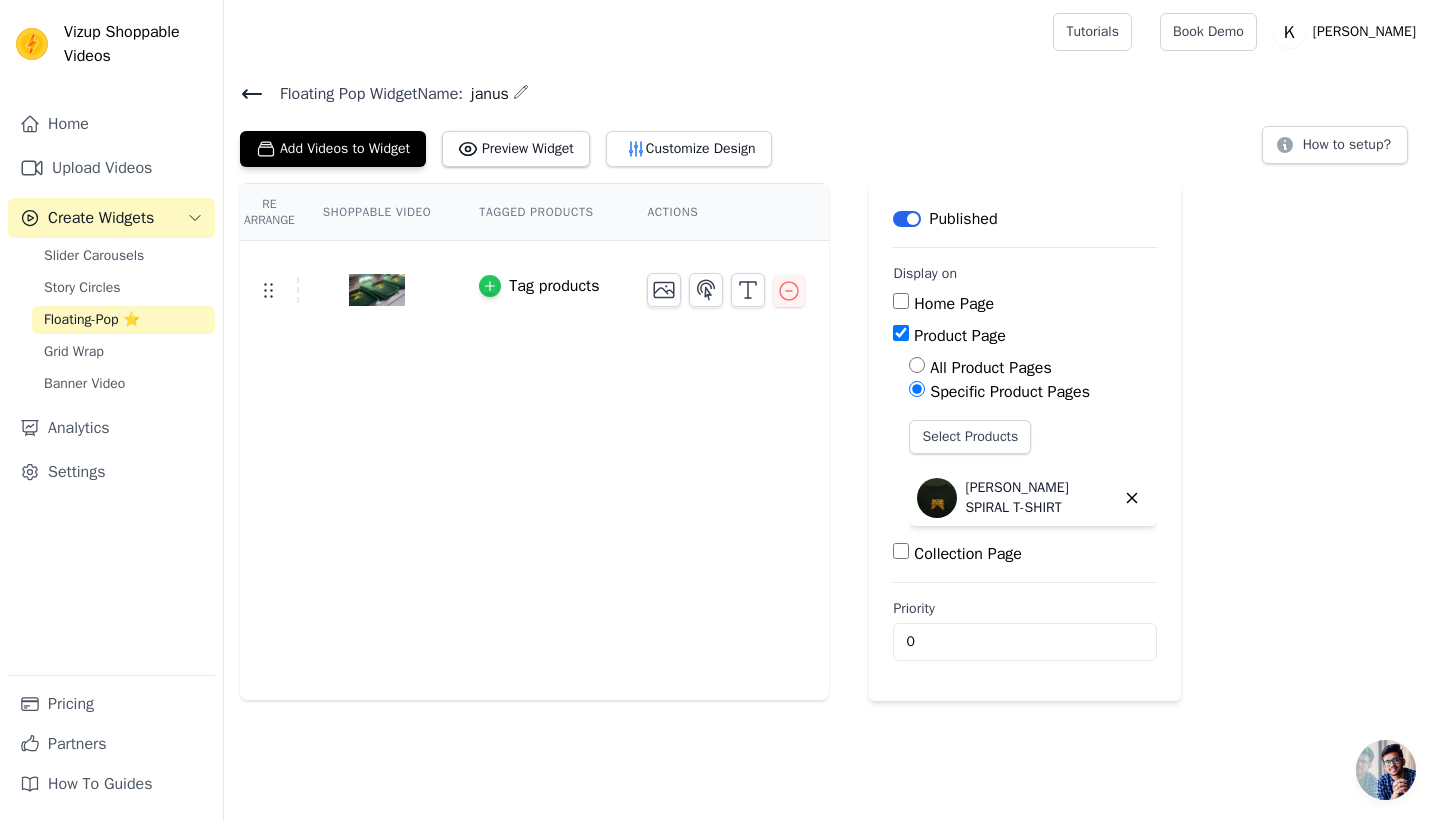 click 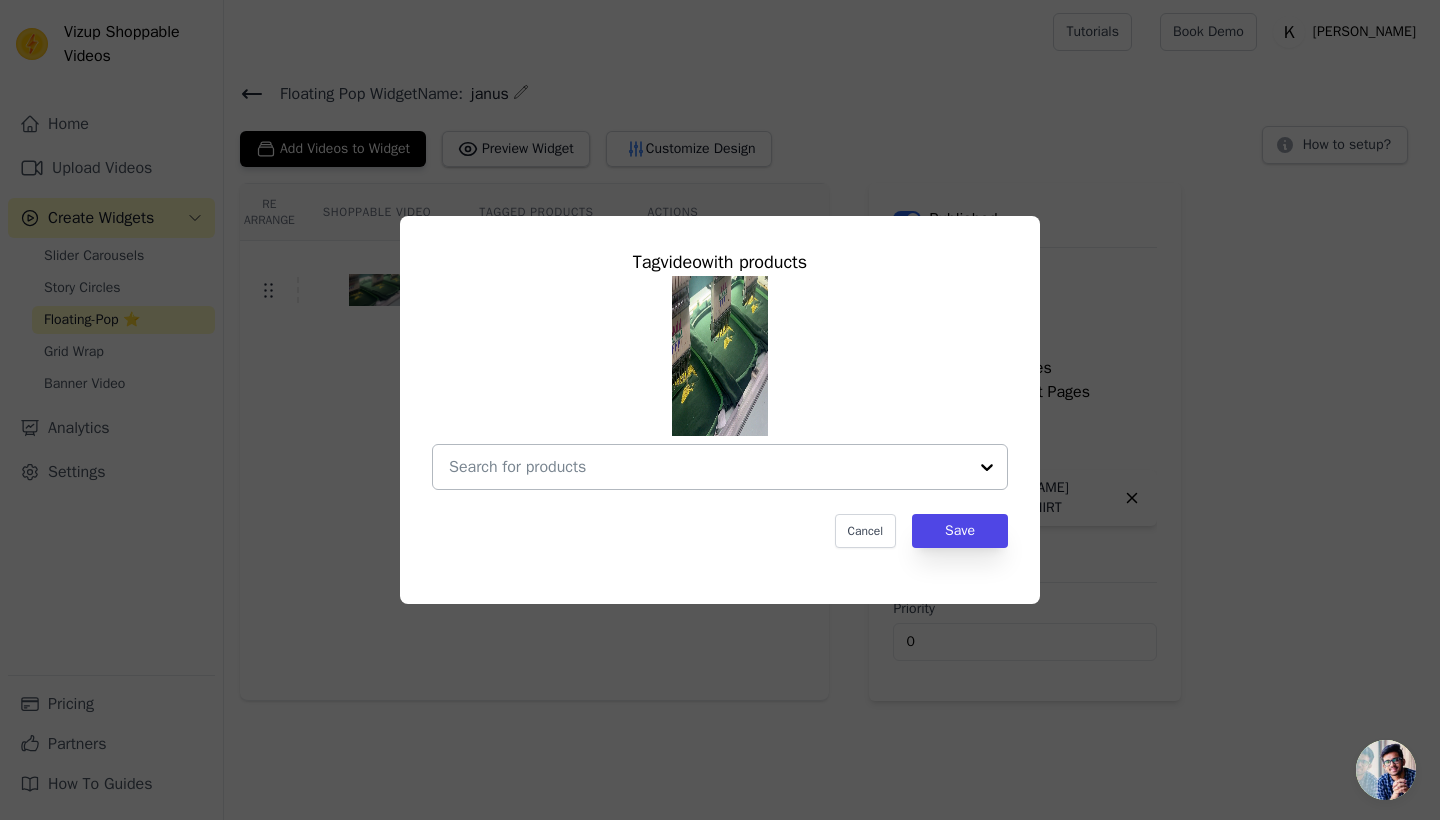 click at bounding box center [708, 467] 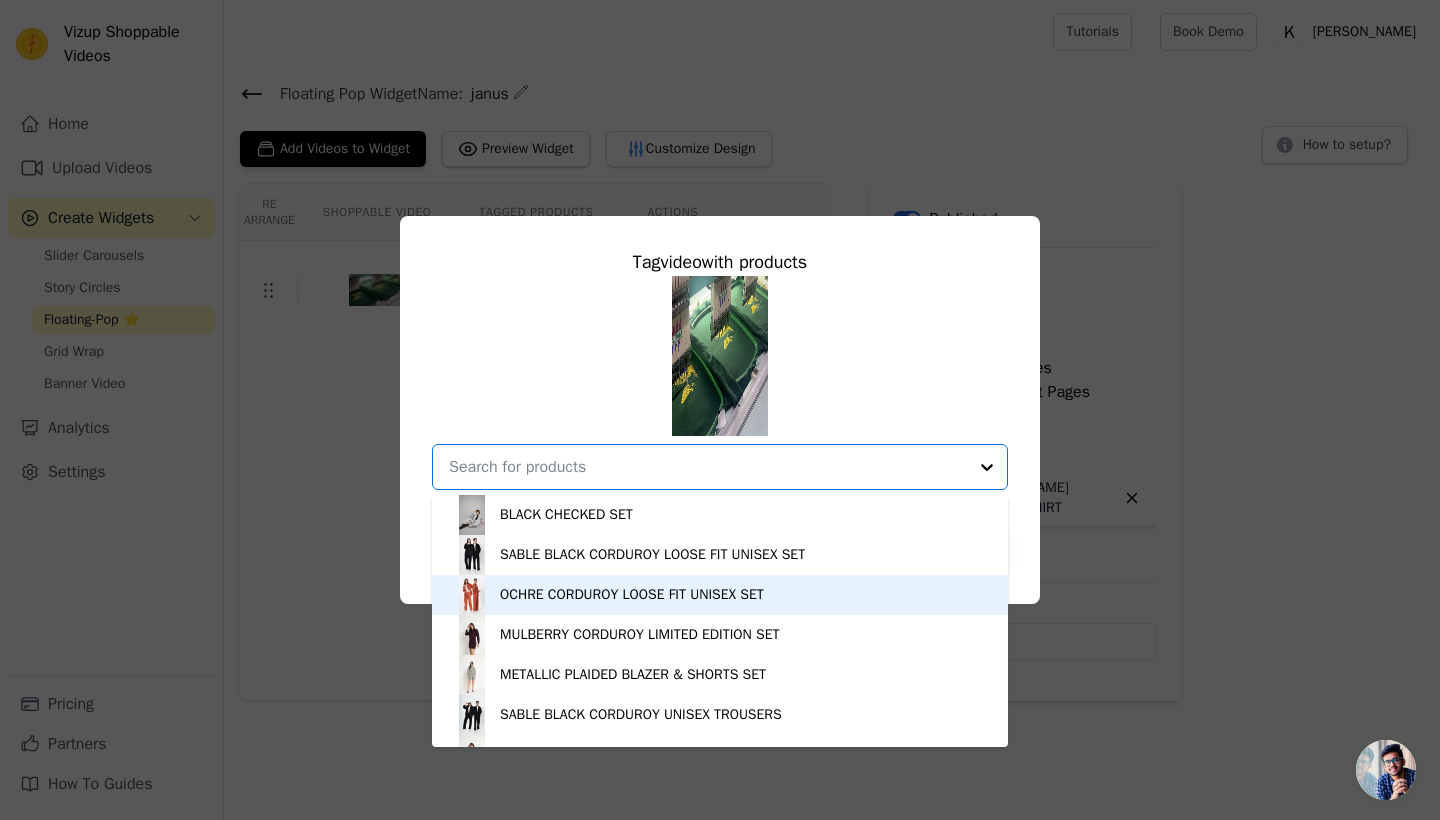 scroll, scrollTop: 0, scrollLeft: 0, axis: both 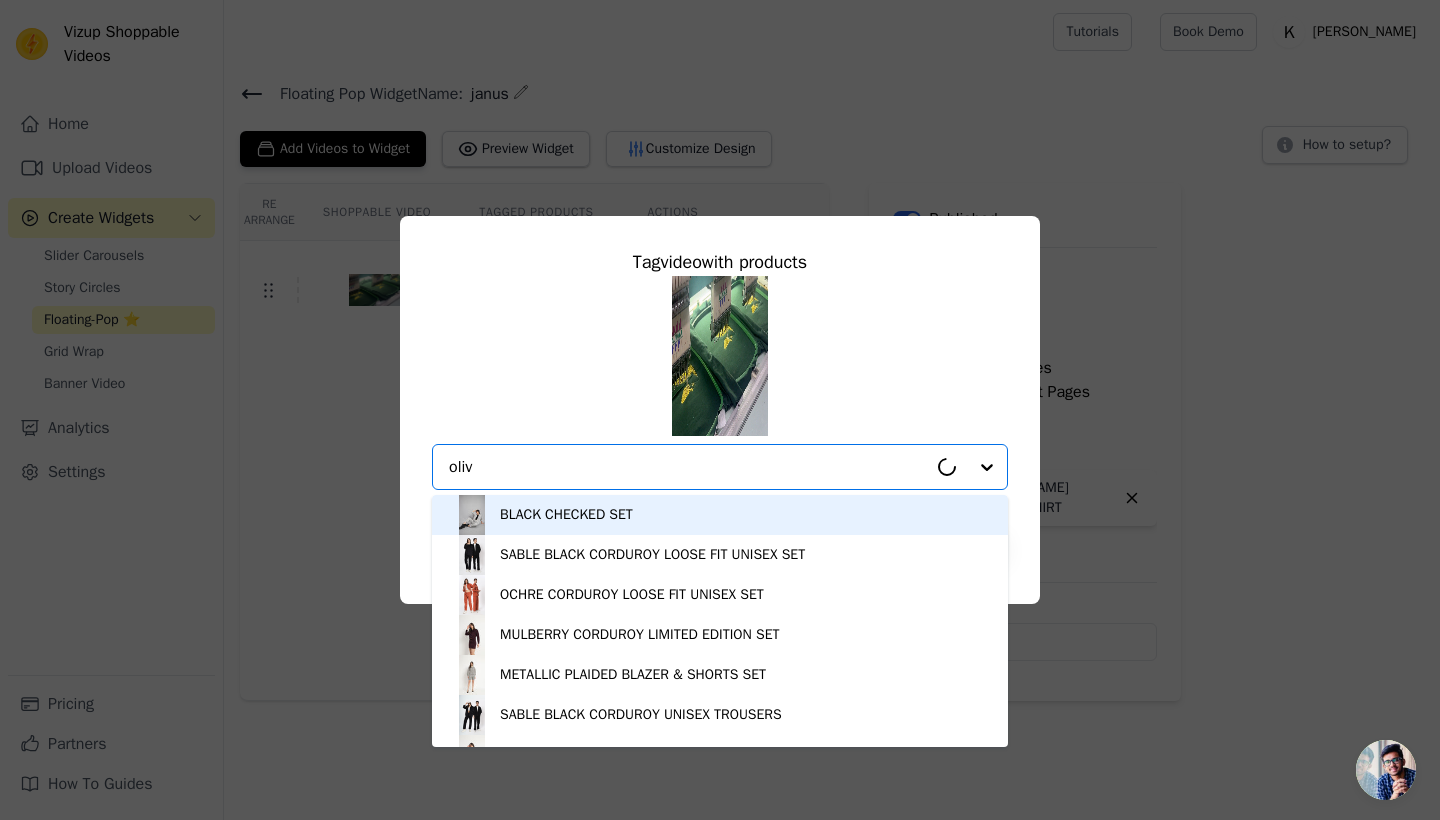 type on "olive" 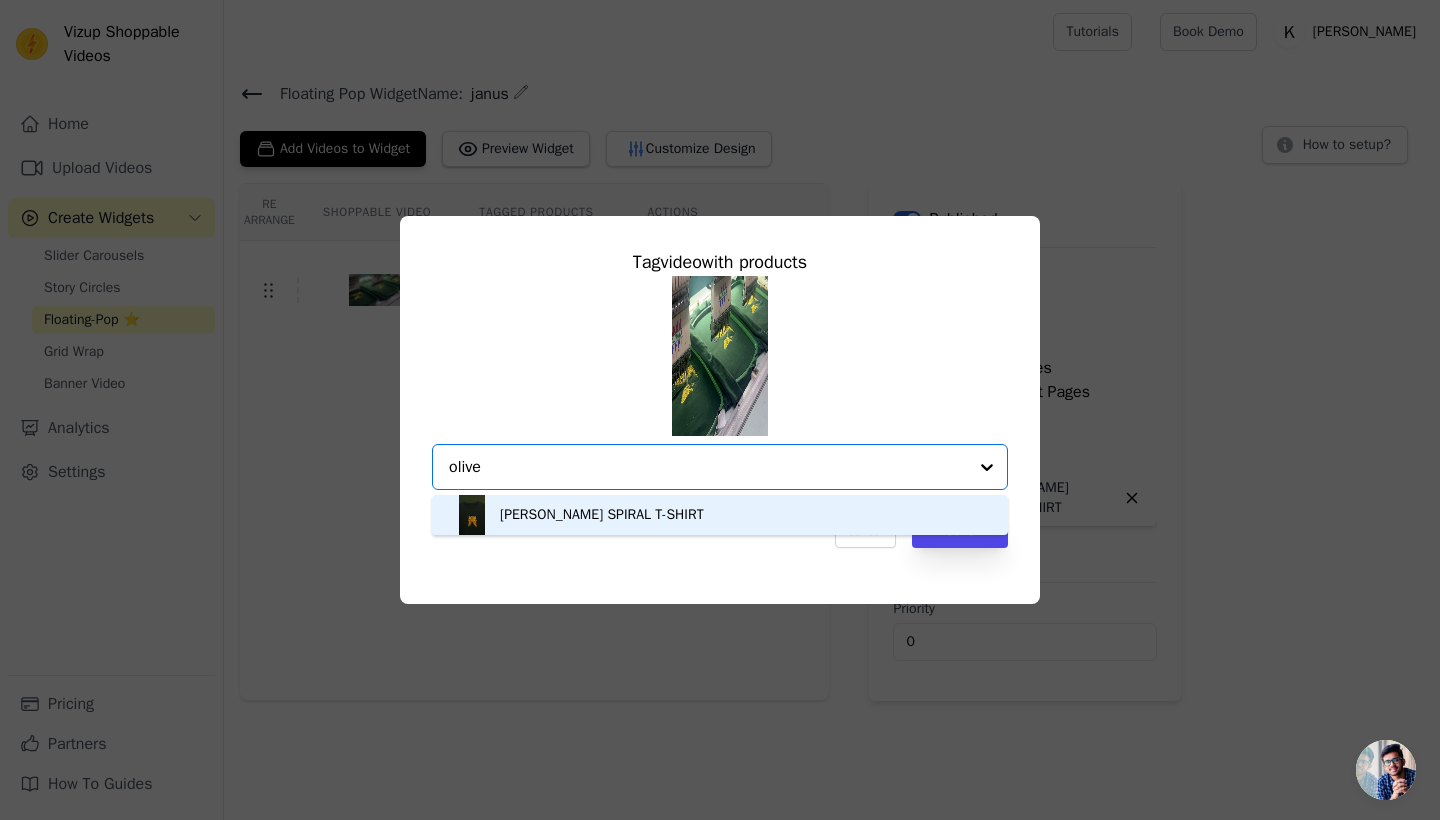 click on "[PERSON_NAME] SPIRAL T-SHIRT" at bounding box center [602, 515] 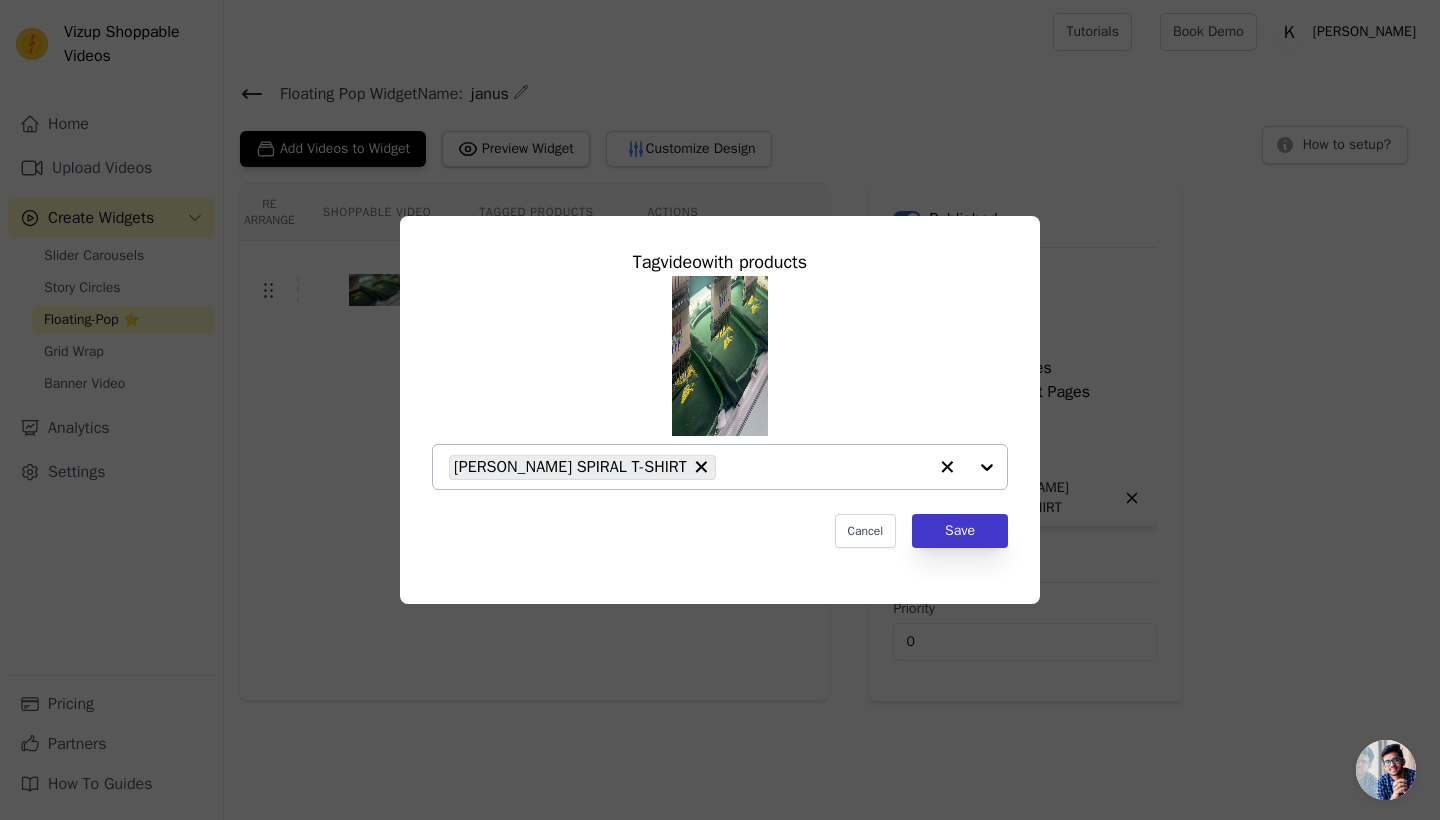 click on "Save" at bounding box center [960, 531] 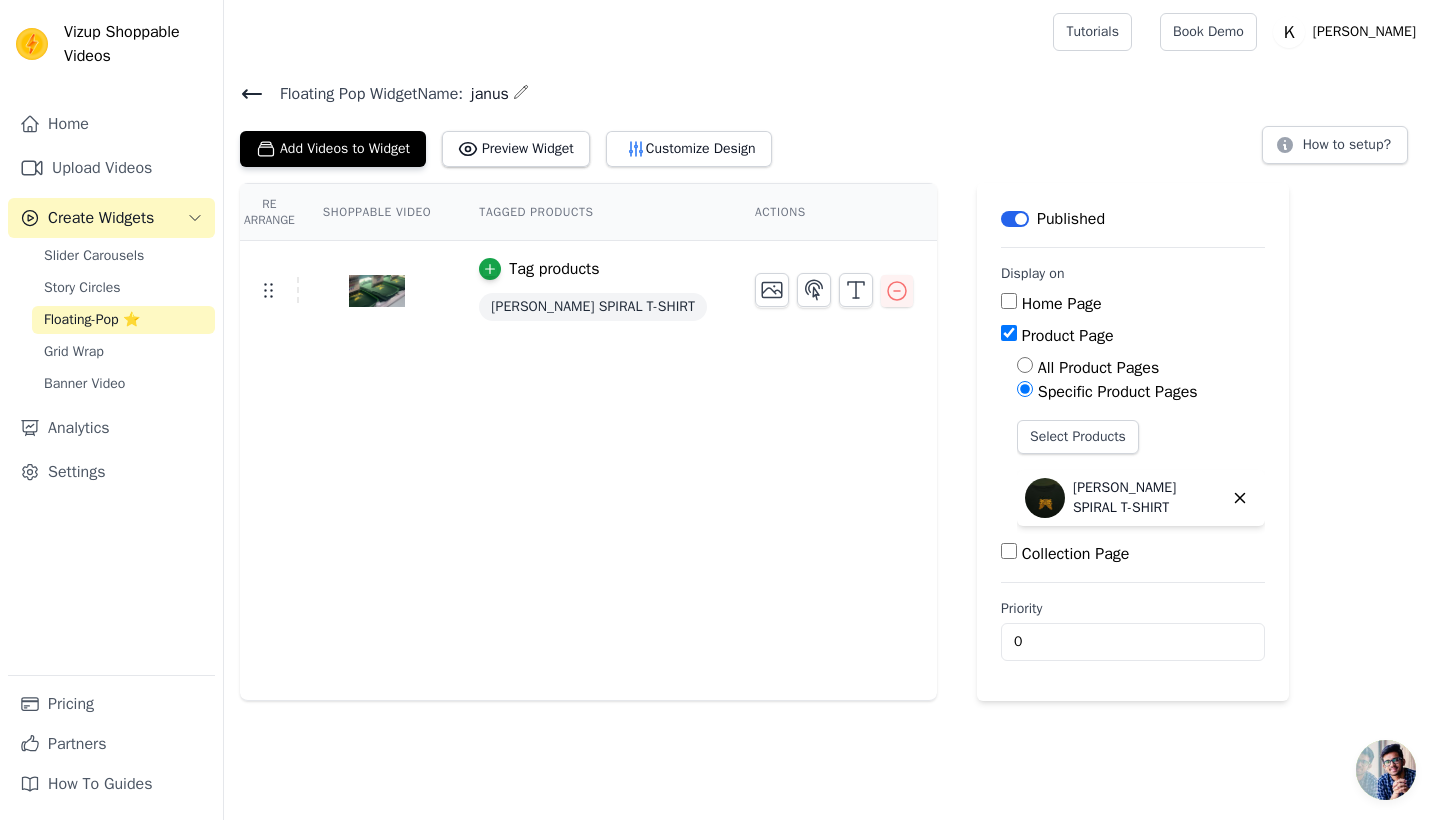 scroll, scrollTop: 0, scrollLeft: 0, axis: both 